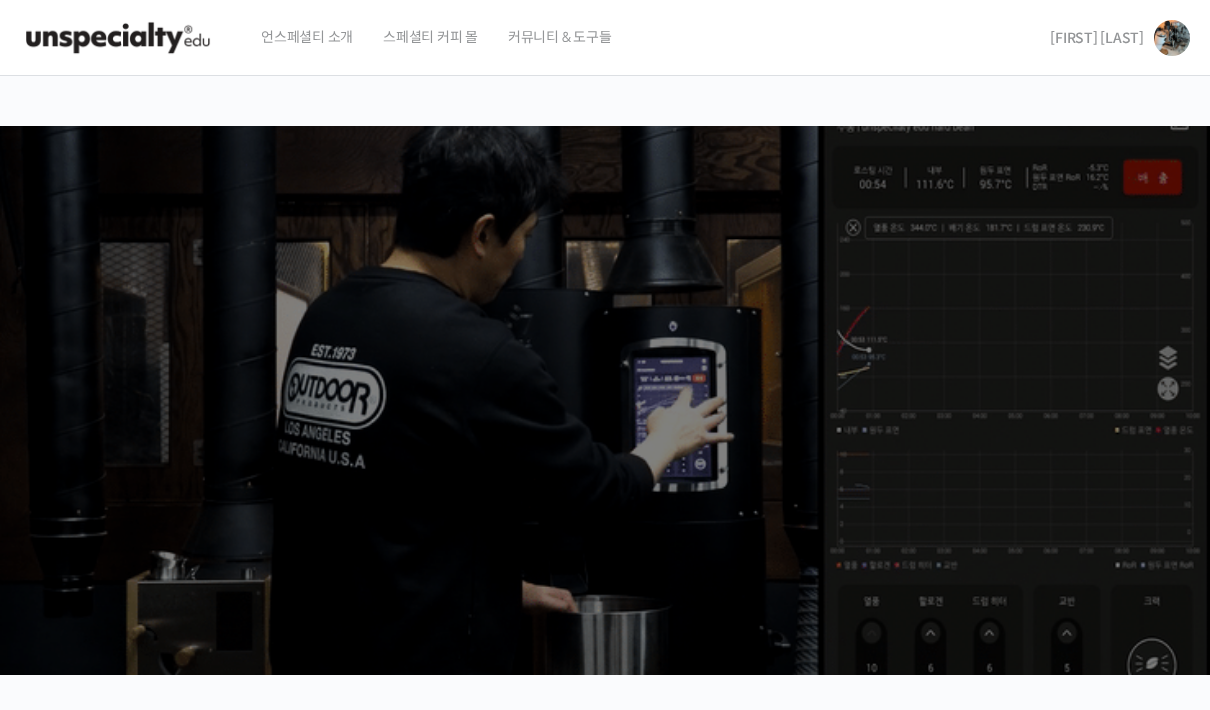 scroll, scrollTop: 0, scrollLeft: 0, axis: both 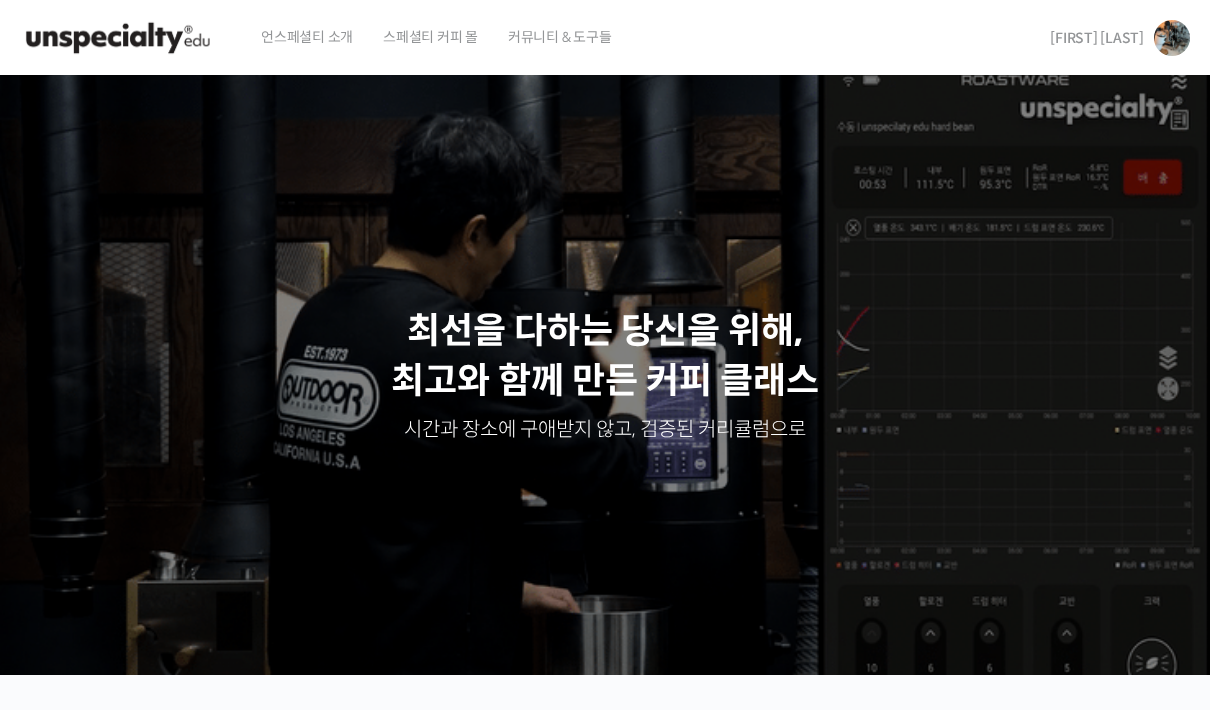click on "[FIRST] [LAST]" at bounding box center [1120, 38] 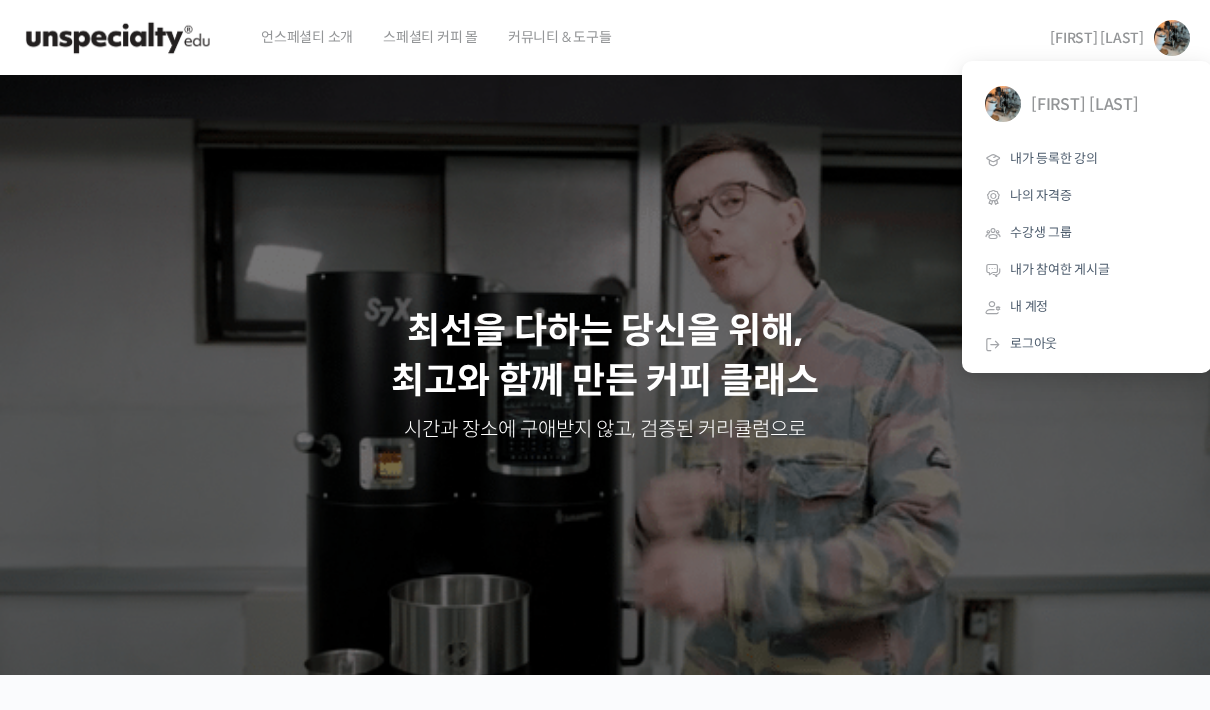click on "언스페셜티 소개
스페셜티 커피 몰
커뮤니티 & 도구들" at bounding box center [637, 38] 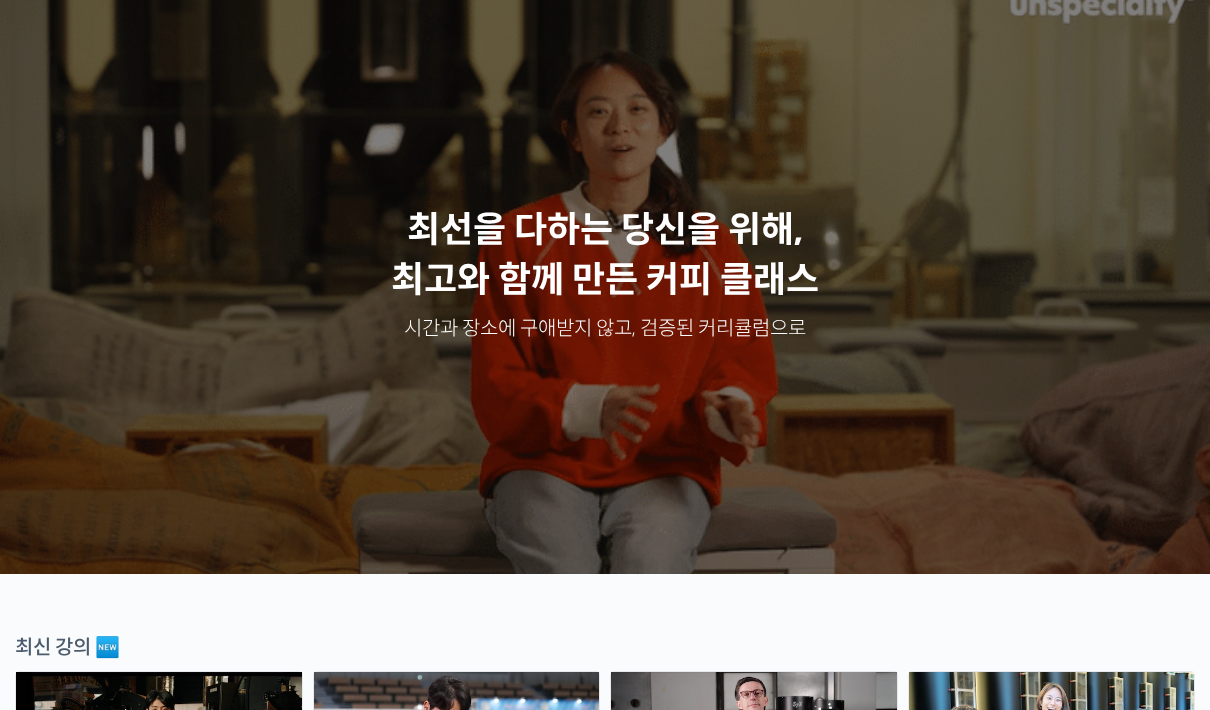 scroll, scrollTop: 0, scrollLeft: 0, axis: both 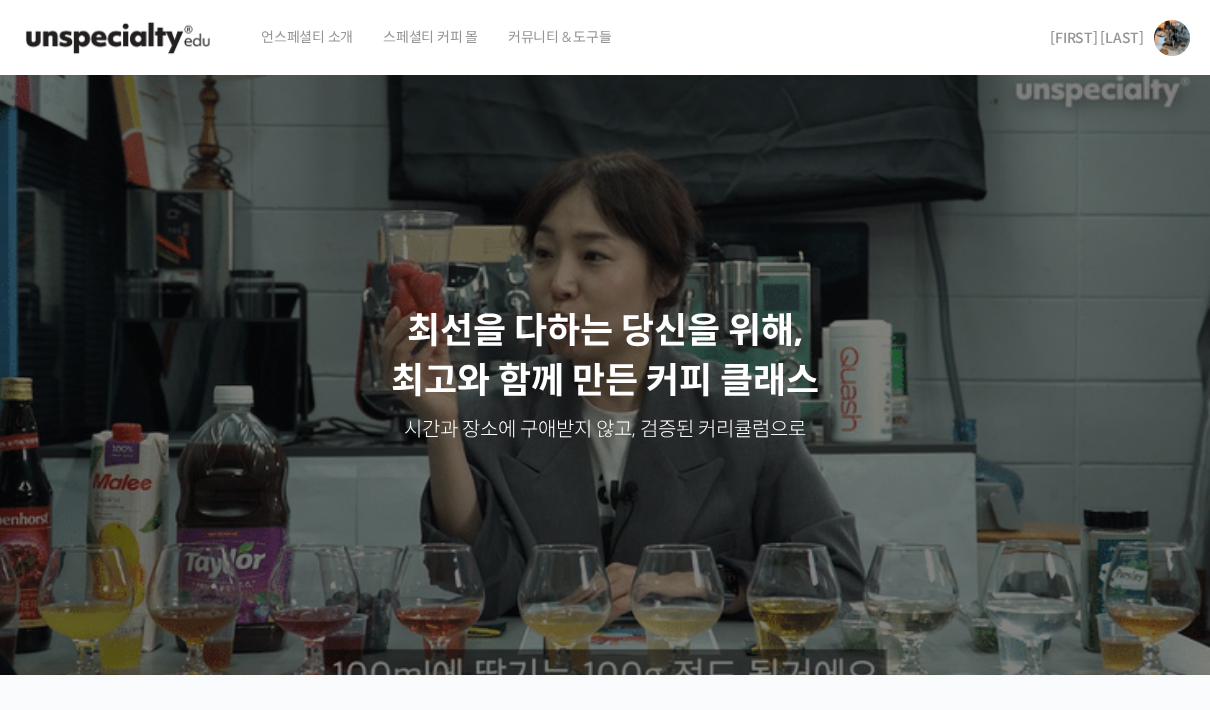 click at bounding box center (118, 38) 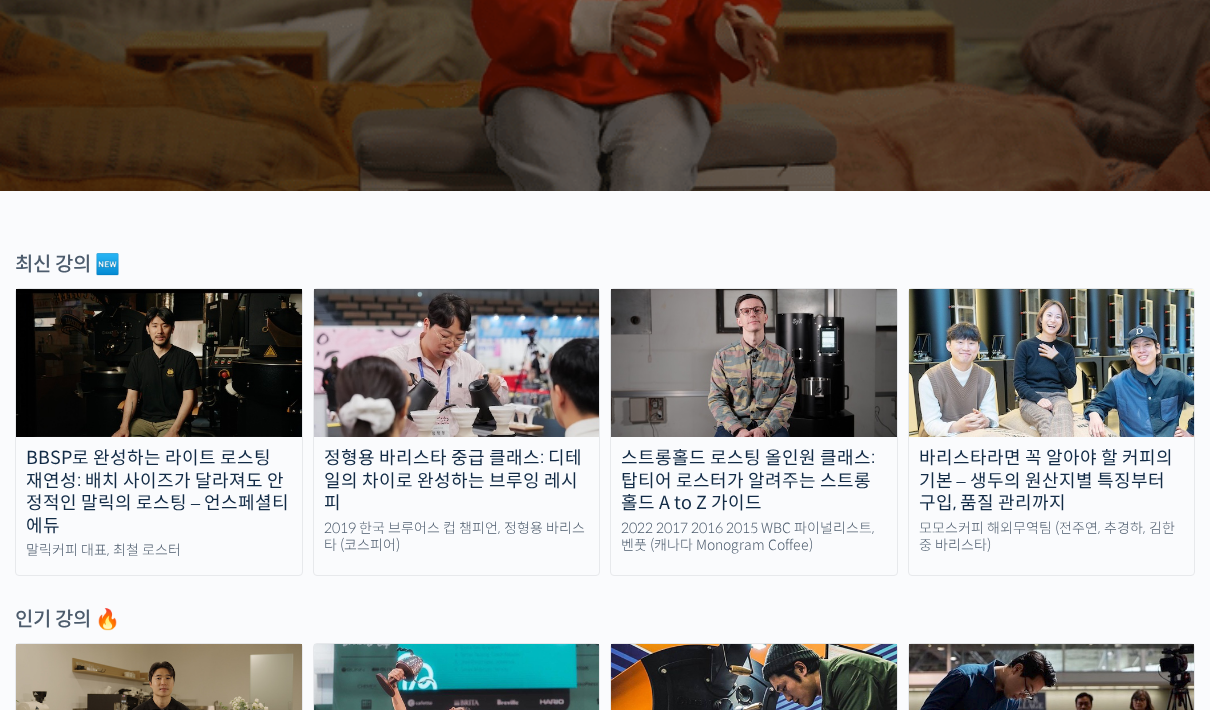scroll, scrollTop: 394, scrollLeft: 0, axis: vertical 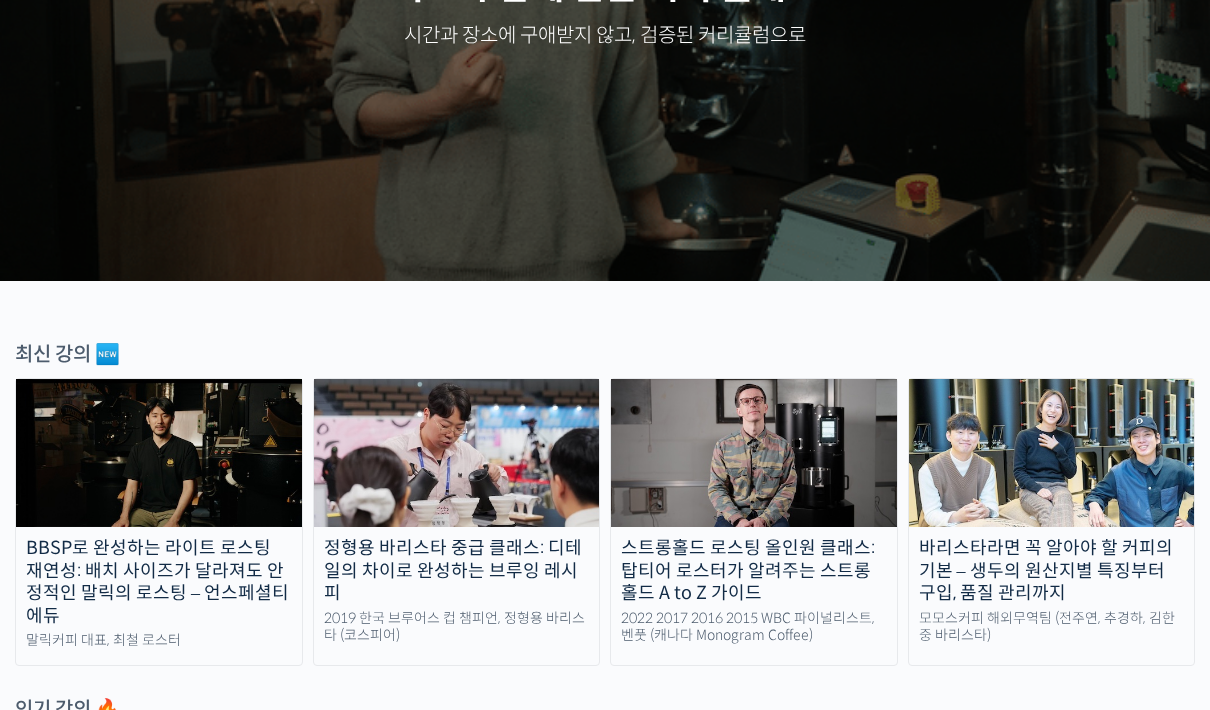 click on "최선을 다하는 당신을 위해,
최고와 함께 만든 커피 클래스
시간과 장소에 구애받지 않고, 검증된 커리큘럼으로
주성현 로스터님 Benjamin Put 전주연 바리스타님 최철 로스터님 윤선희 심사위원님 방현영 로스터님 Patrik Rolf 박상호 바리스타님 윤원균 로스터님 추경하 바리스타님 Anthony Douglas 정형용 바리스타님 윤서영 팀장님 강민서 바리스타님 이지유 바리스타님 Tetsu Kasuya 신창호 바리스타님 Miki Suzuki 유승권 로스터님 최원재 바리스타님 Elysia Tan 진경도 대표님 김한준 바리스타님 장문규 로스터님 안태환 대표님 송인영 심사위원님 강호동 대표님 김의성 매니저님 김지웅 엔지니어님" at bounding box center [605, 3283] 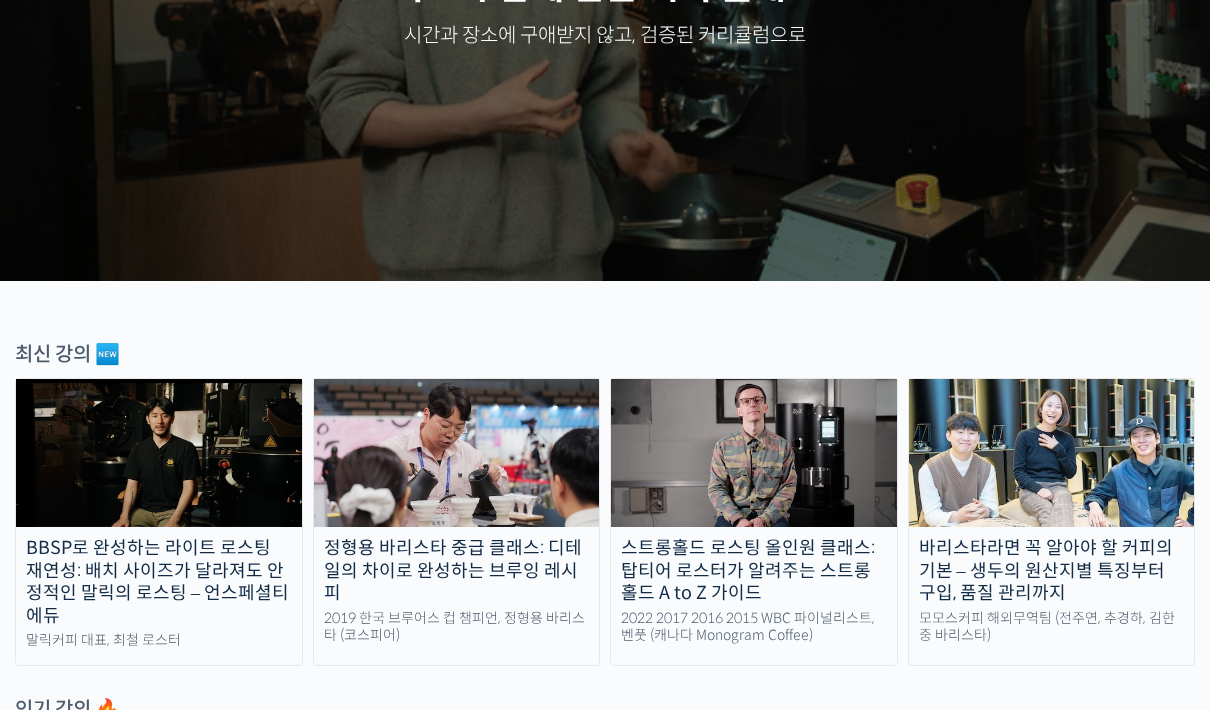 click on "최선을 다하는 당신을 위해,
최고와 함께 만든 커피 클래스
시간과 장소에 구애받지 않고, 검증된 커리큘럼으로
주성현 로스터님 Benjamin Put 전주연 바리스타님 최철 로스터님 윤선희 심사위원님 방현영 로스터님 Patrik Rolf 박상호 바리스타님 윤원균 로스터님 추경하 바리스타님 Anthony Douglas 정형용 바리스타님 윤서영 팀장님 강민서 바리스타님 이지유 바리스타님 Tetsu Kasuya 신창호 바리스타님 Miki Suzuki 유승권 로스터님 최원재 바리스타님 Elysia Tan 진경도 대표님 김한준 바리스타님 장문규 로스터님 안태환 대표님 송인영 심사위원님 강호동 대표님 김의성 매니저님 김지웅 엔지니어님" at bounding box center [605, 3283] 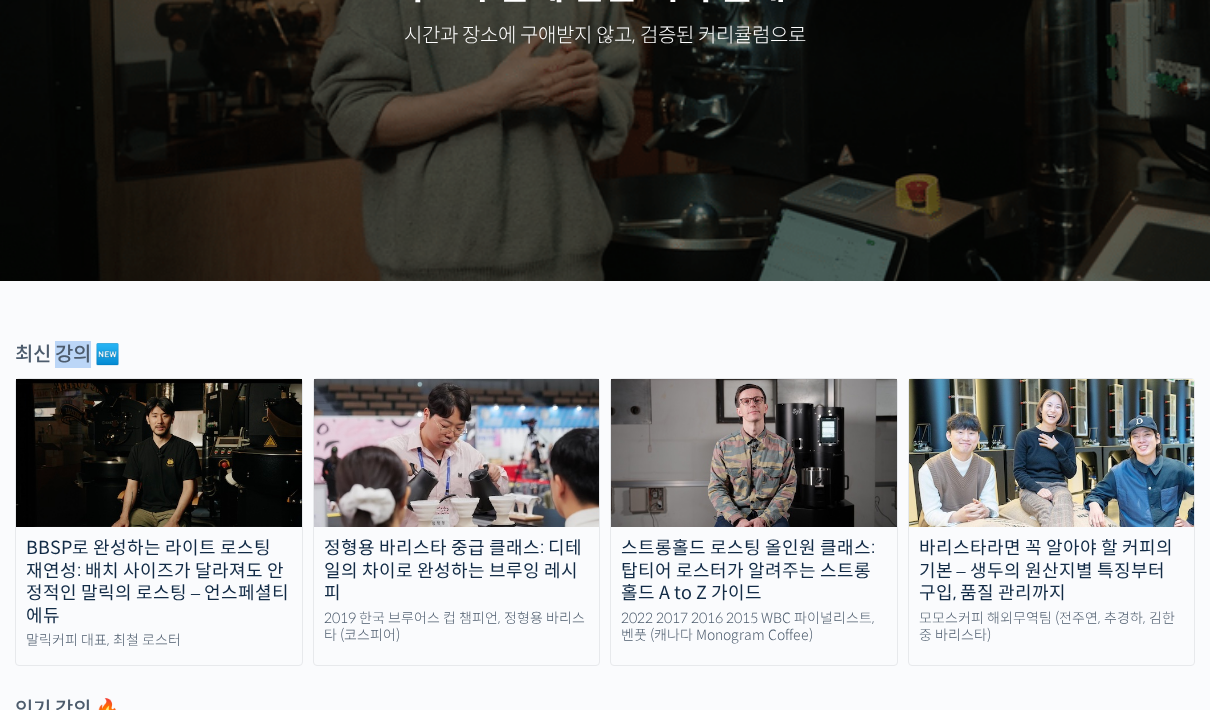 click on "최선을 다하는 당신을 위해,
최고와 함께 만든 커피 클래스
시간과 장소에 구애받지 않고, 검증된 커리큘럼으로
주성현 로스터님 Benjamin Put 전주연 바리스타님 최철 로스터님 윤선희 심사위원님 방현영 로스터님 Patrik Rolf 박상호 바리스타님 윤원균 로스터님 추경하 바리스타님 Anthony Douglas 정형용 바리스타님 윤서영 팀장님 강민서 바리스타님 이지유 바리스타님 Tetsu Kasuya 신창호 바리스타님 Miki Suzuki 유승권 로스터님 최원재 바리스타님 Elysia Tan 진경도 대표님 김한준 바리스타님 장문규 로스터님 안태환 대표님 송인영 심사위원님 강호동 대표님 김의성 매니저님 김지웅 엔지니어님" at bounding box center (605, 3283) 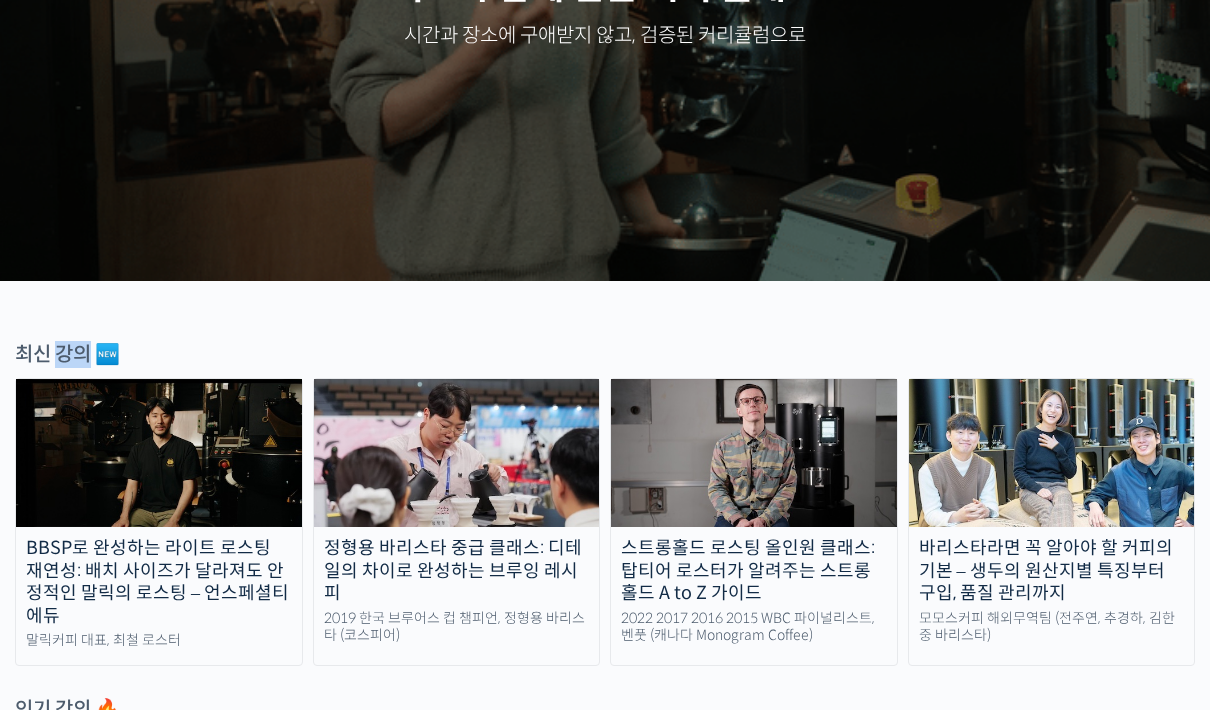 click on "최선을 다하는 당신을 위해,
최고와 함께 만든 커피 클래스
시간과 장소에 구애받지 않고, 검증된 커리큘럼으로
주성현 로스터님 Benjamin Put 전주연 바리스타님 최철 로스터님 윤선희 심사위원님 방현영 로스터님 Patrik Rolf 박상호 바리스타님 윤원균 로스터님 추경하 바리스타님 Anthony Douglas 정형용 바리스타님 윤서영 팀장님 강민서 바리스타님 이지유 바리스타님 Tetsu Kasuya 신창호 바리스타님 Miki Suzuki 유승권 로스터님 최원재 바리스타님 Elysia Tan 진경도 대표님 김한준 바리스타님 장문규 로스터님 안태환 대표님 송인영 심사위원님 강호동 대표님 김의성 매니저님 김지웅 엔지니어님" at bounding box center (605, 3283) 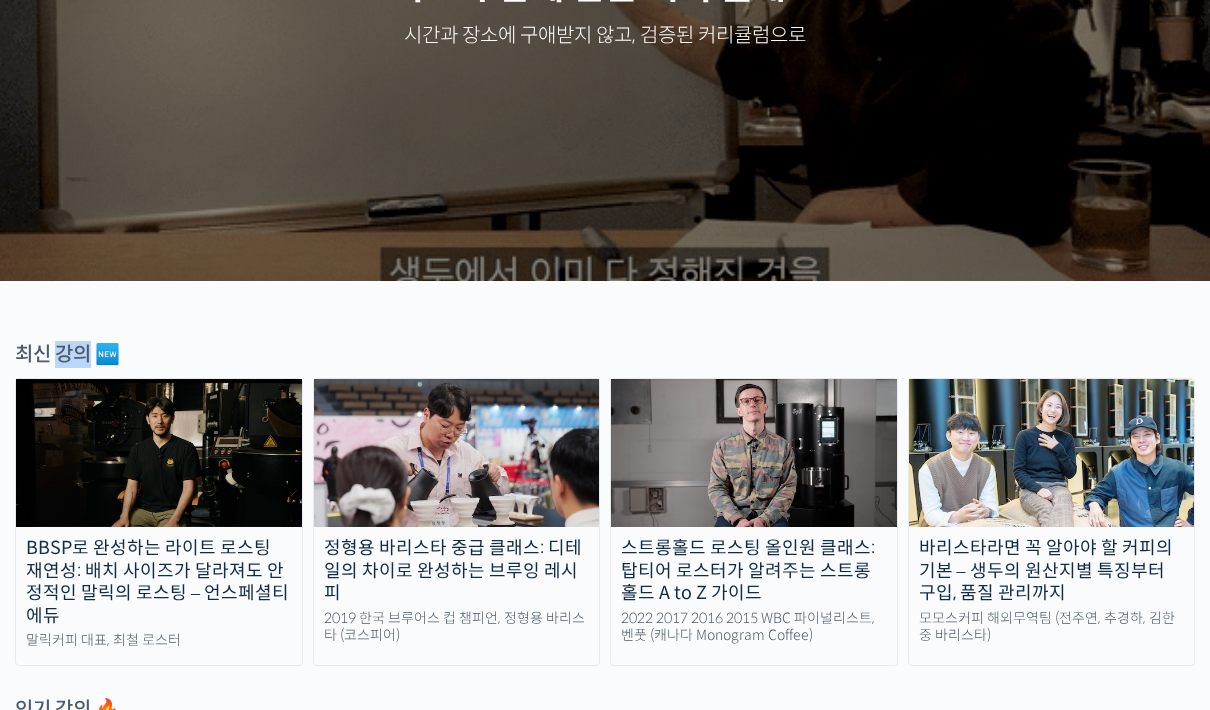 click on "스트롱홀드 로스팅 올인원 클래스: 탑티어 로스터가 알려주는 스트롱홀드 A to Z 가이드" at bounding box center [754, 571] 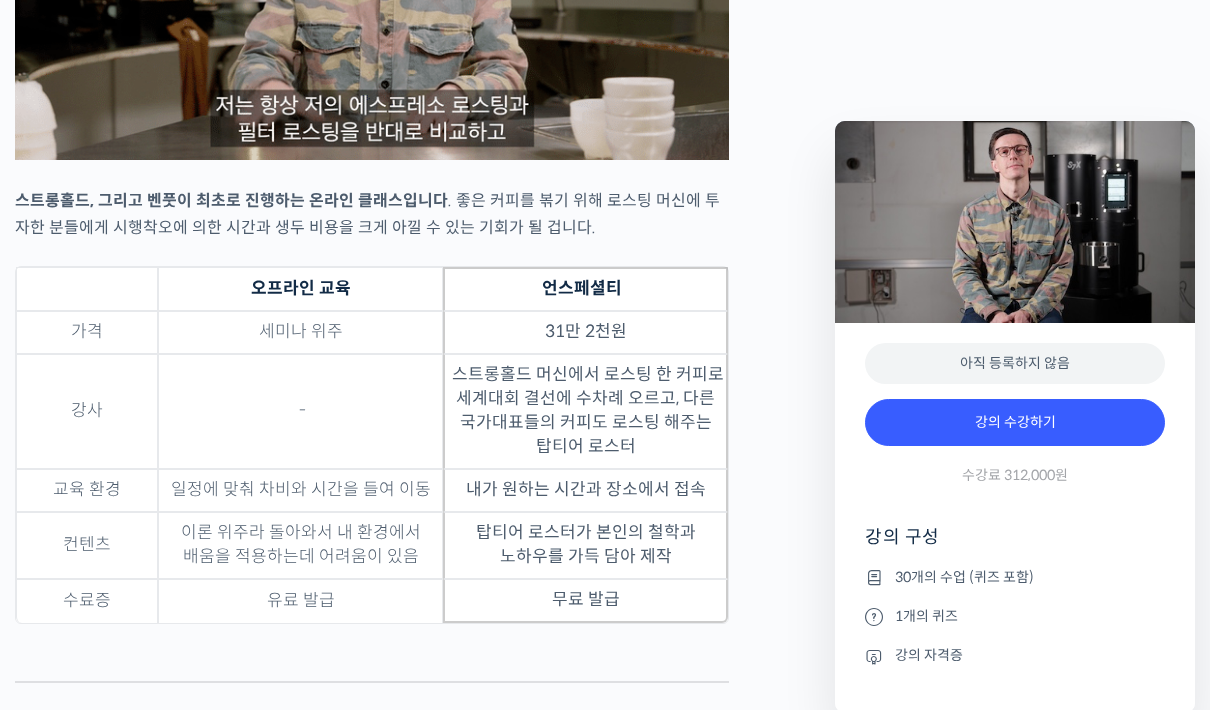scroll, scrollTop: 6056, scrollLeft: 0, axis: vertical 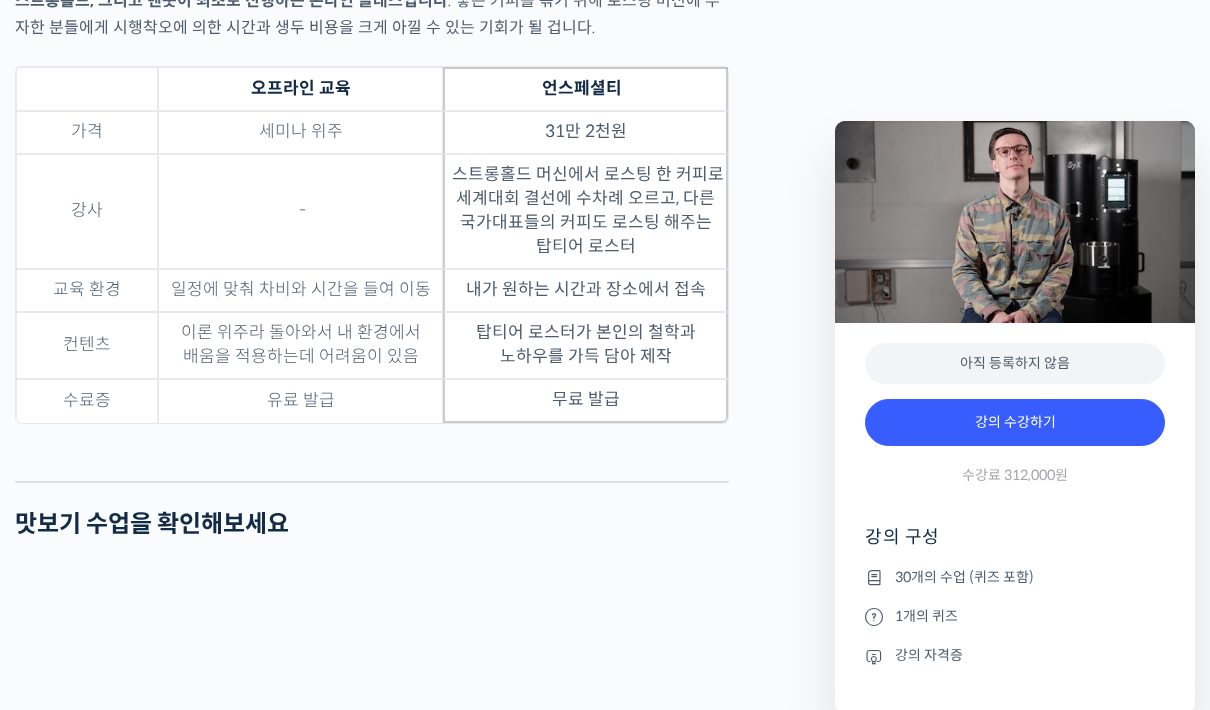 click on "탑티어 로스터가 본인의 철학과 노하우를 가득 담아 제작" at bounding box center (585, 345) 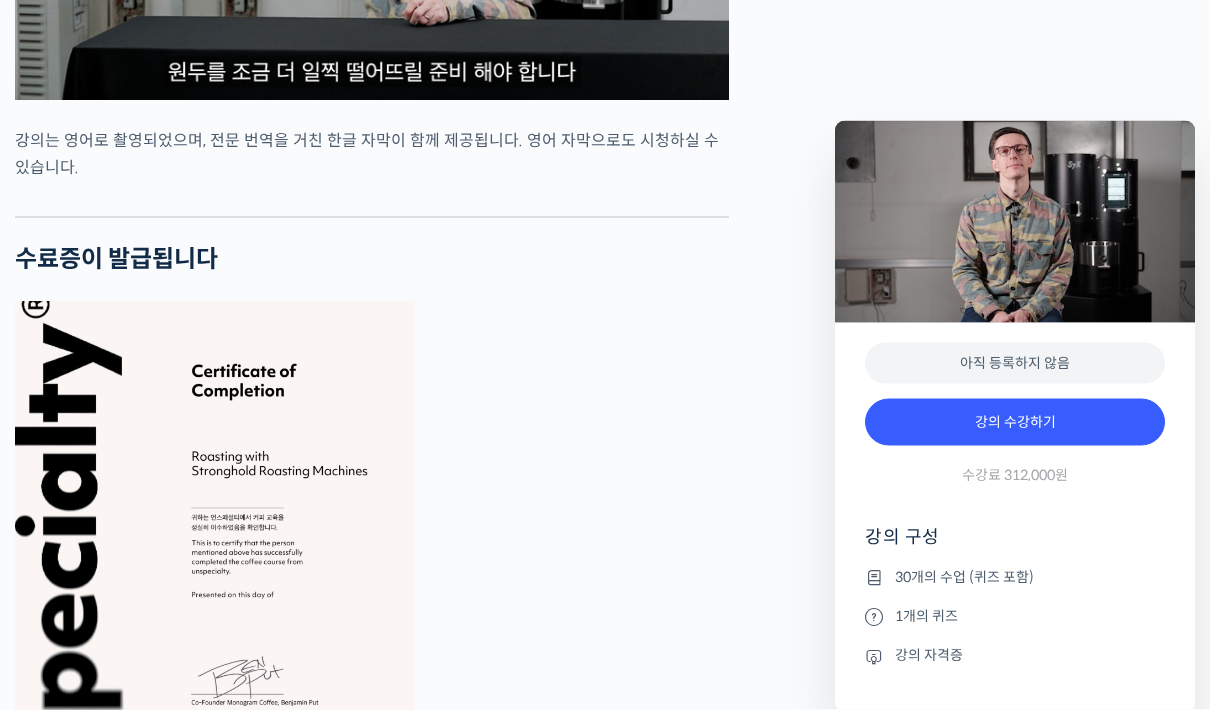 scroll, scrollTop: 7657, scrollLeft: 0, axis: vertical 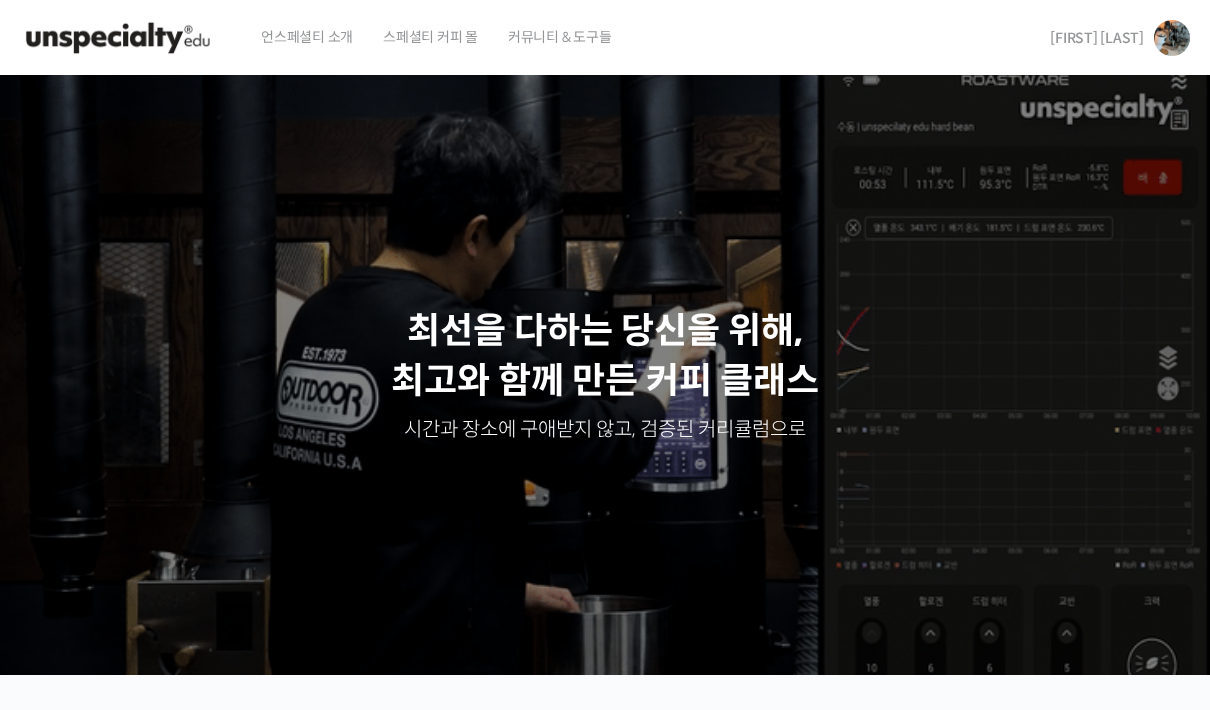 click at bounding box center (1172, 38) 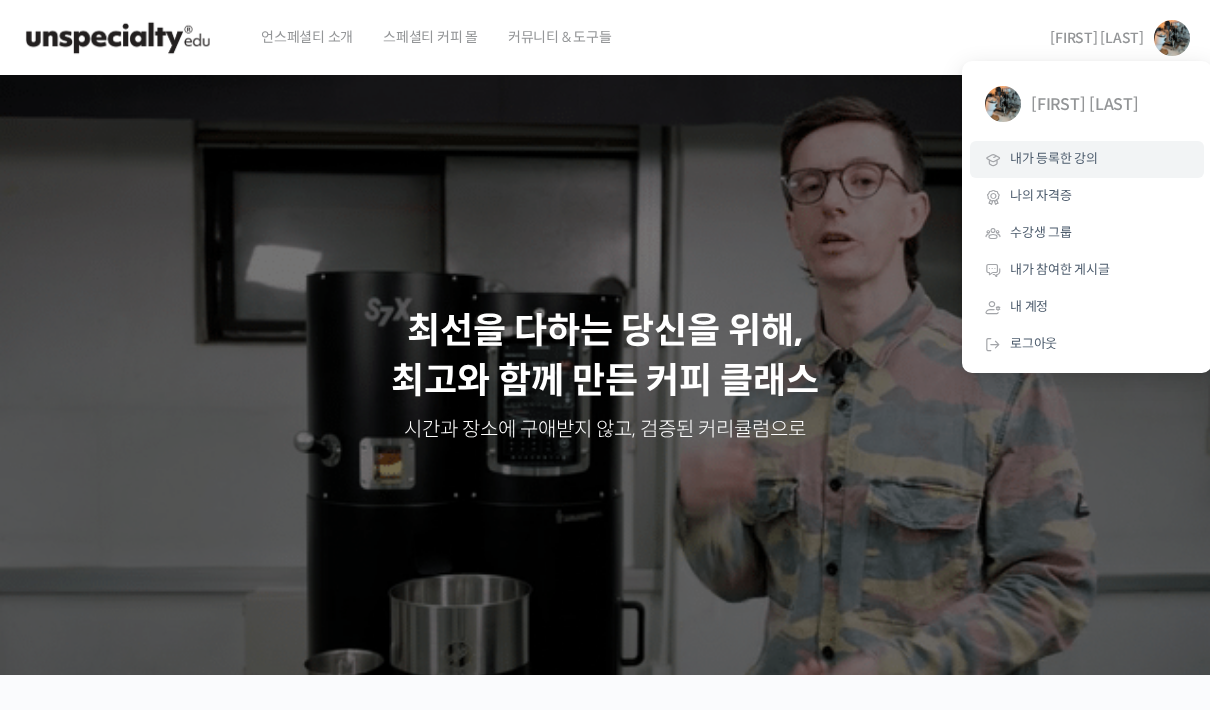 click on "내가 등록한 강의" at bounding box center (1054, 158) 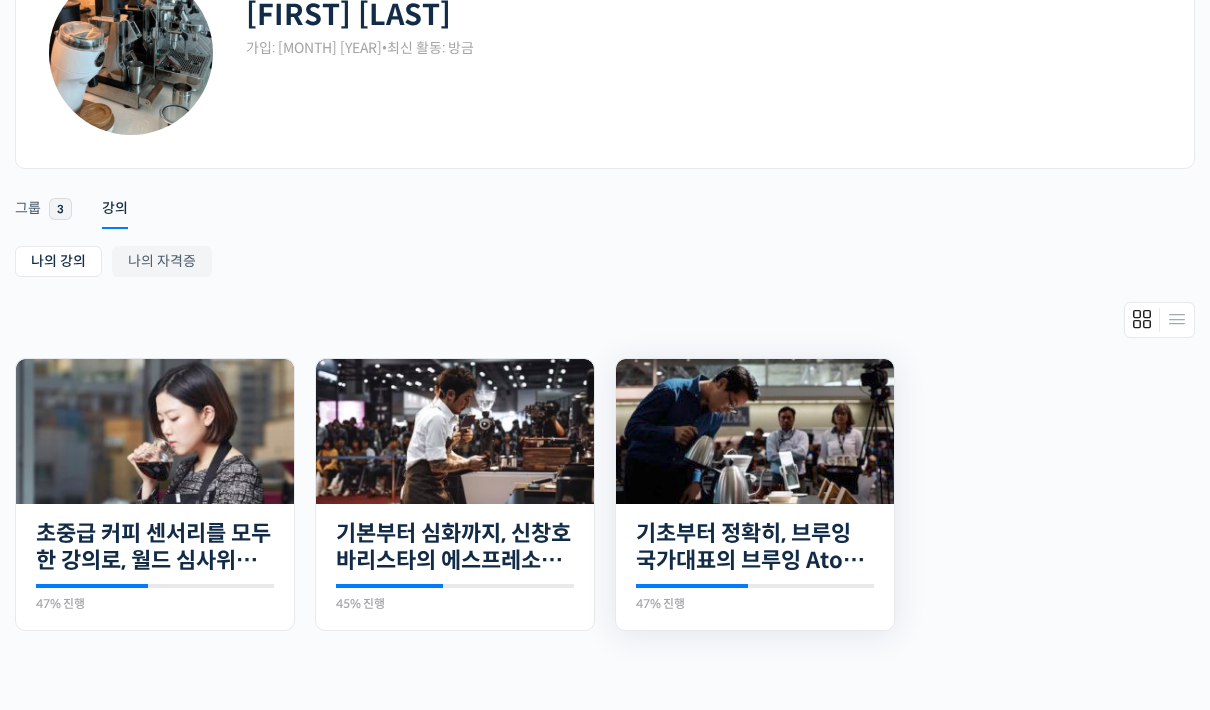 scroll, scrollTop: 152, scrollLeft: 0, axis: vertical 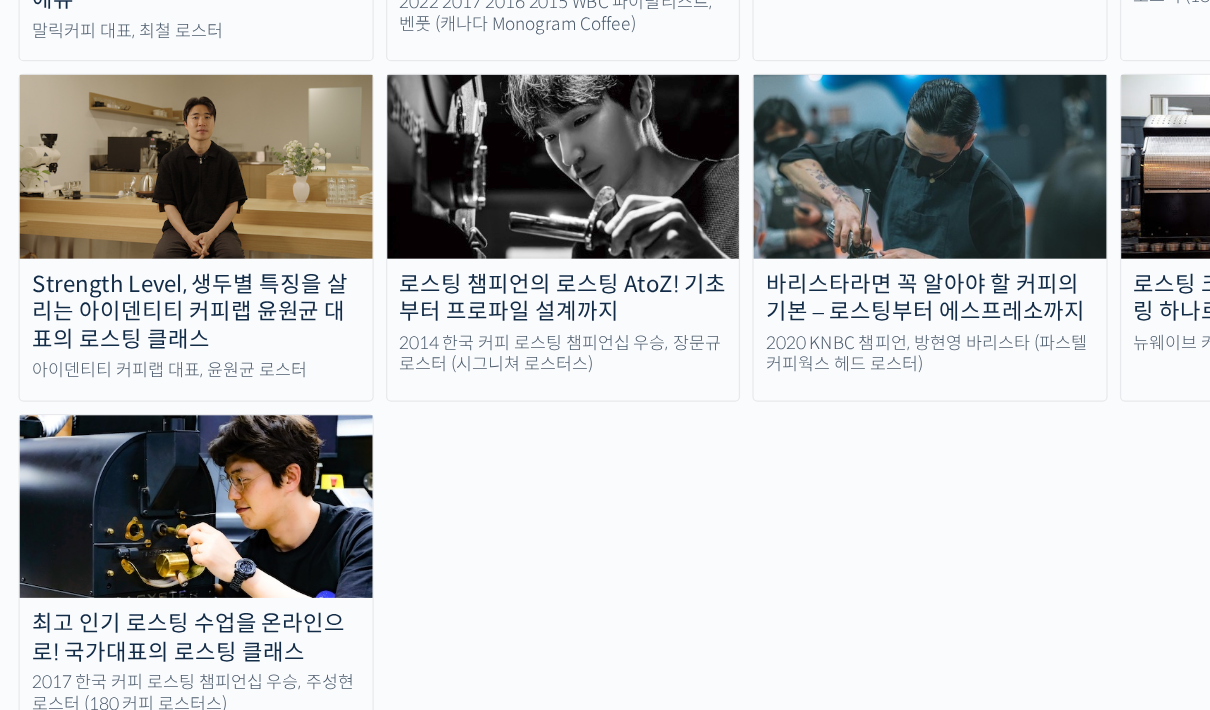 click at bounding box center (159, 481) 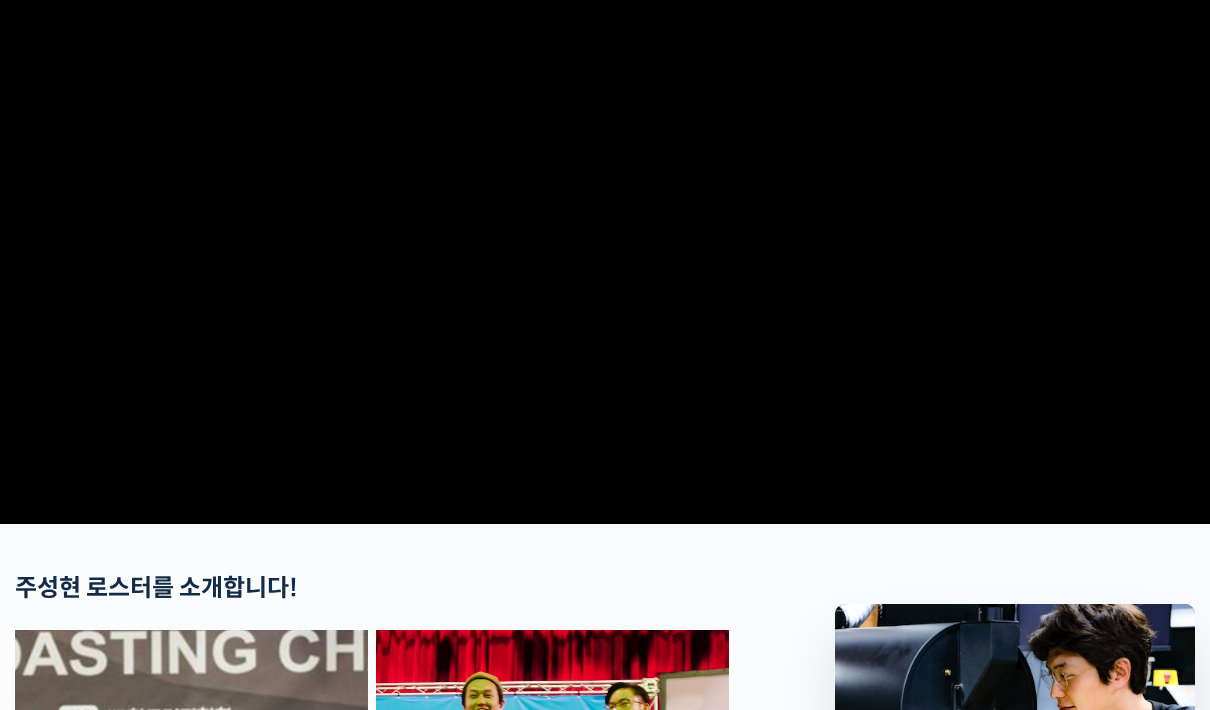 scroll, scrollTop: 0, scrollLeft: 0, axis: both 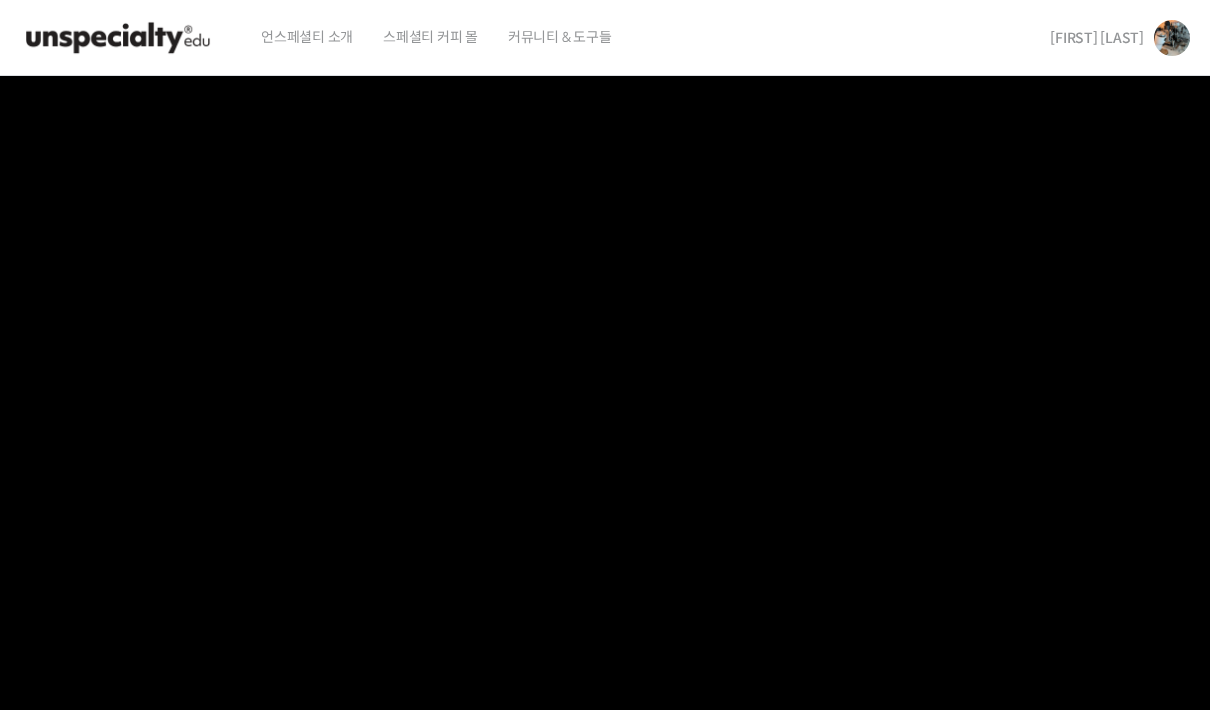 click on "[FIRST] [LAST]" at bounding box center (1120, 38) 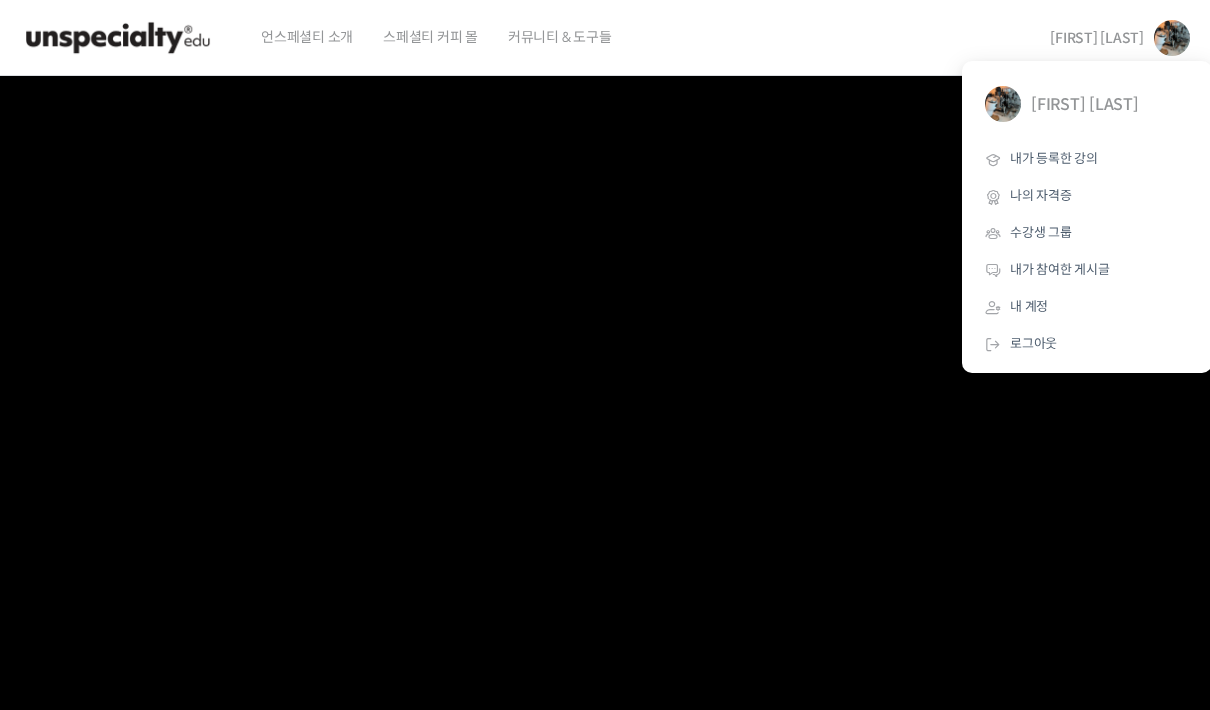click at bounding box center (605, 421) 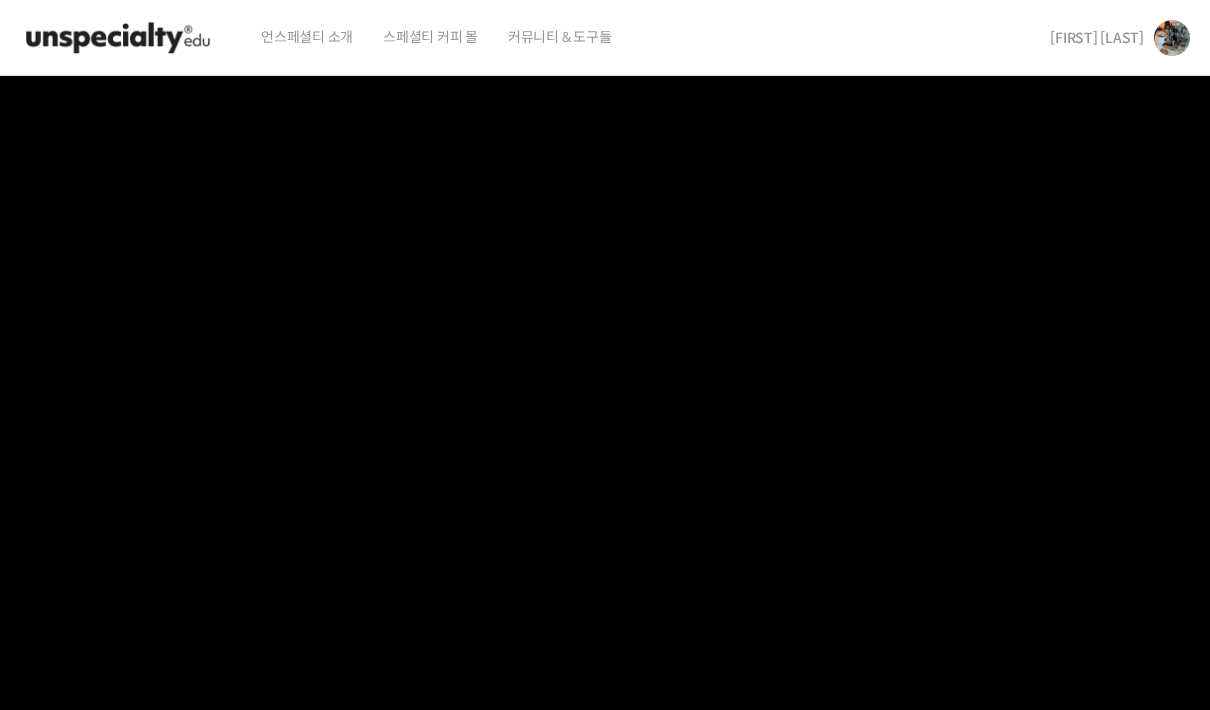 click at bounding box center [118, 38] 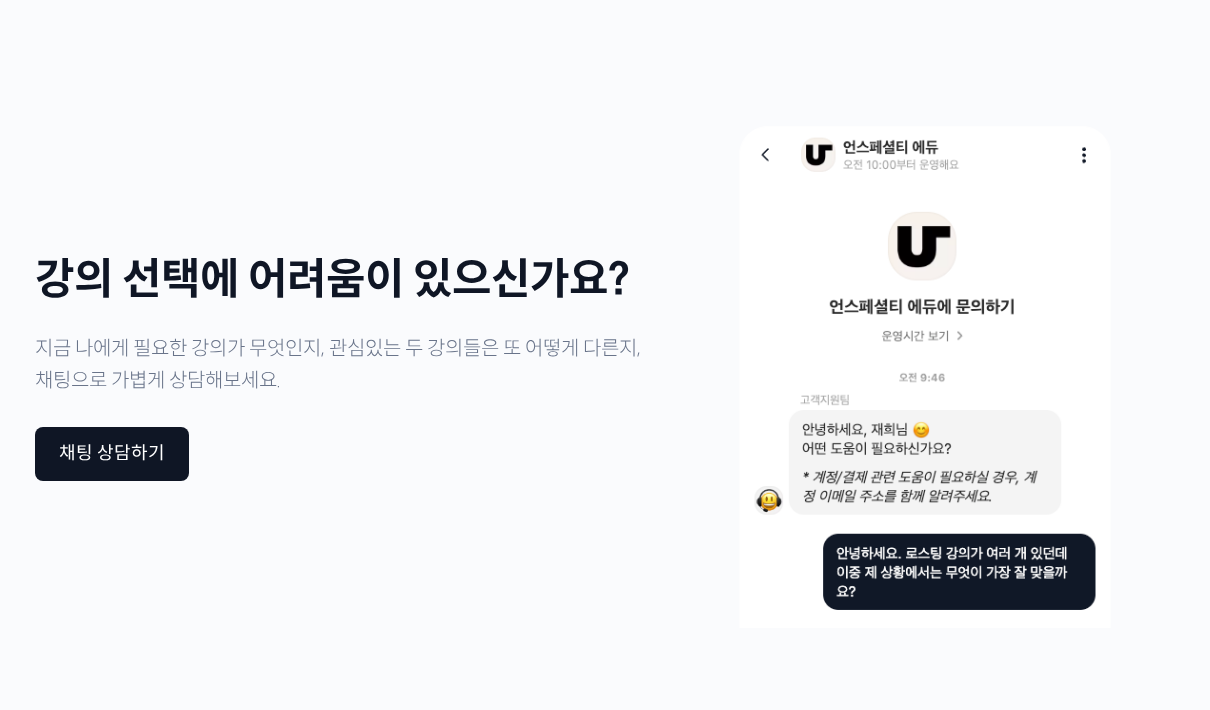 scroll, scrollTop: 4875, scrollLeft: 0, axis: vertical 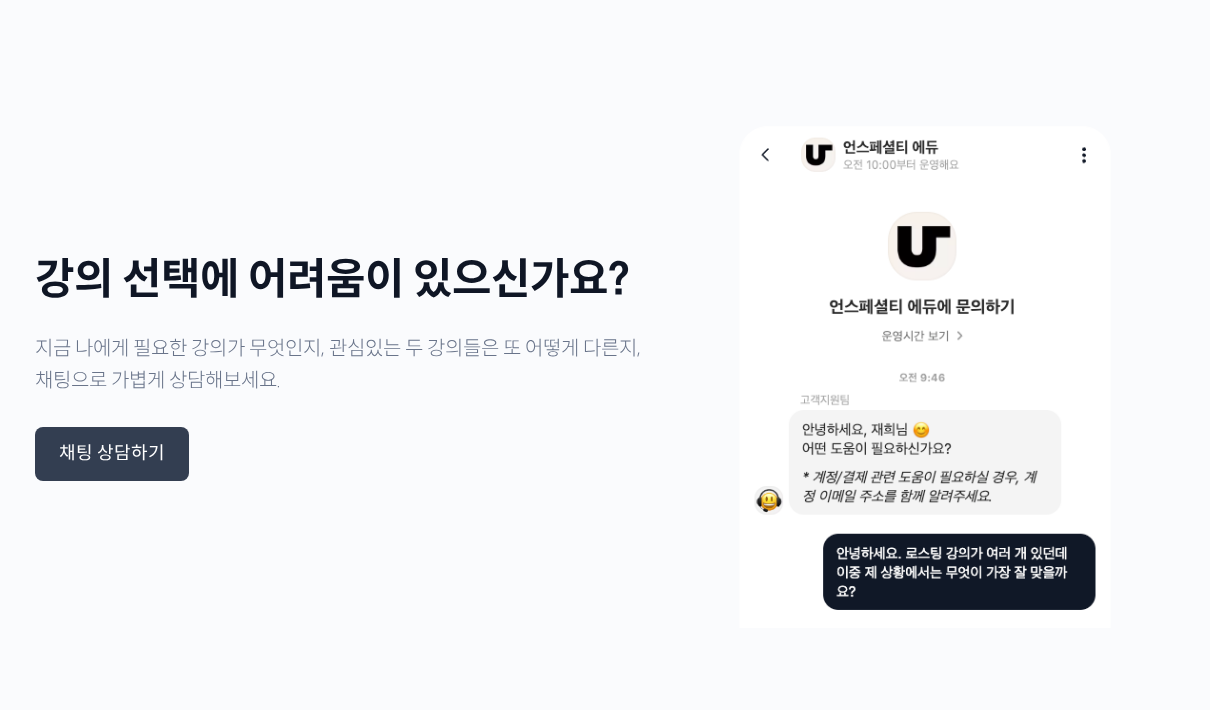 click on "채팅 상담하기" at bounding box center [112, 454] 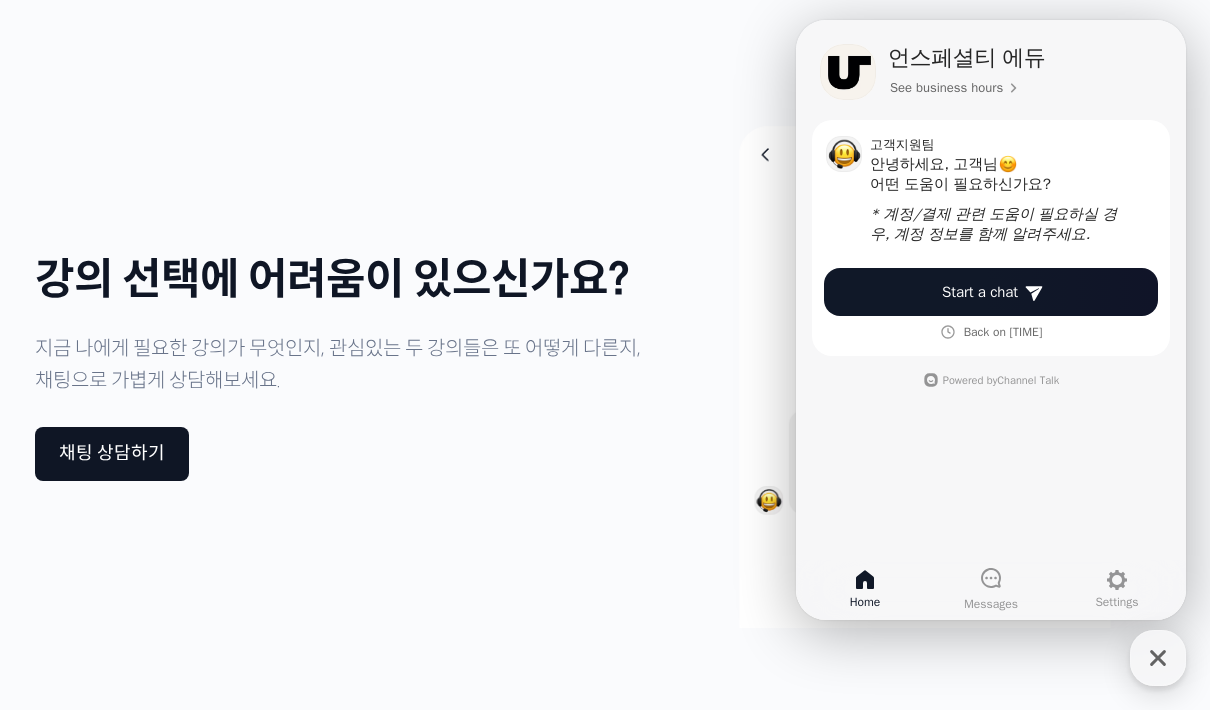 click on "Start a chat" at bounding box center [980, 292] 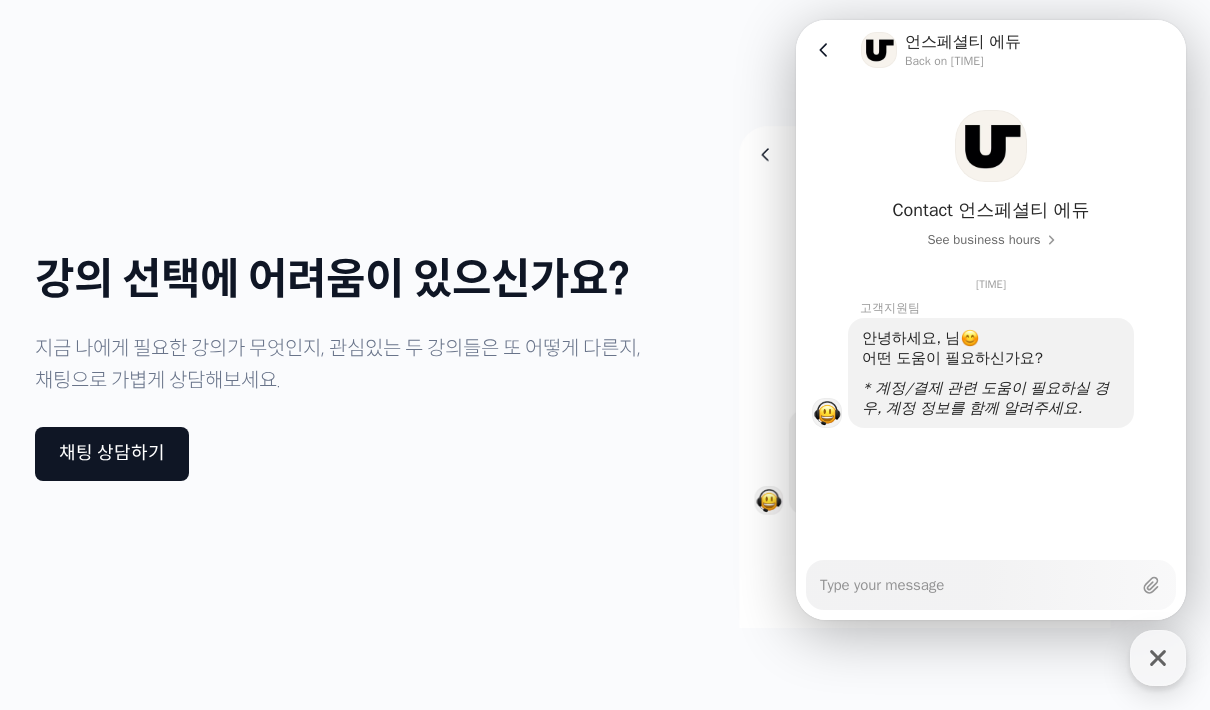 click on "Messenger Input Textarea" at bounding box center (975, 585) 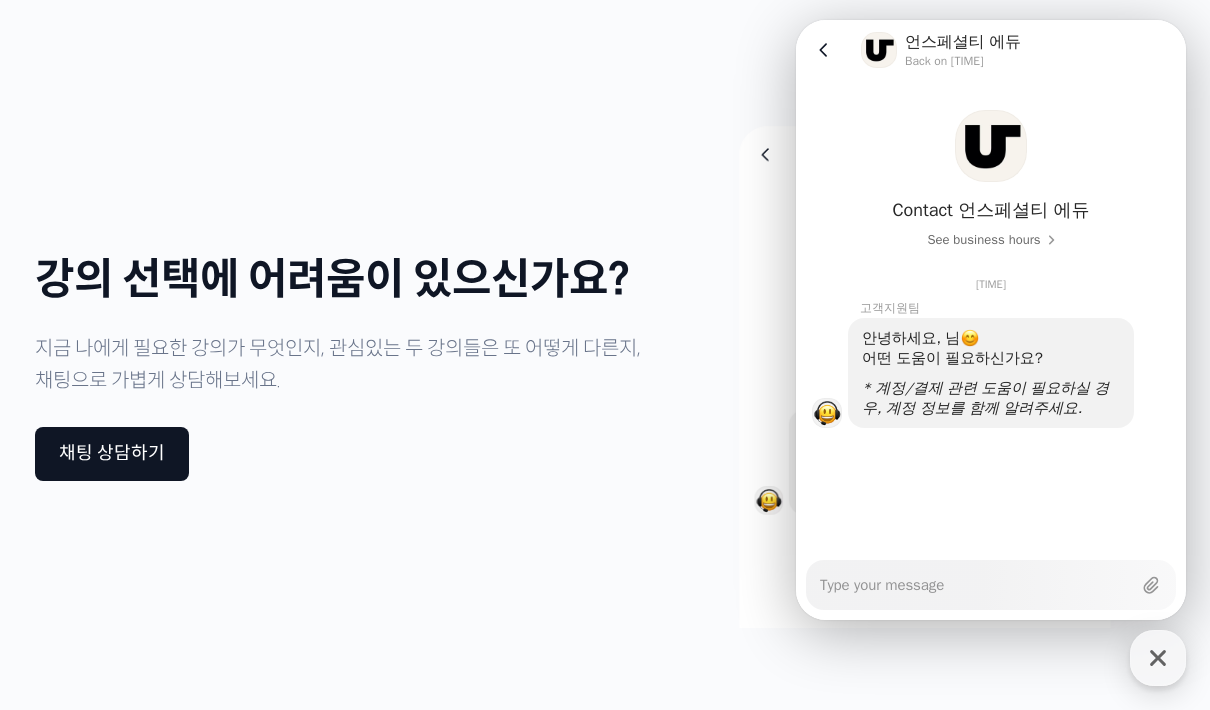 type on "x" 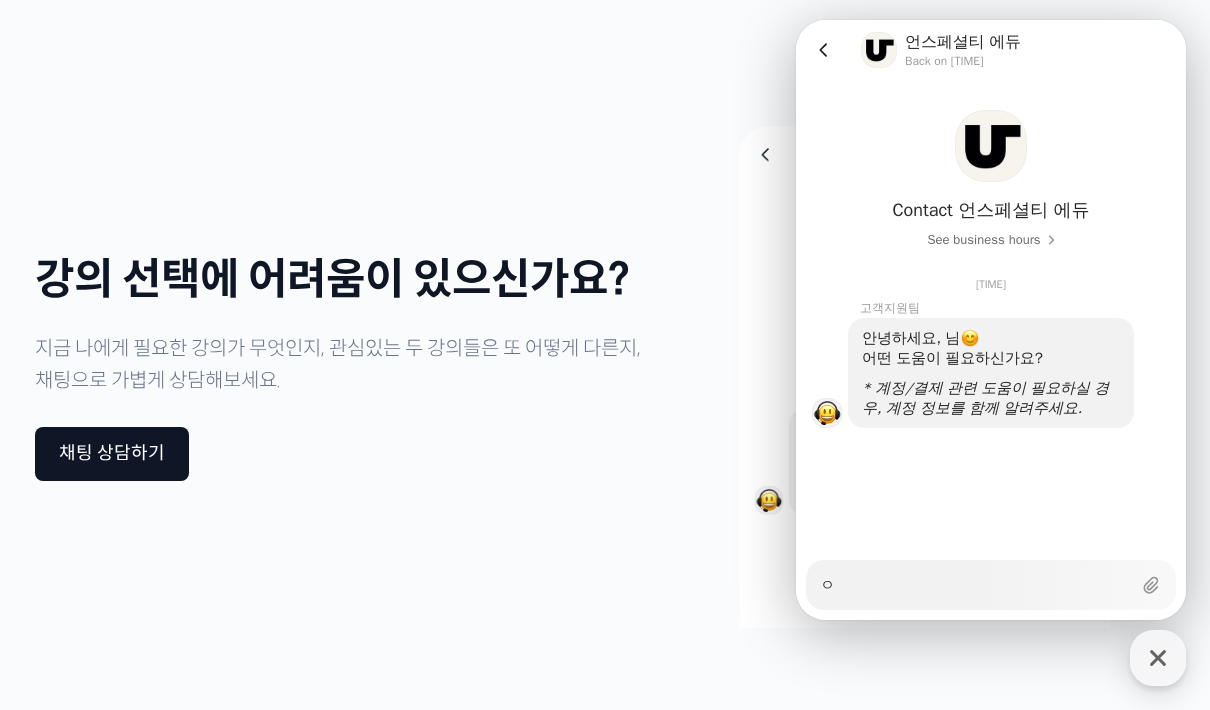 scroll, scrollTop: 4874, scrollLeft: 0, axis: vertical 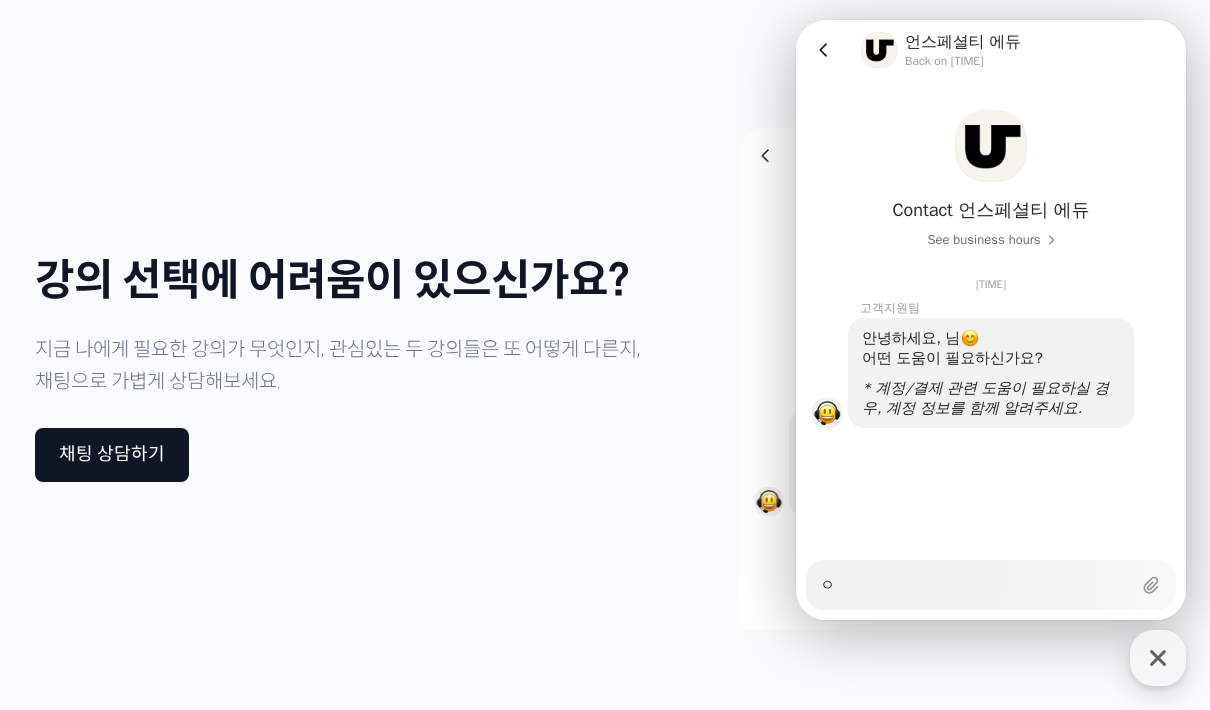 type on "x" 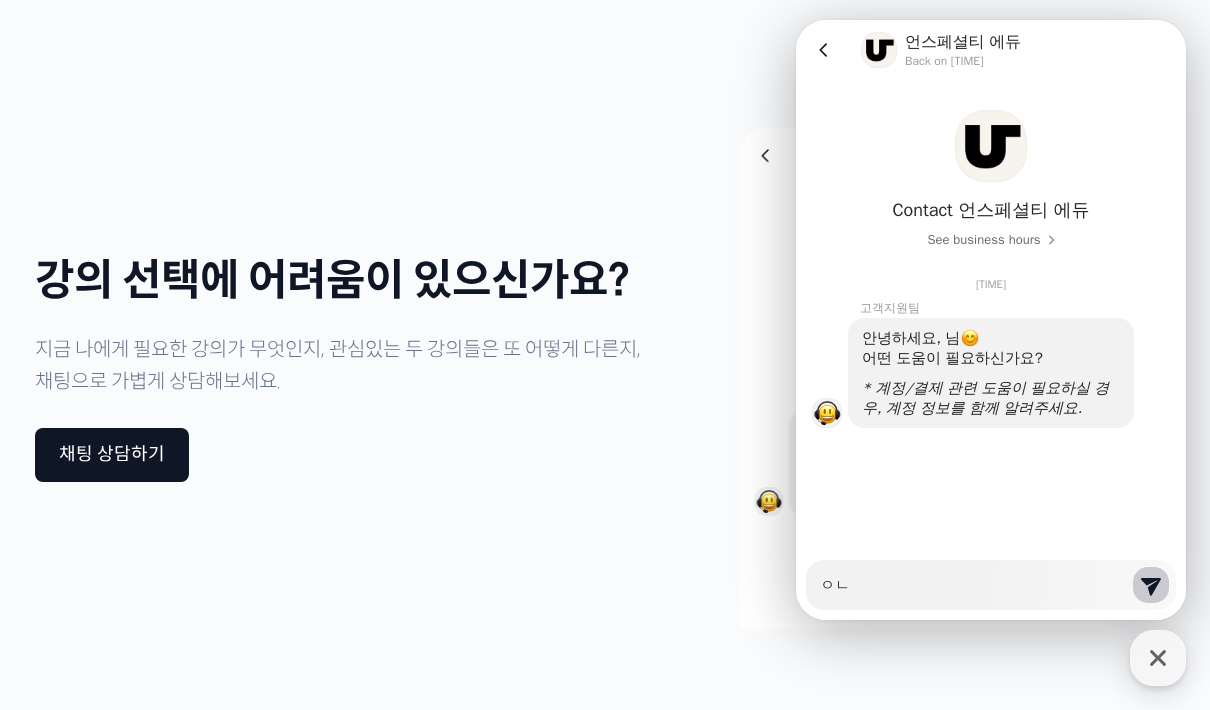type on "x" 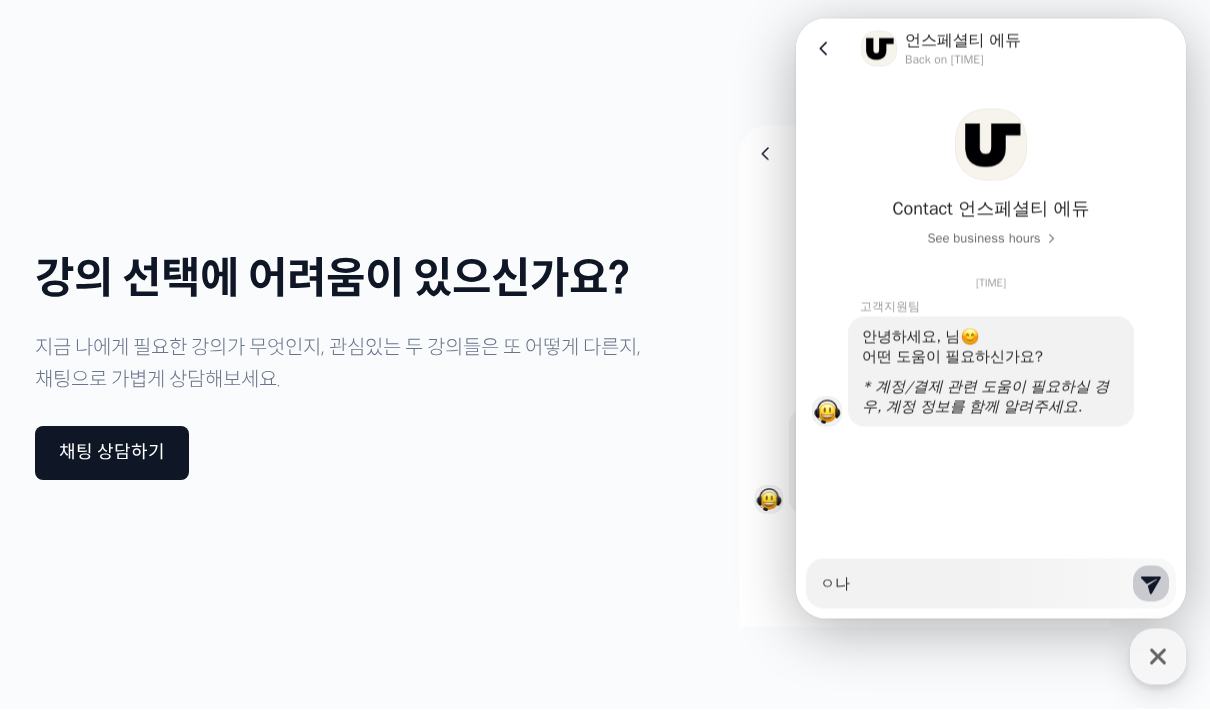 type on "ㅇㄴ" 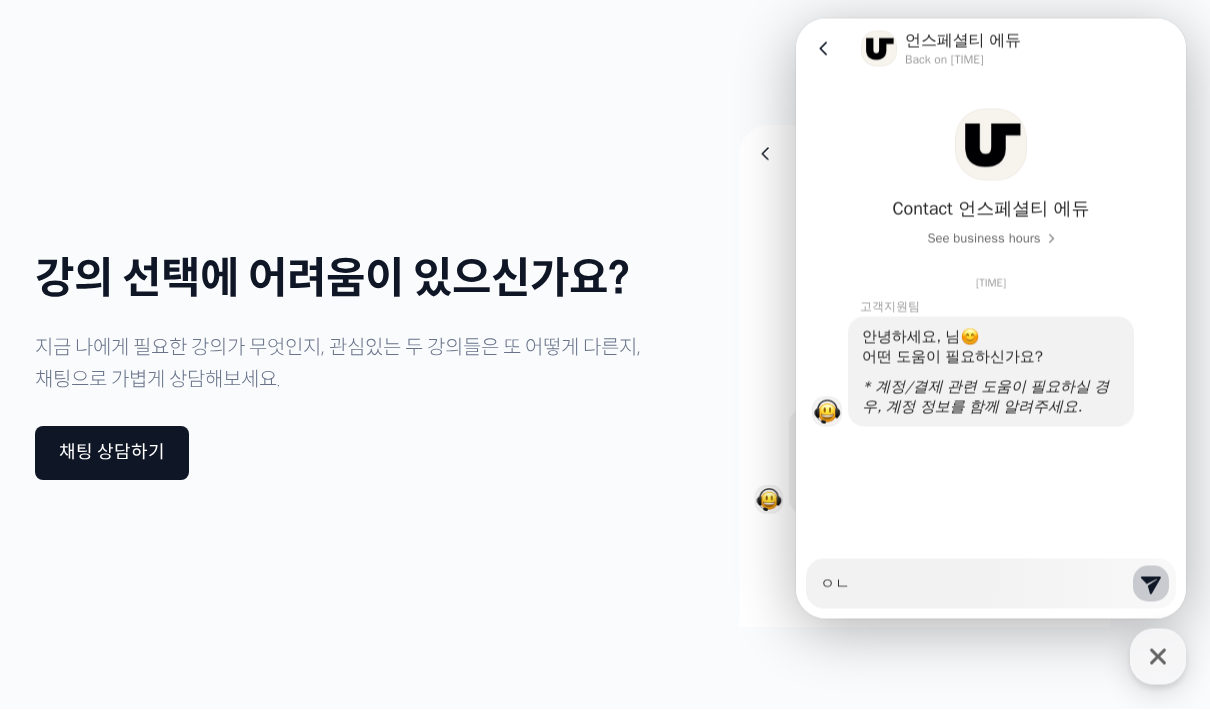 type on "x" 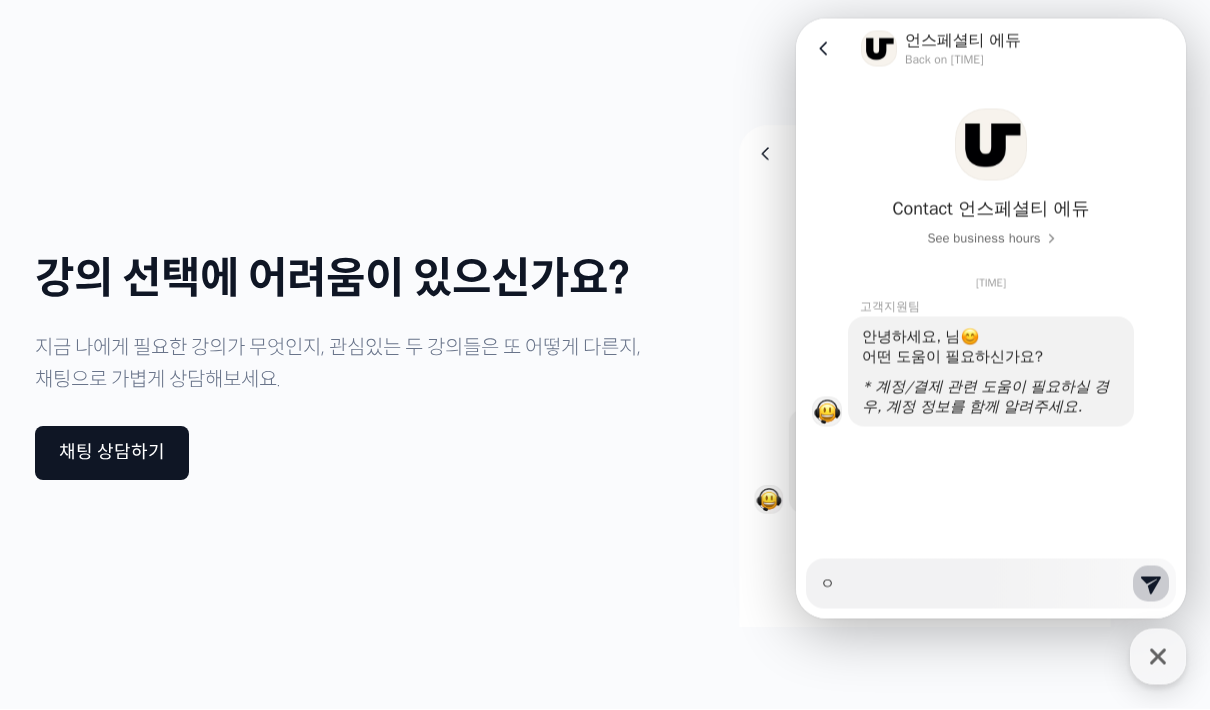 type on "x" 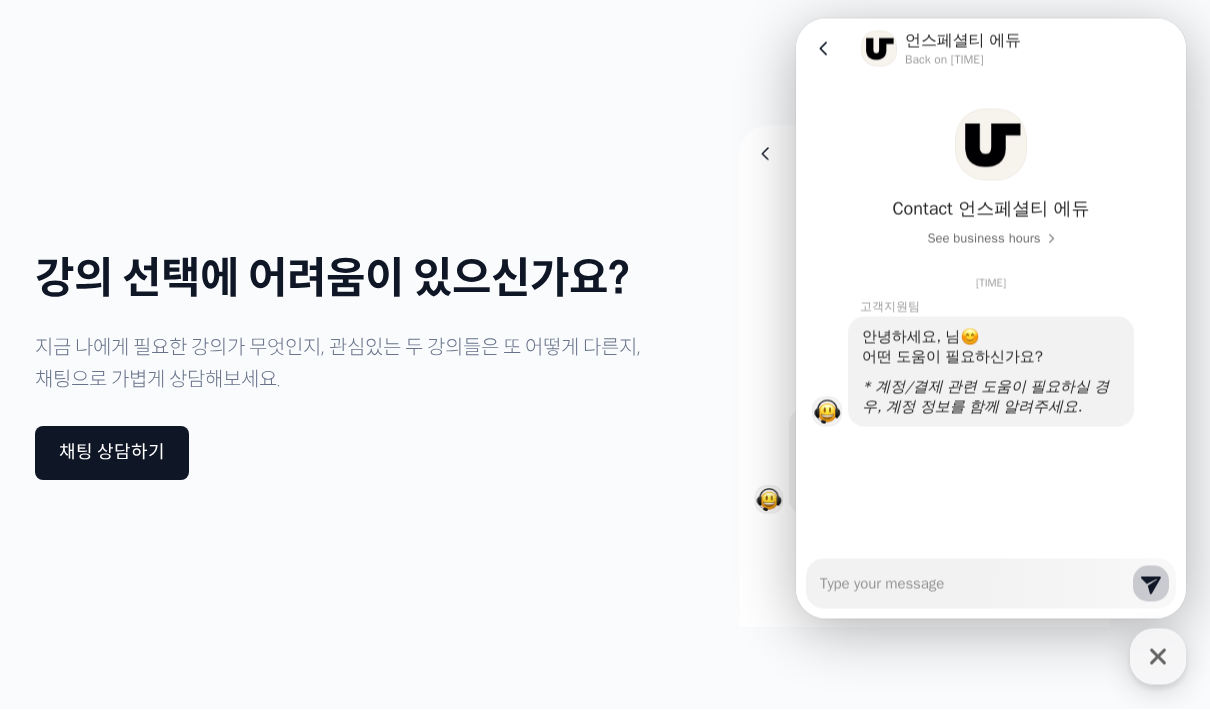 type on "x" 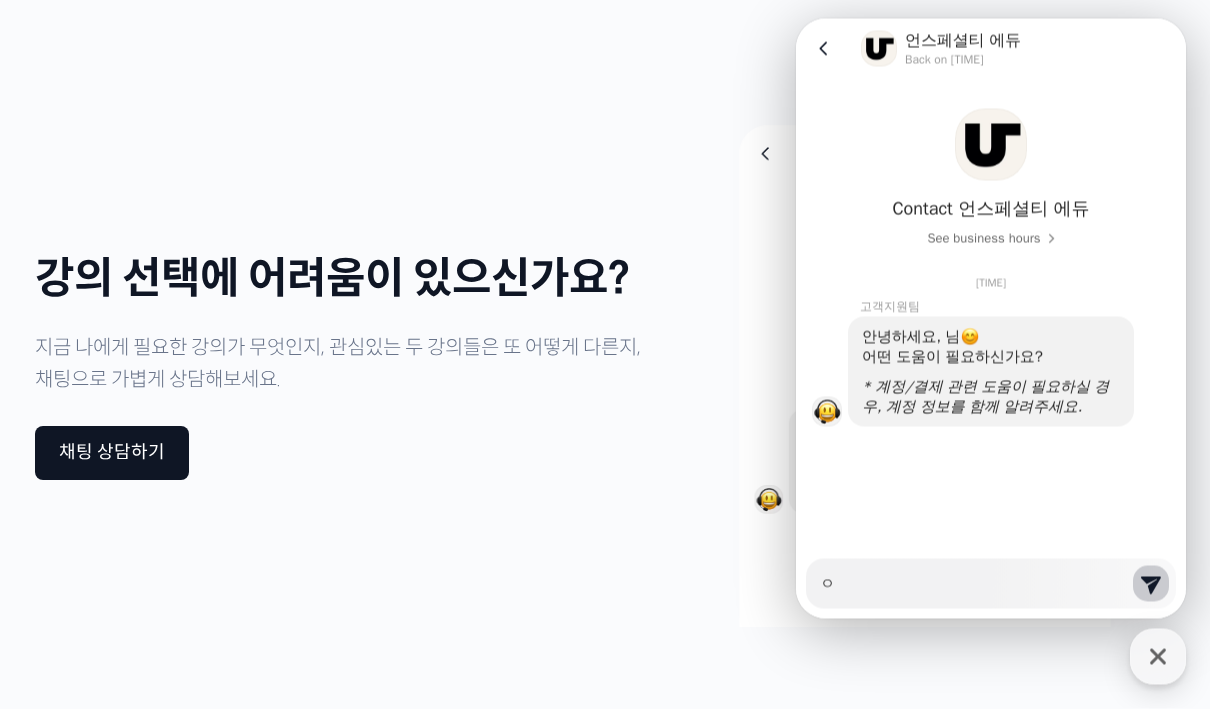 type on "x" 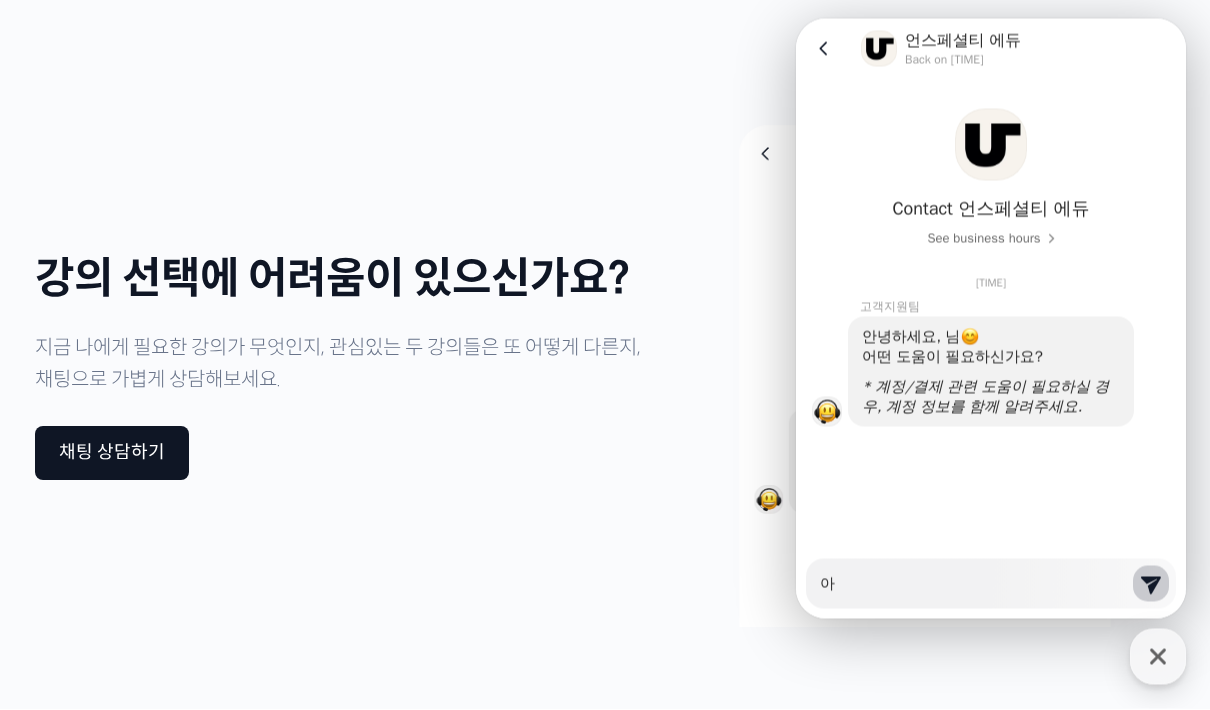 type on "x" 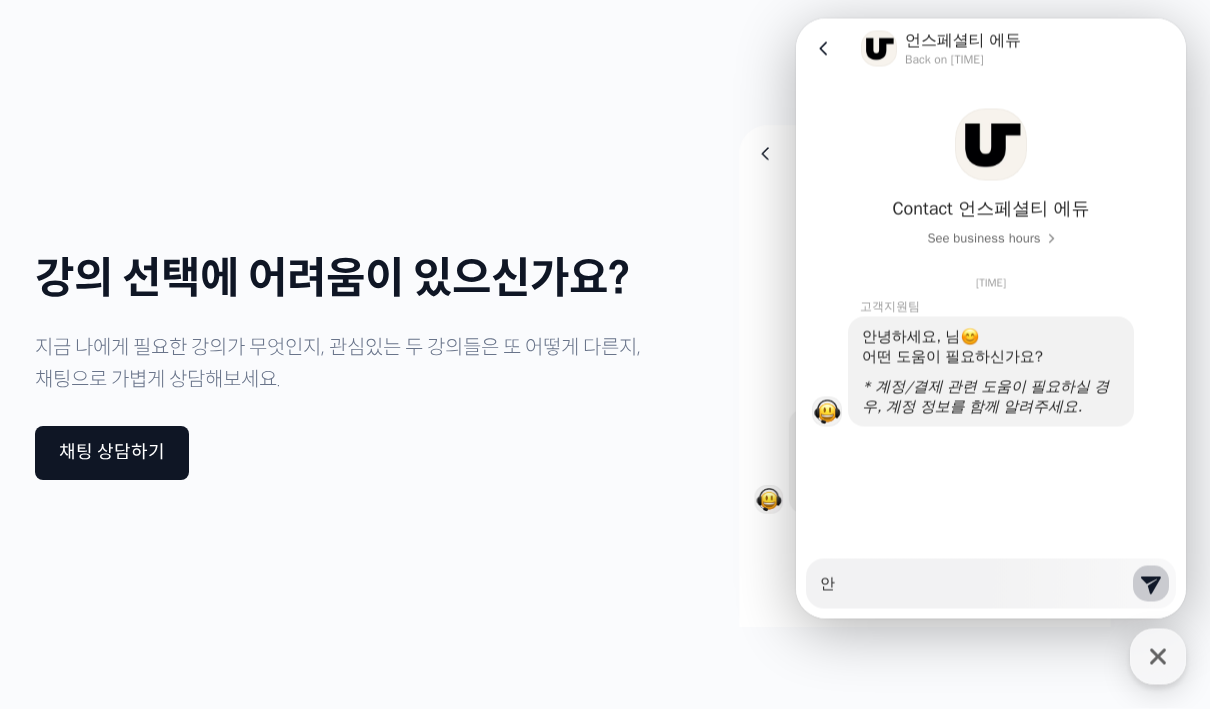 type on "x" 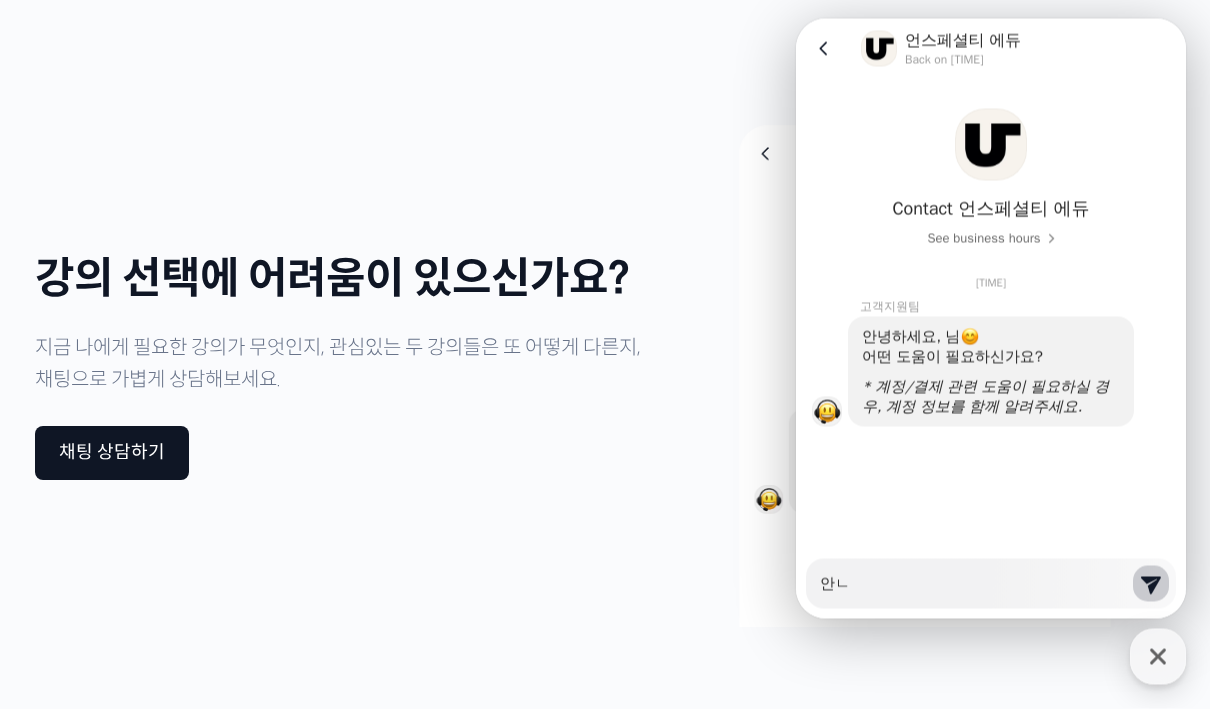 type on "x" 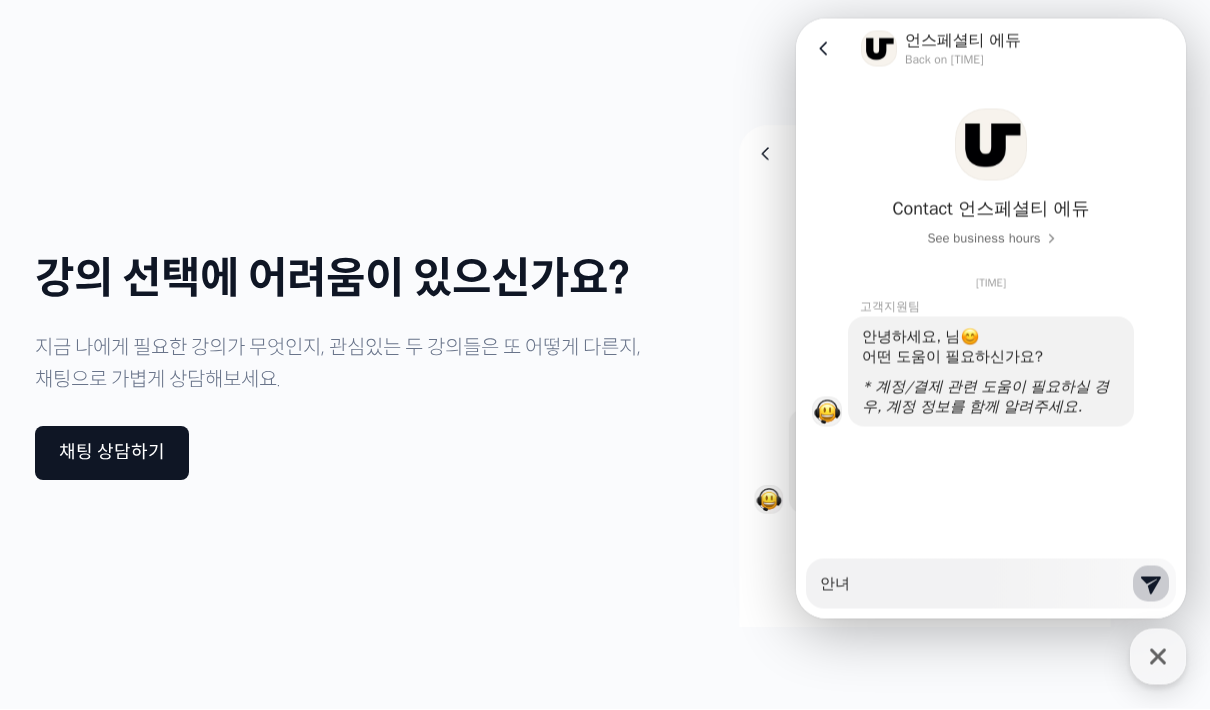 type on "x" 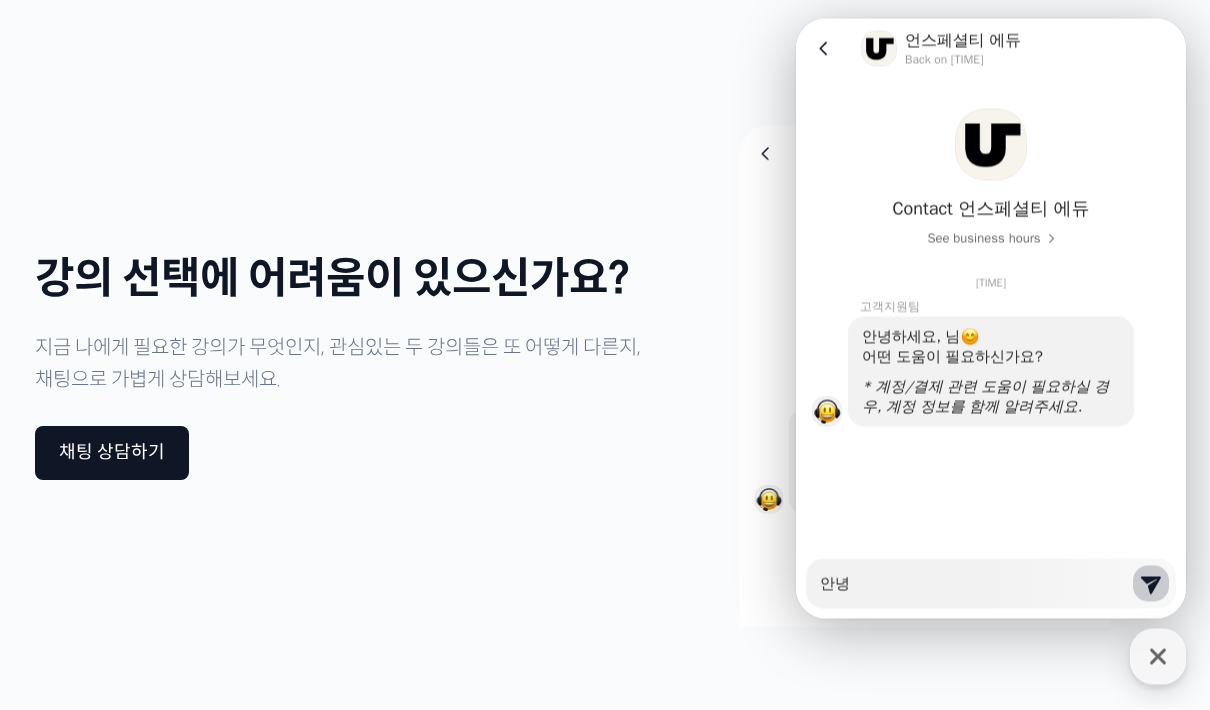 type on "x" 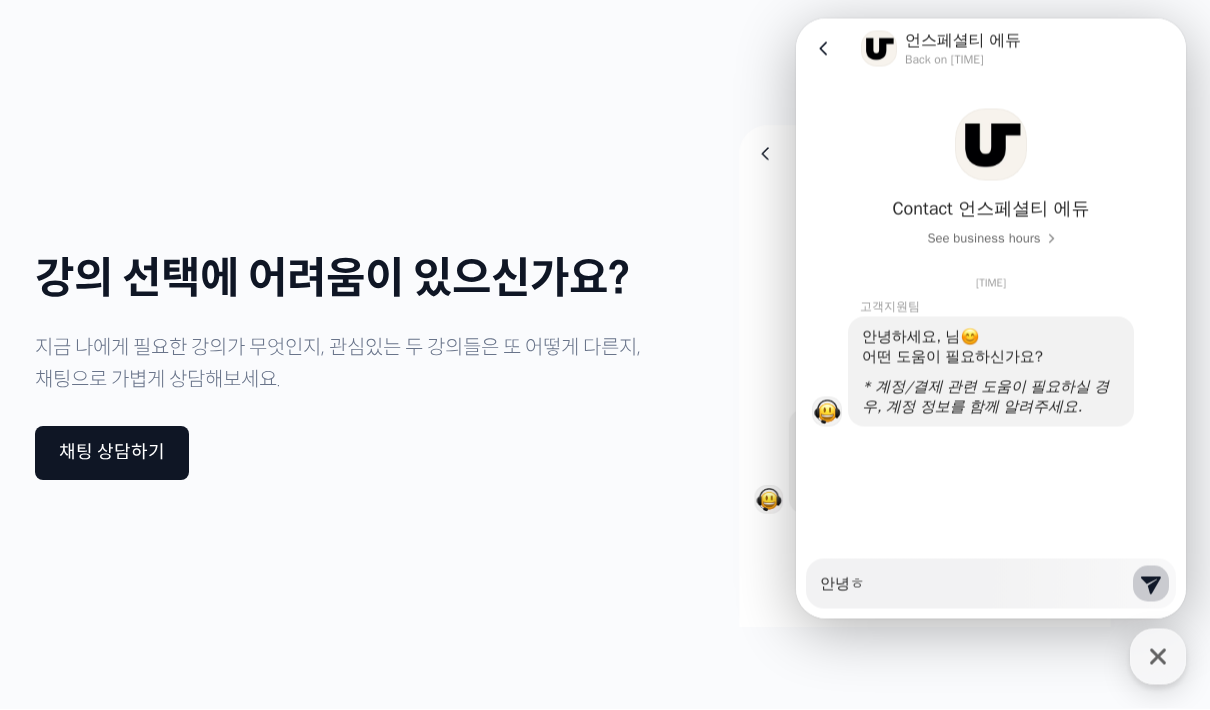 type on "x" 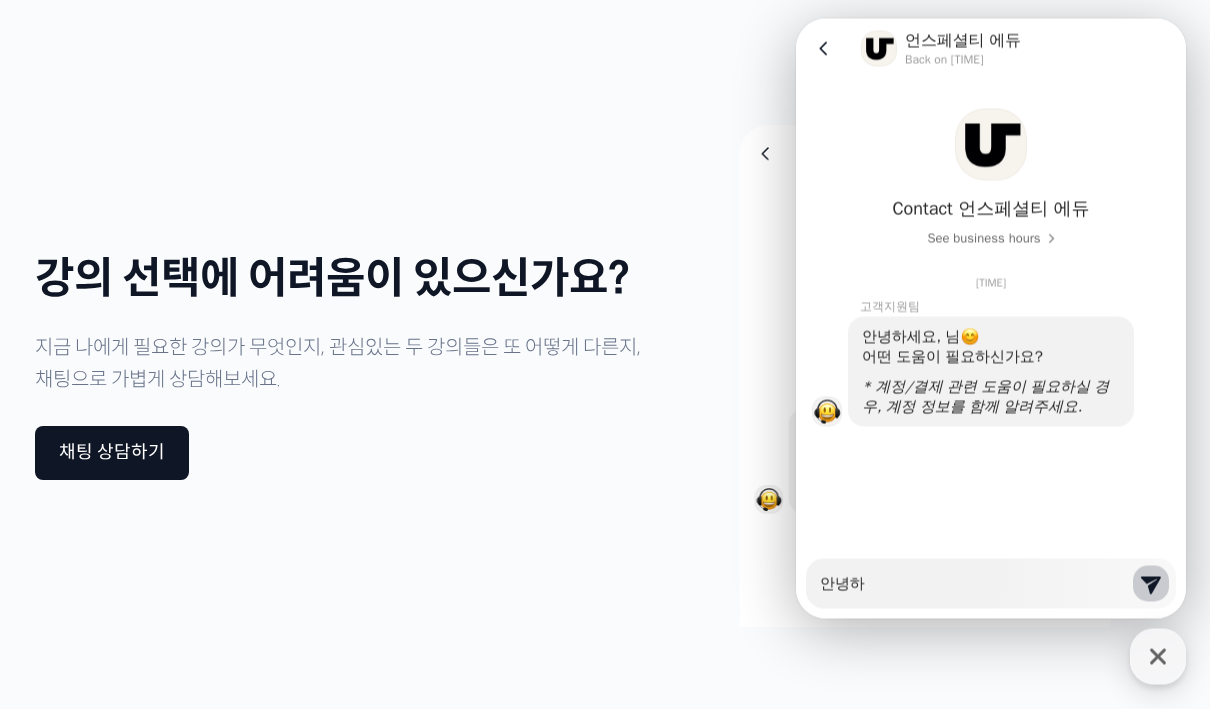 type on "x" 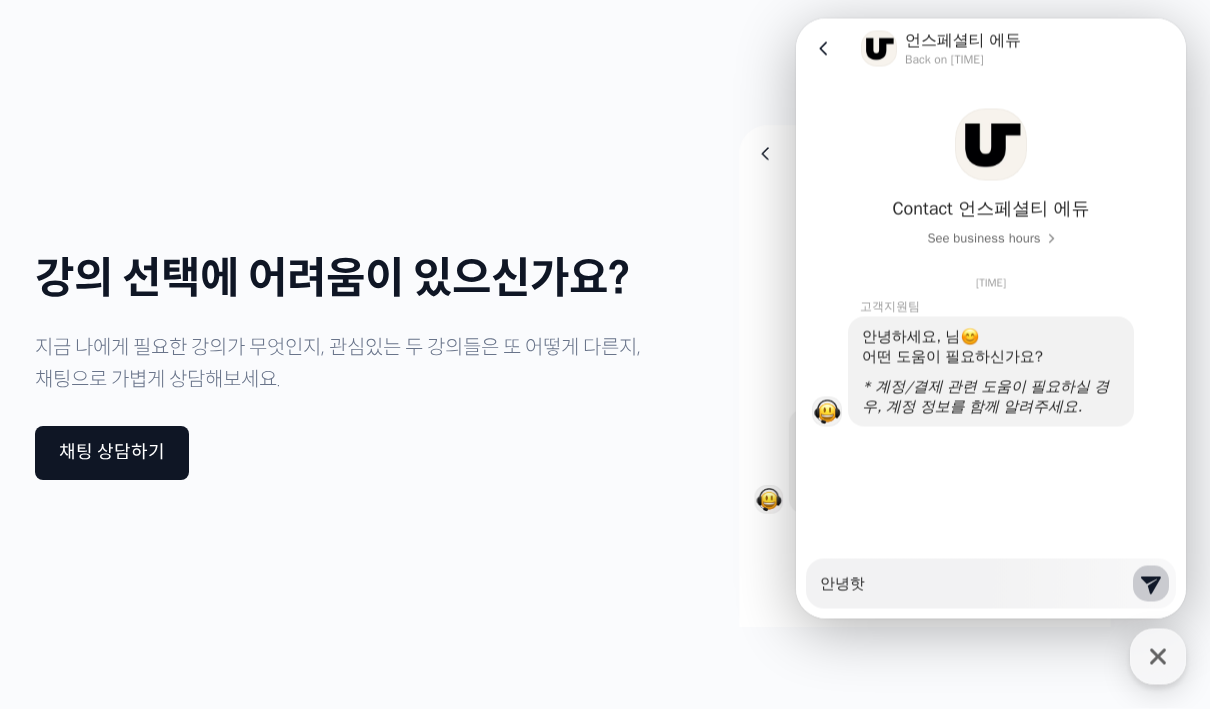 type on "x" 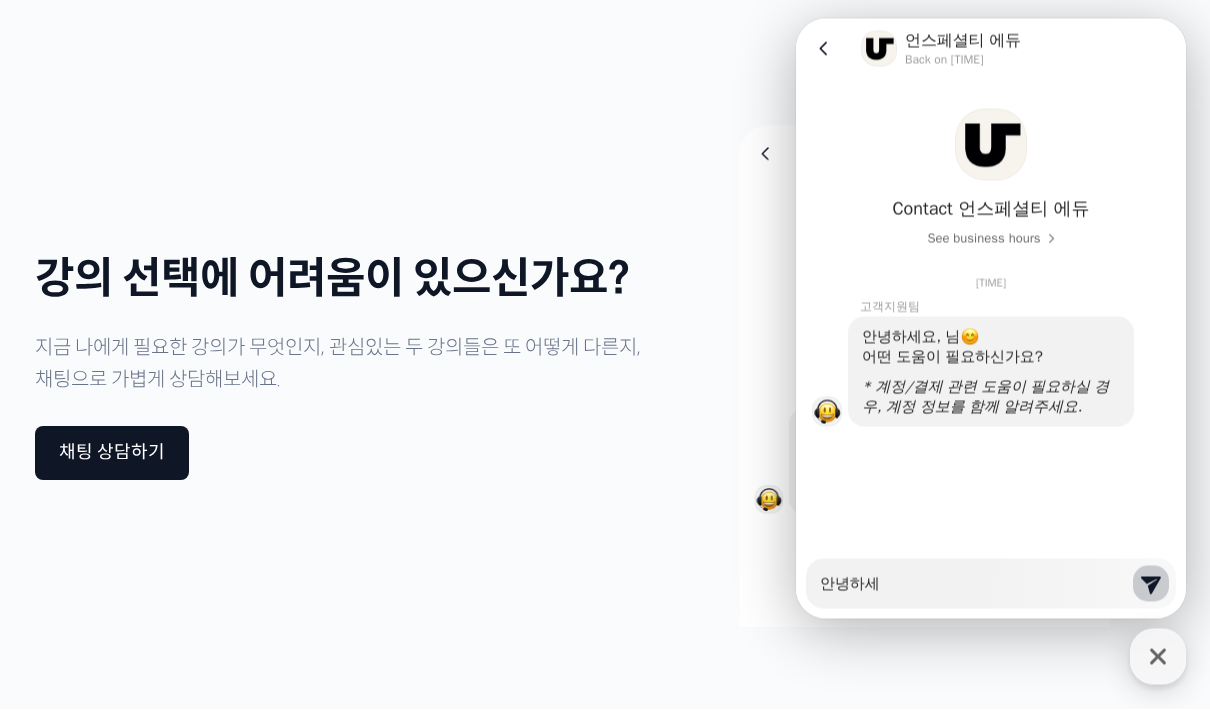 type on "x" 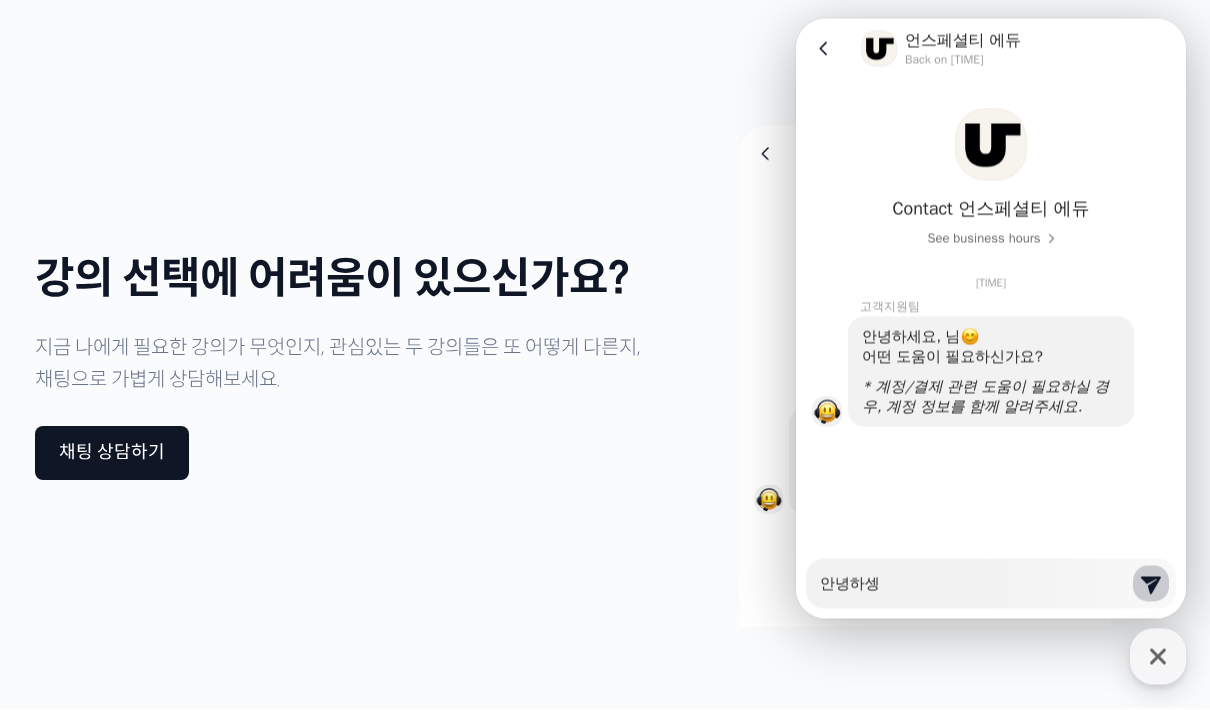type on "x" 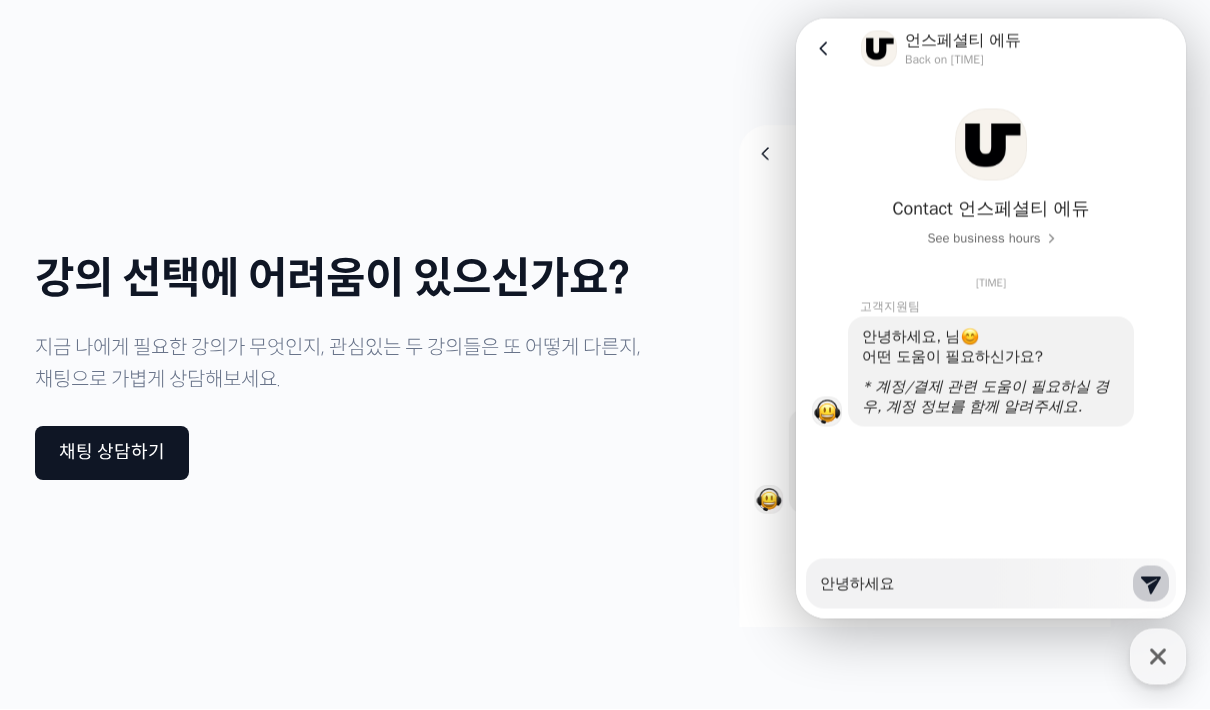 type on "x" 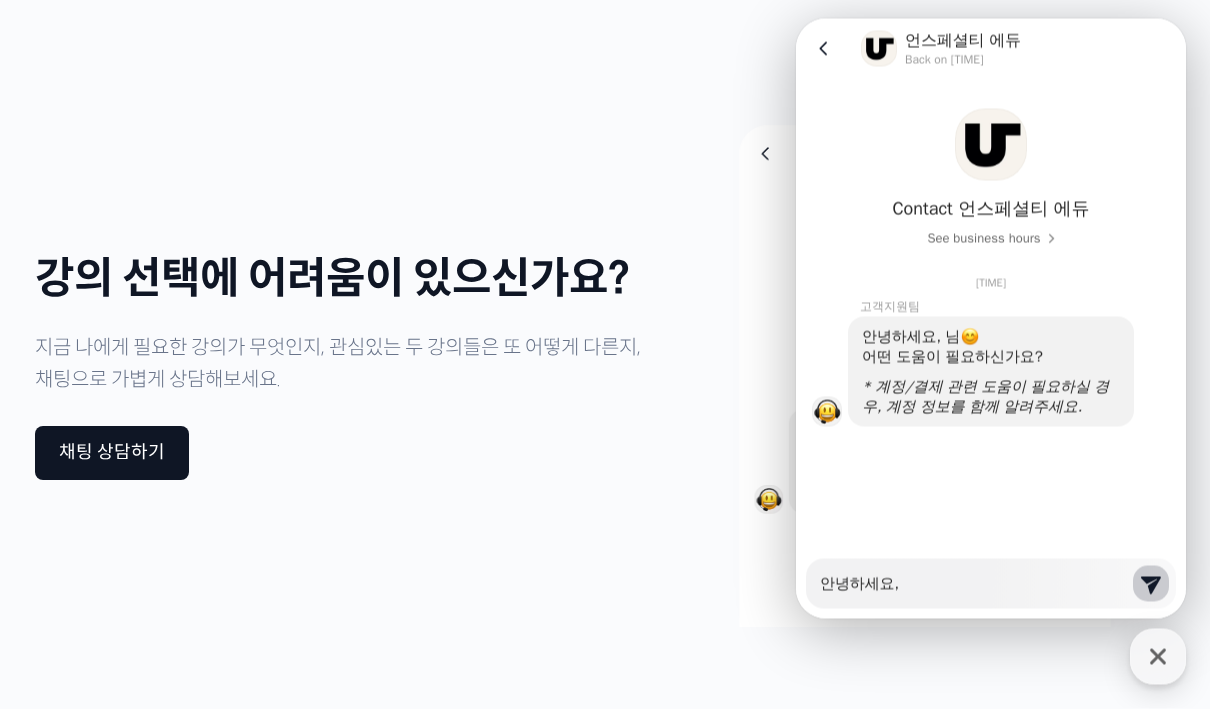 type on "x" 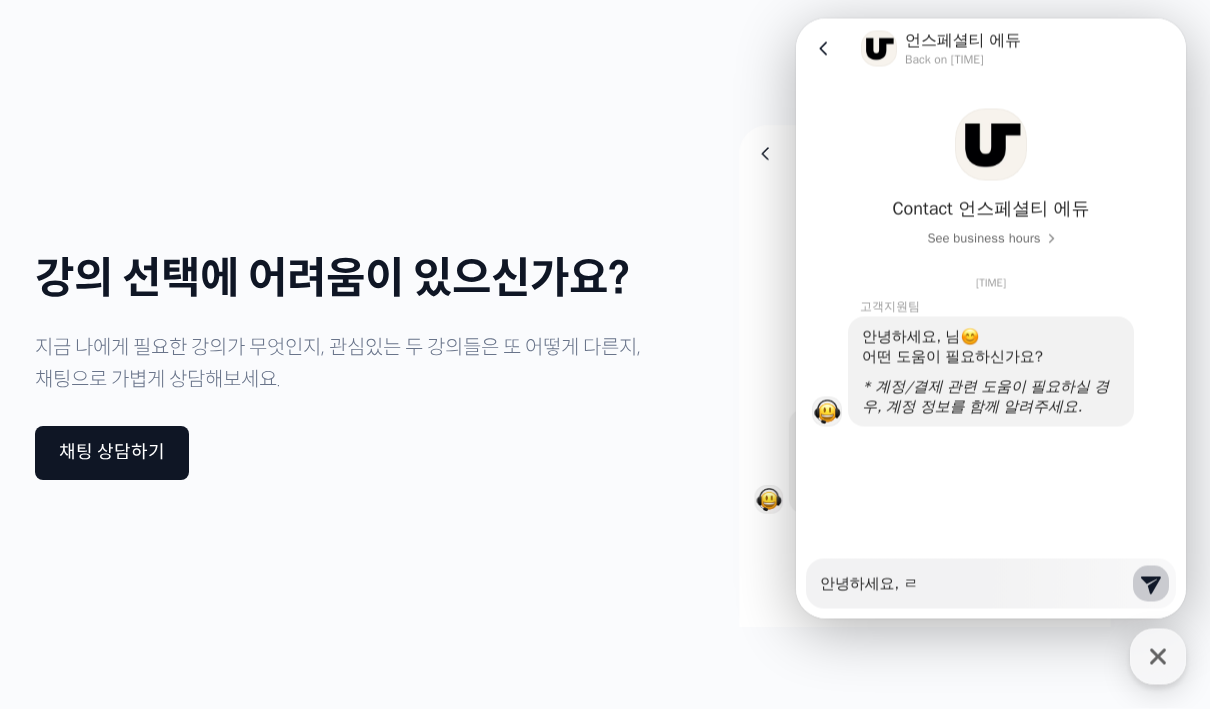 type on "x" 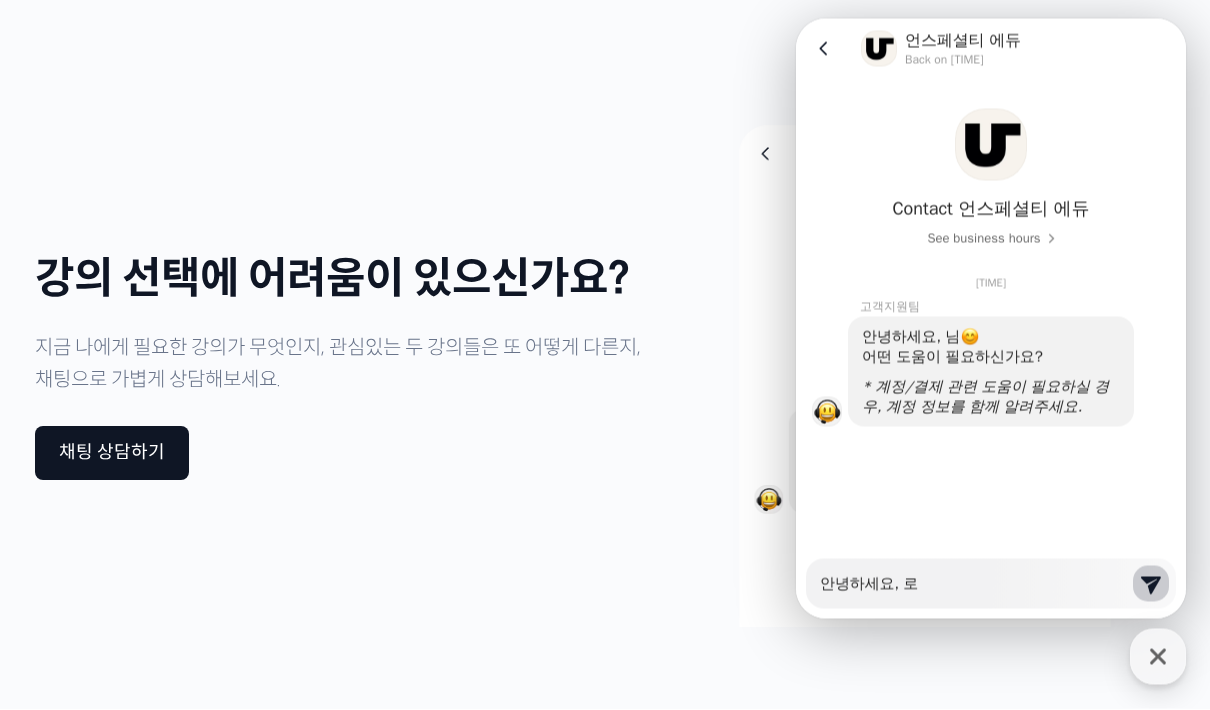 type on "x" 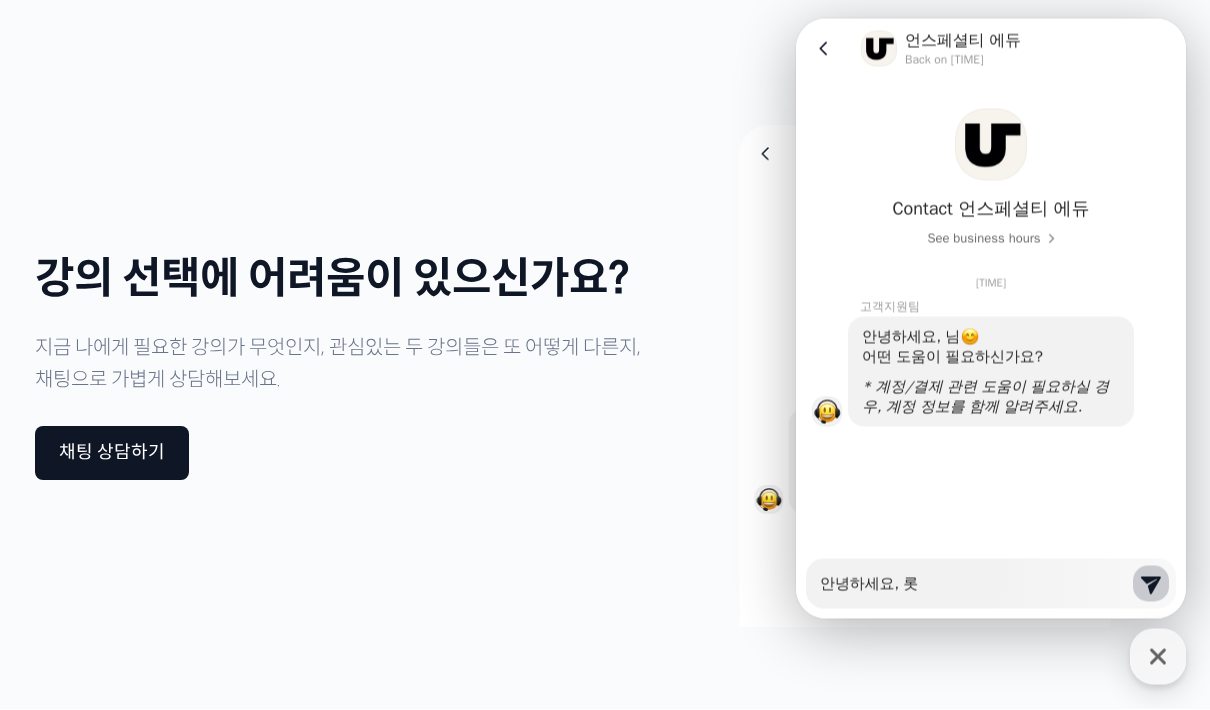 type on "x" 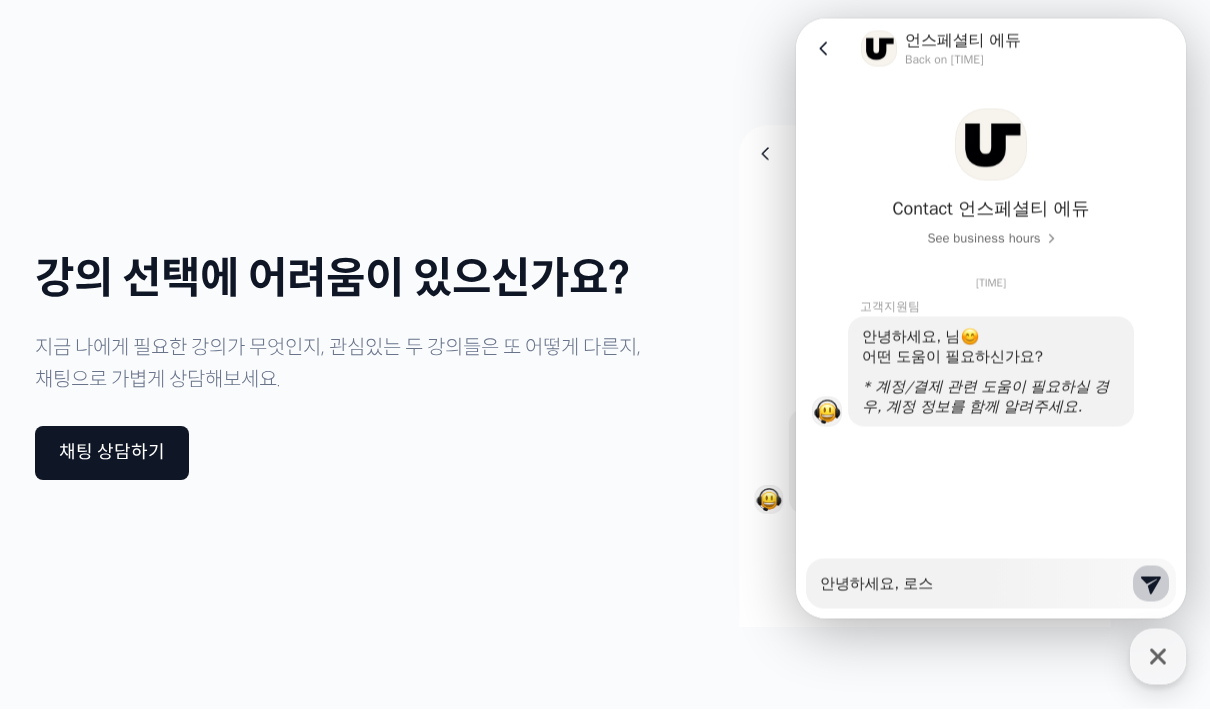 type on "x" 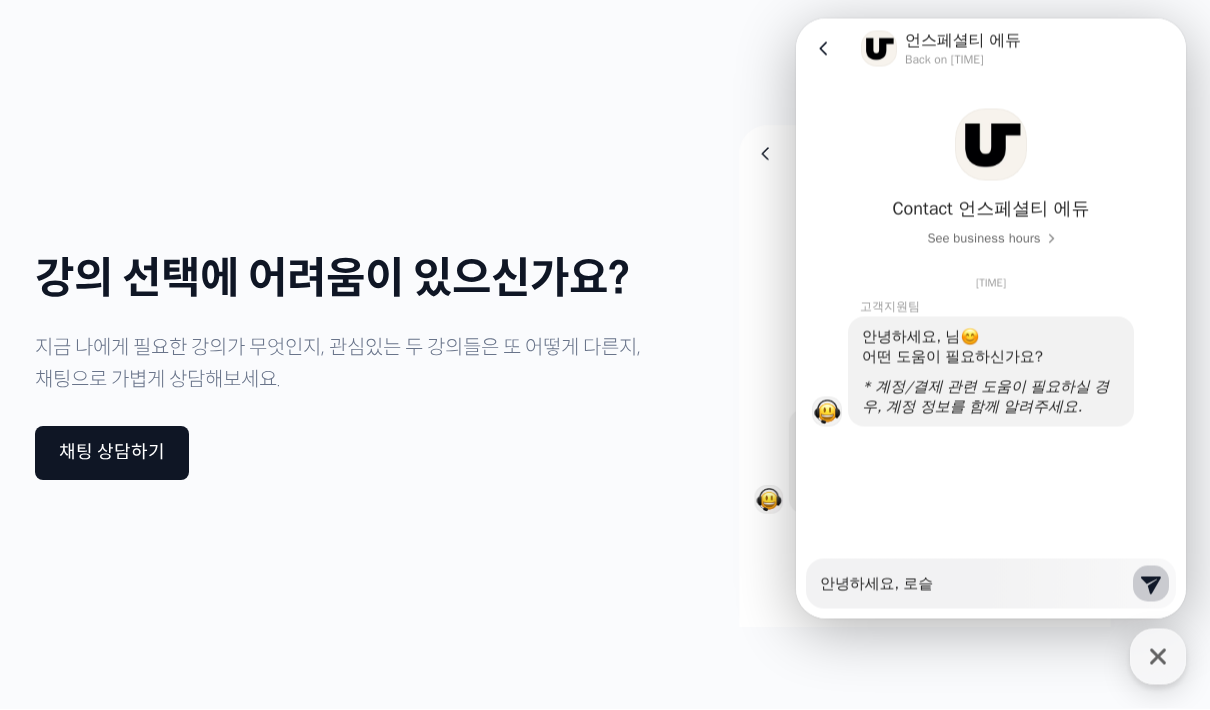 type on "x" 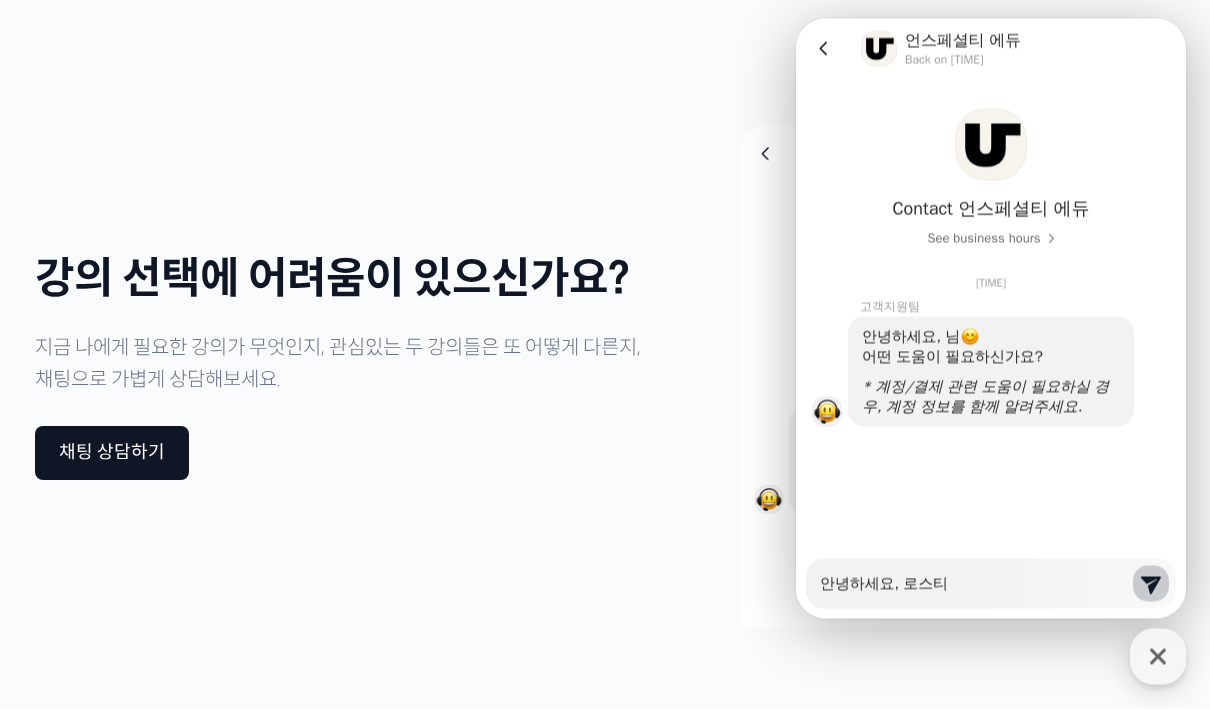 type on "x" 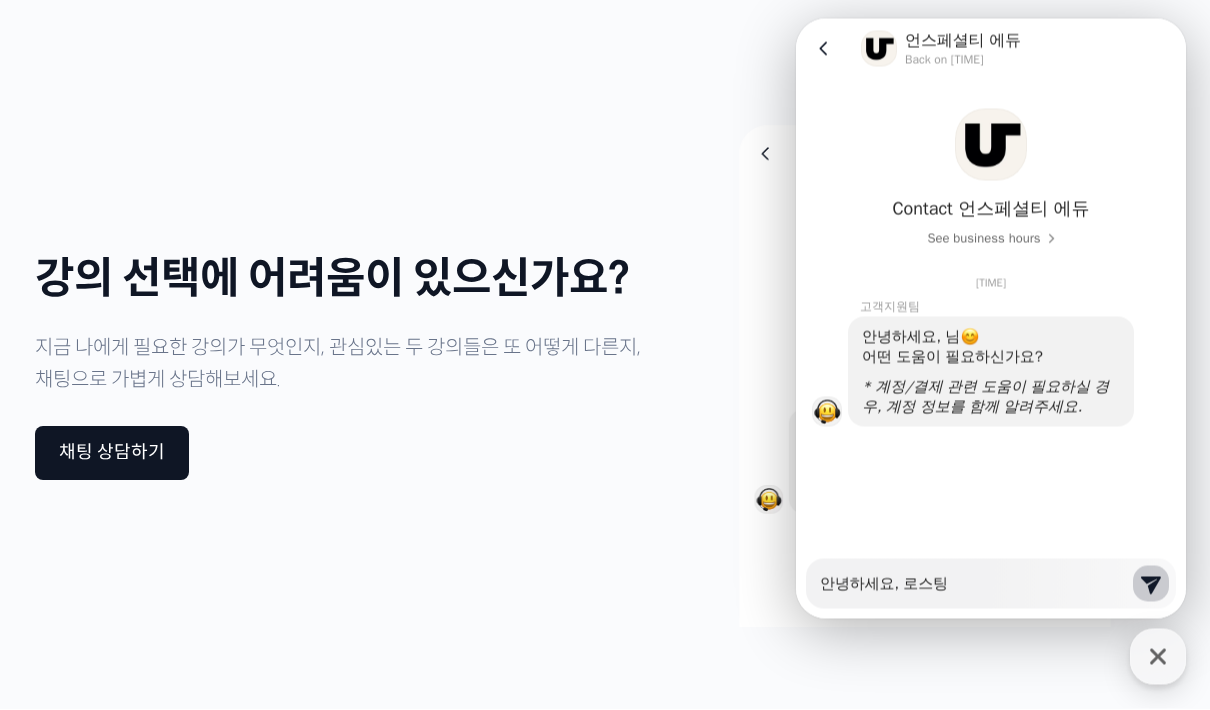 type on "x" 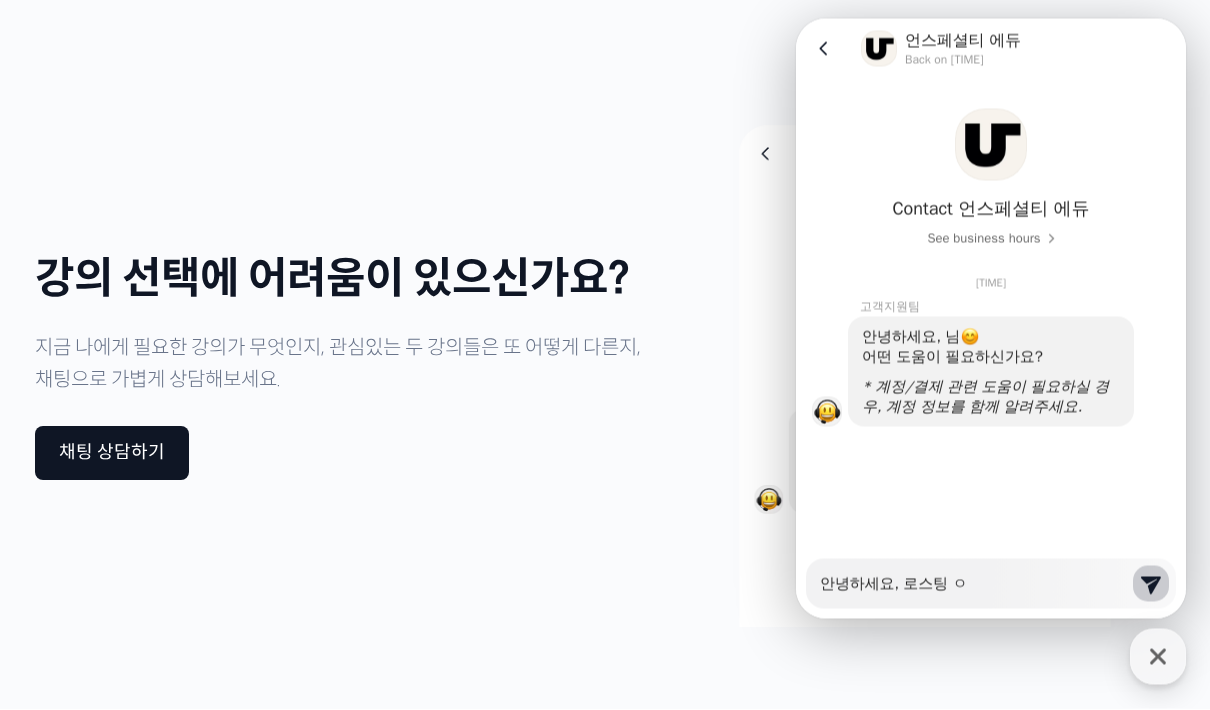 type on "x" 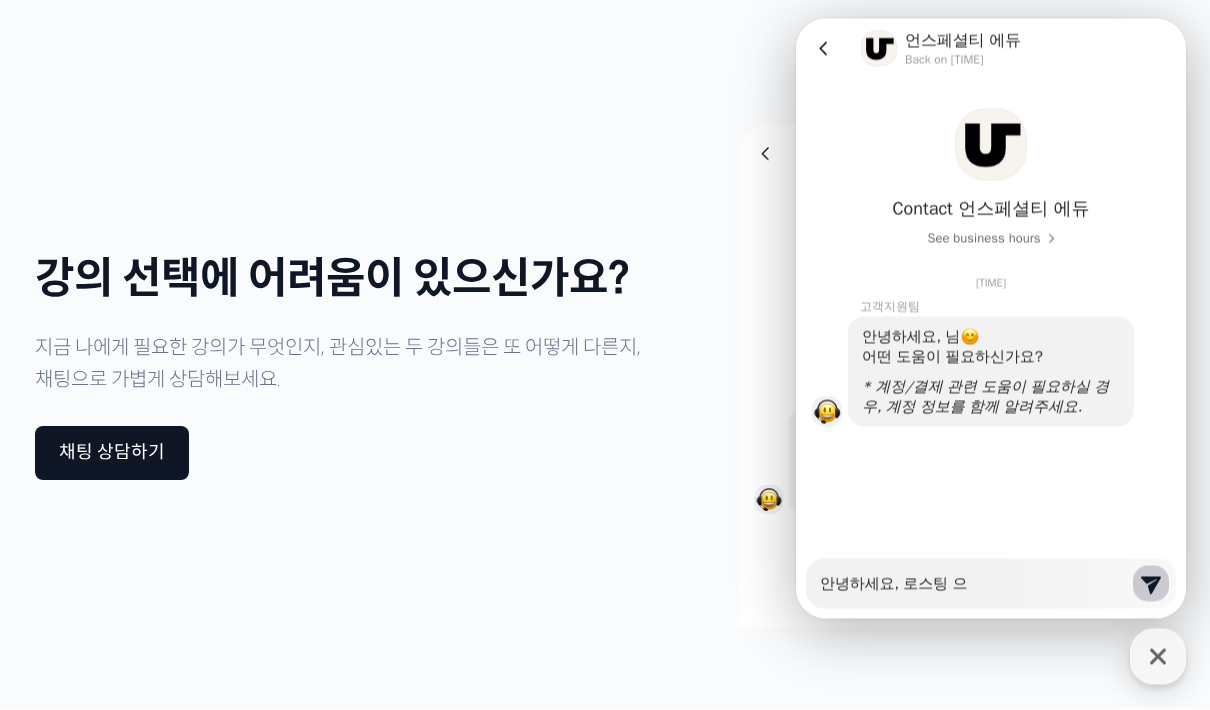 type on "x" 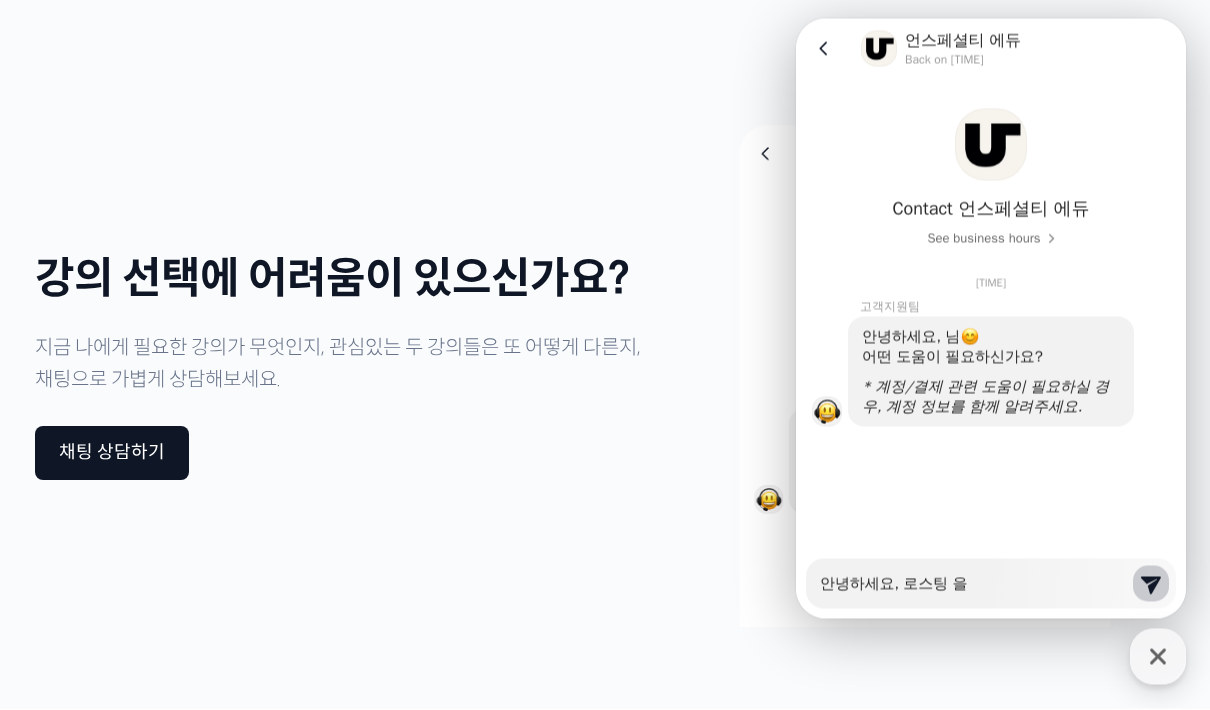 type on "x" 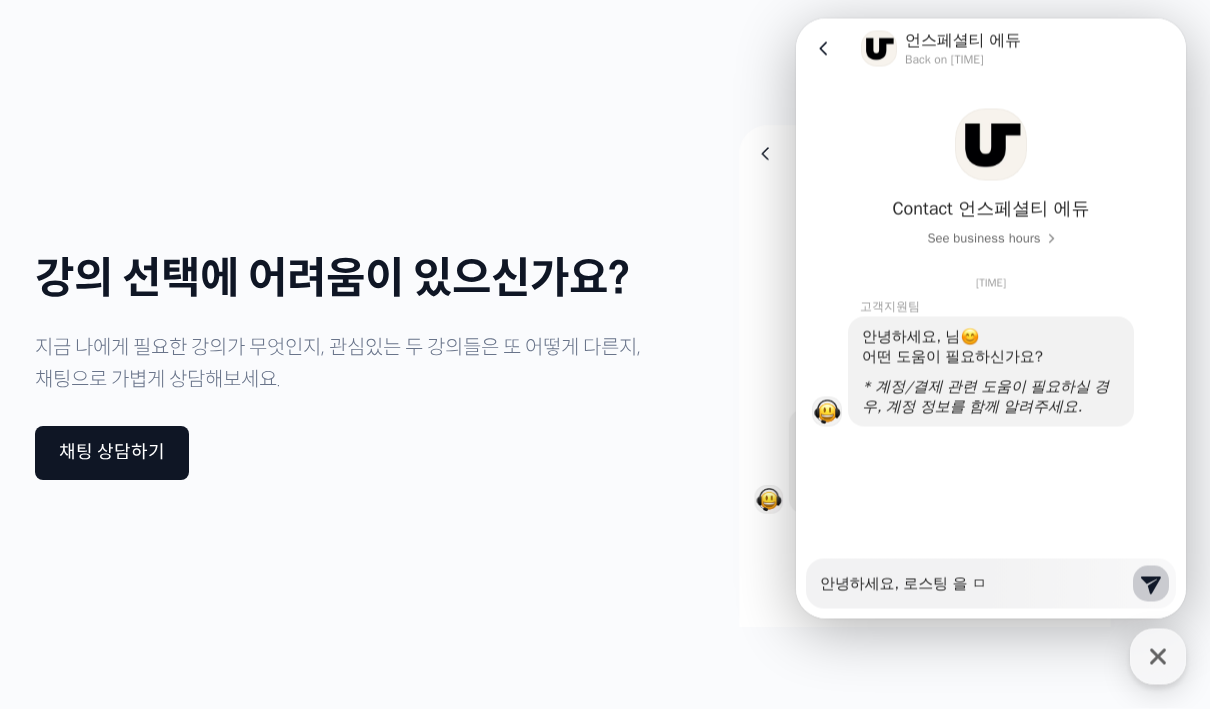 type on "x" 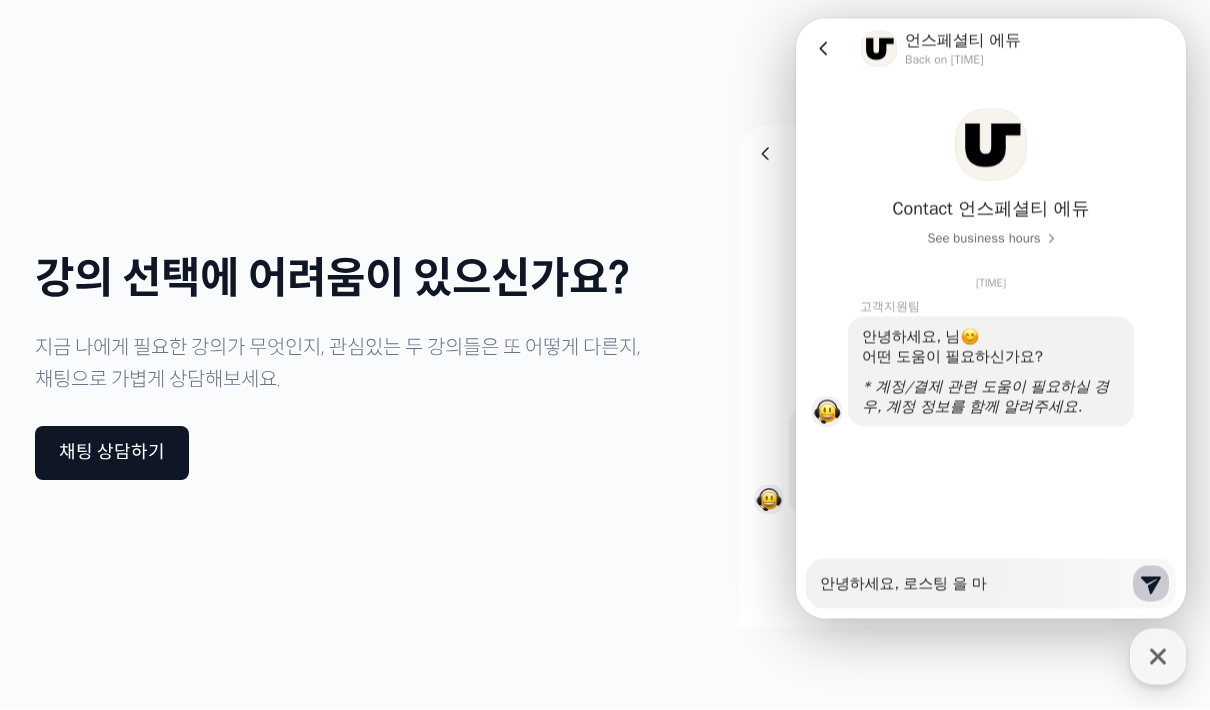 type on "x" 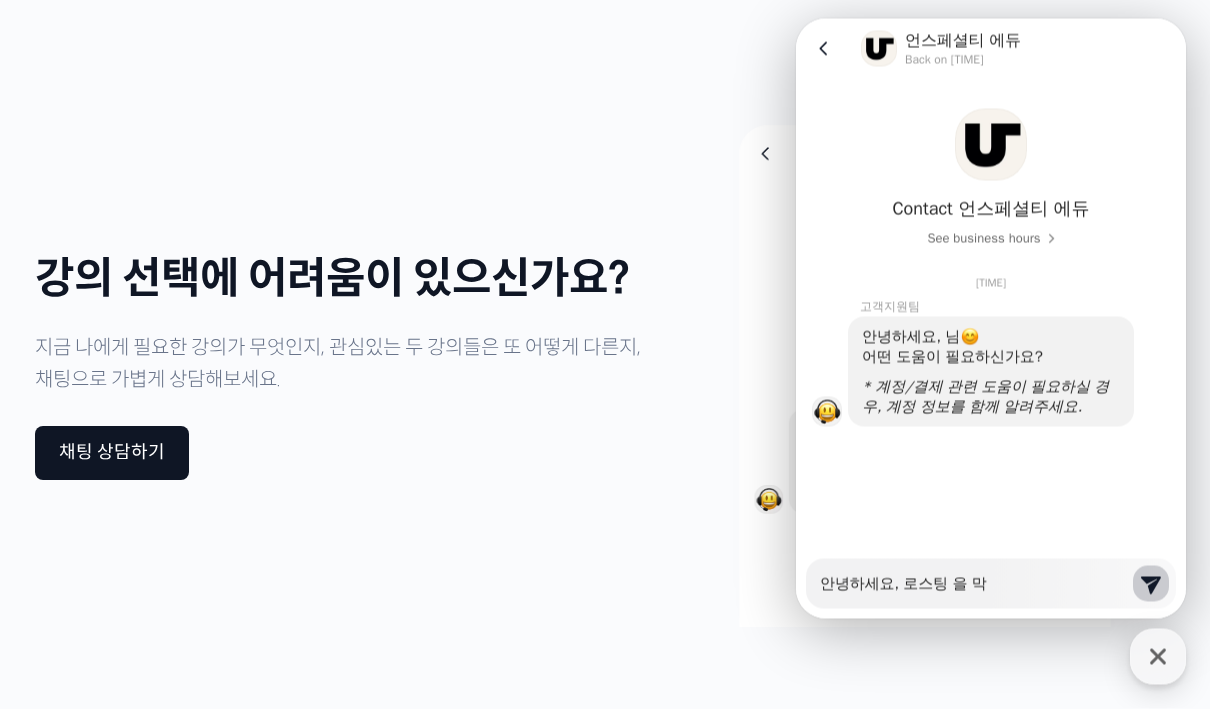 type on "x" 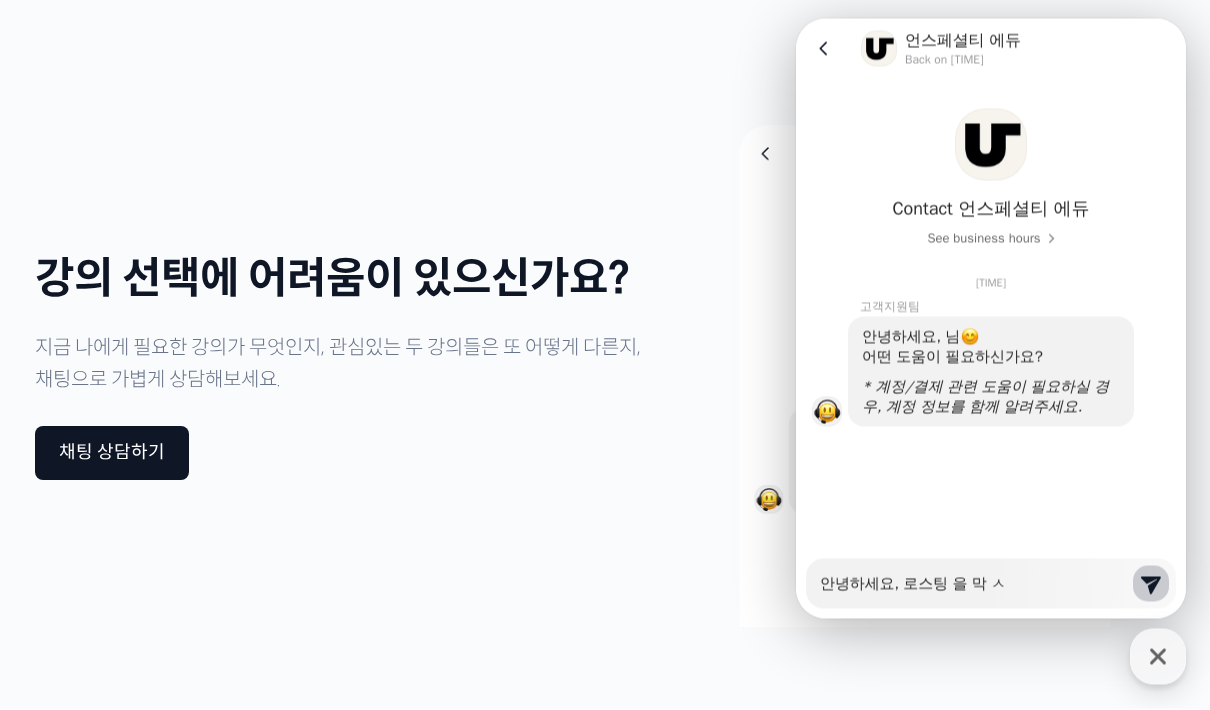type on "x" 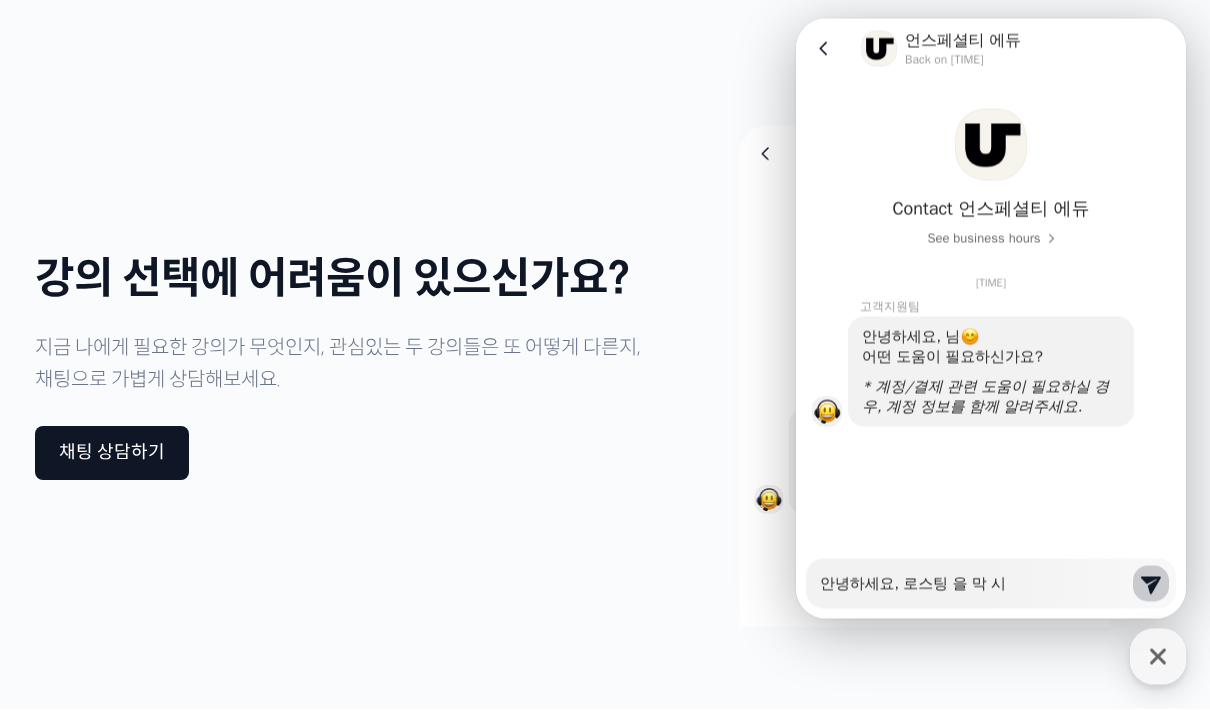 type on "x" 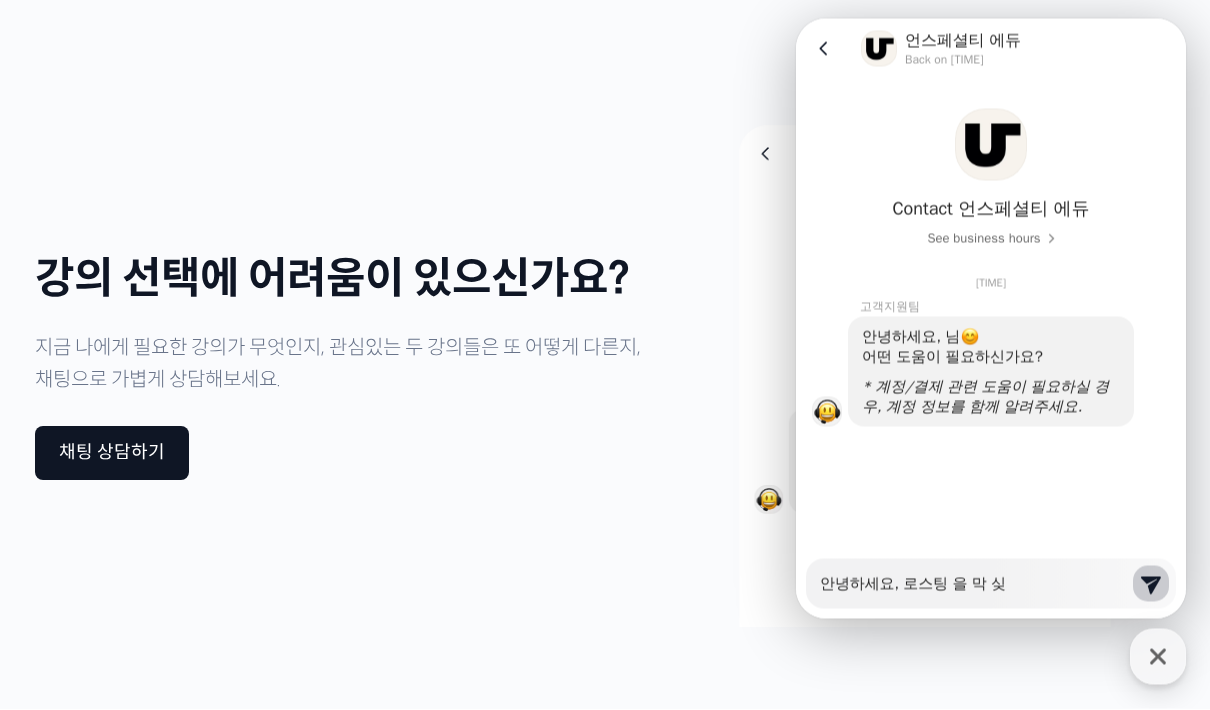 type on "x" 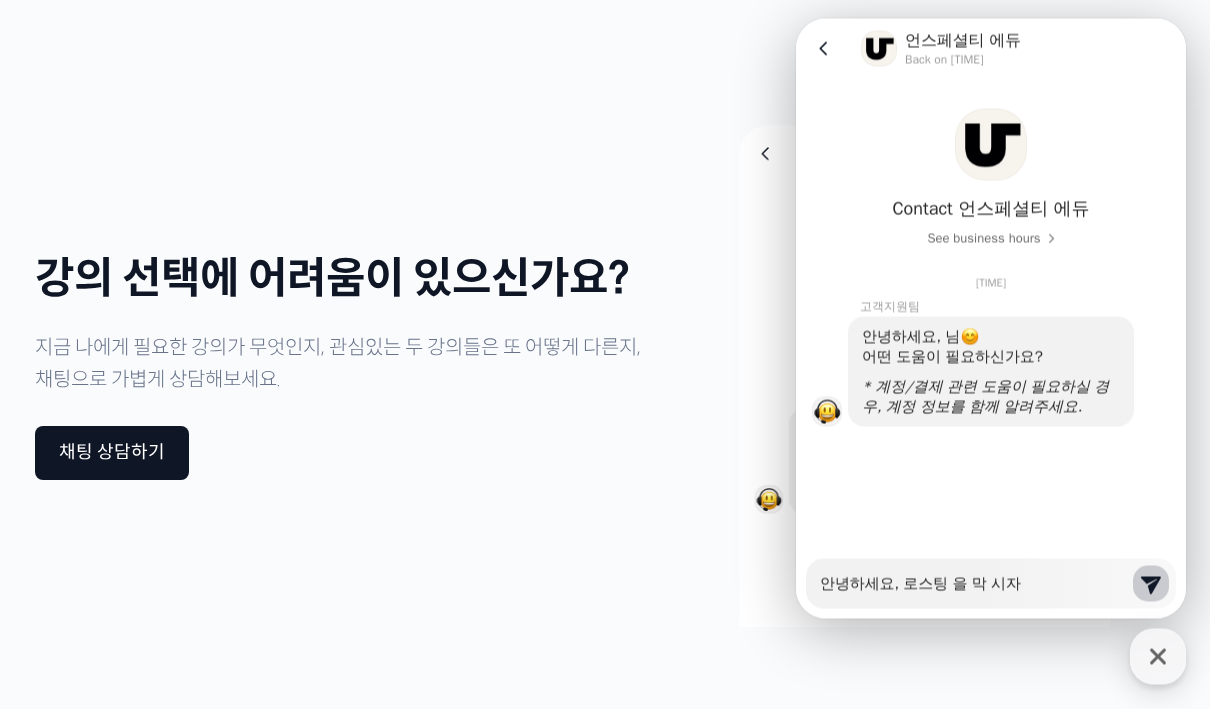 type on "x" 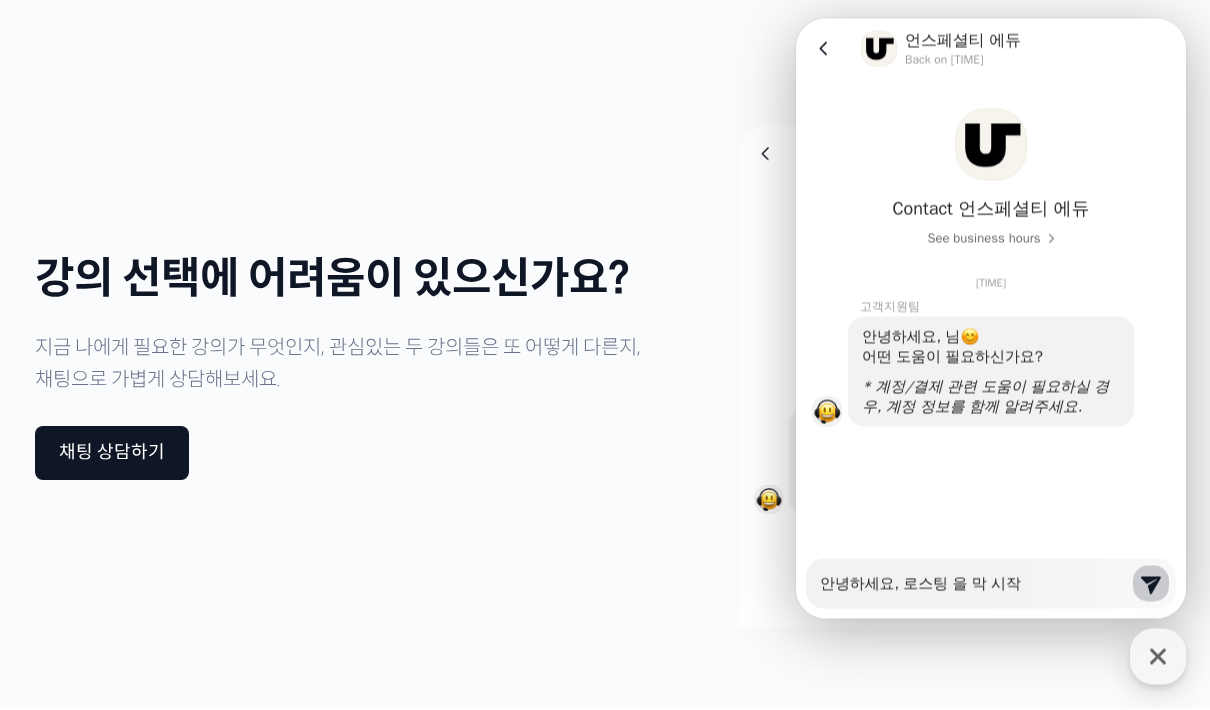 type on "x" 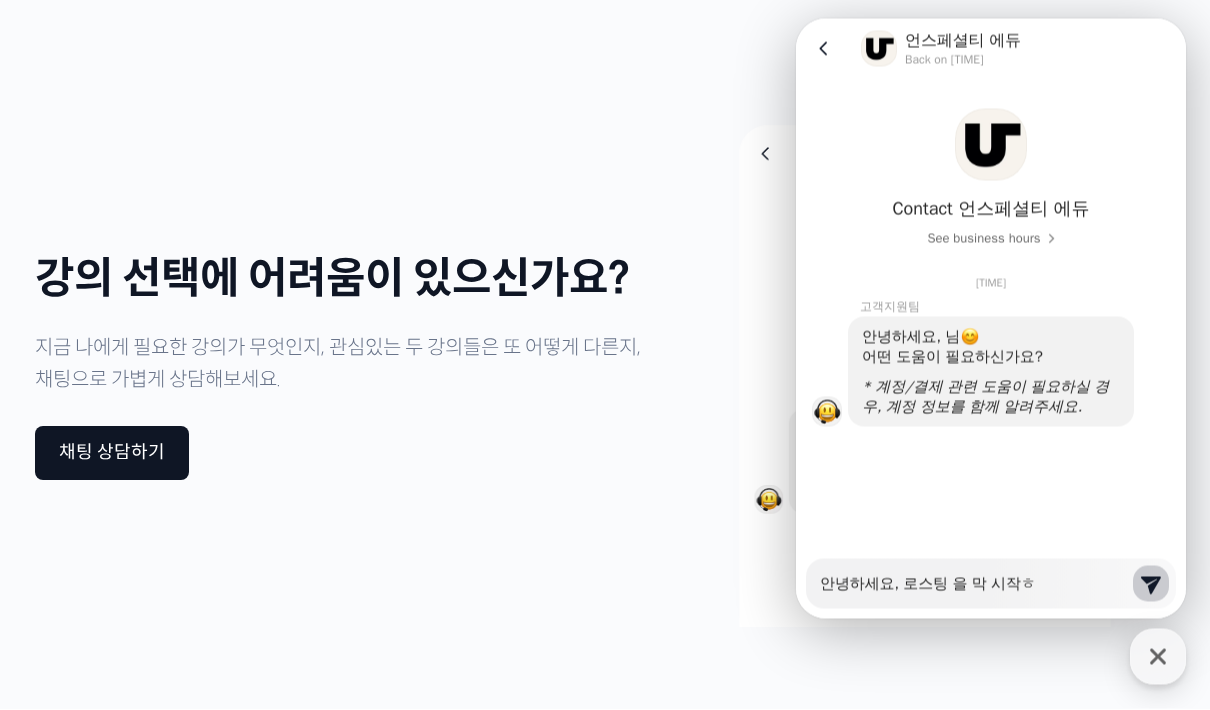 type on "x" 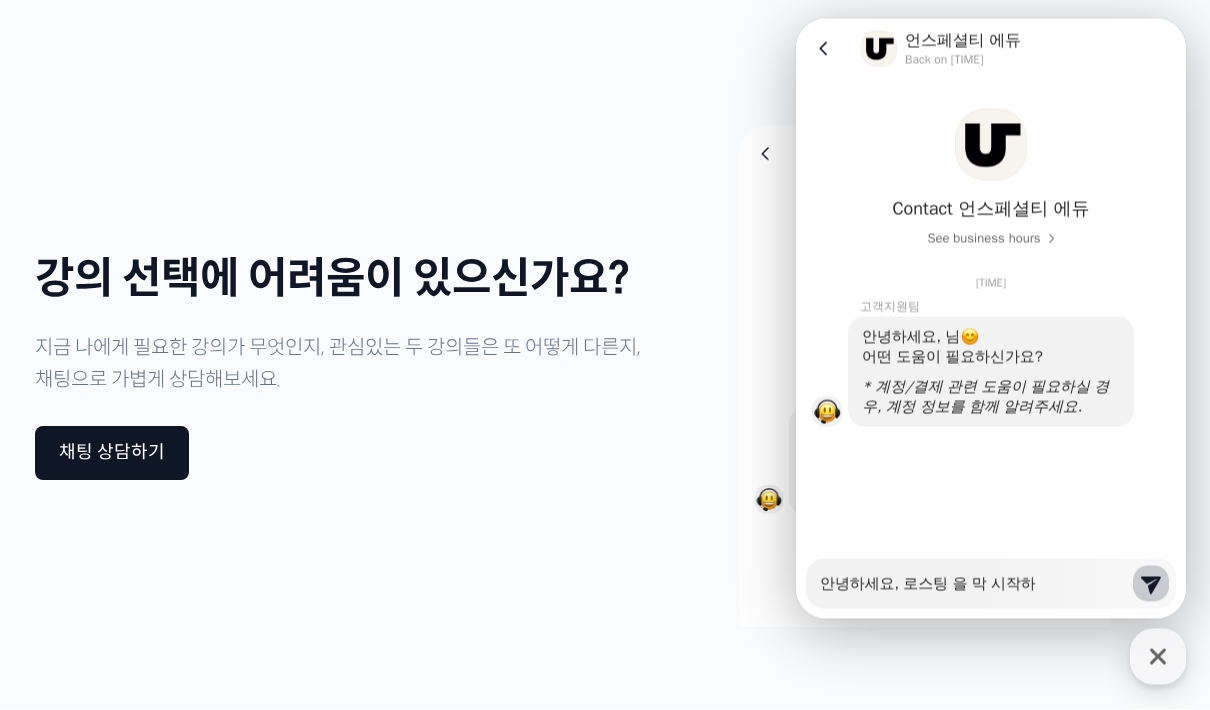 type on "x" 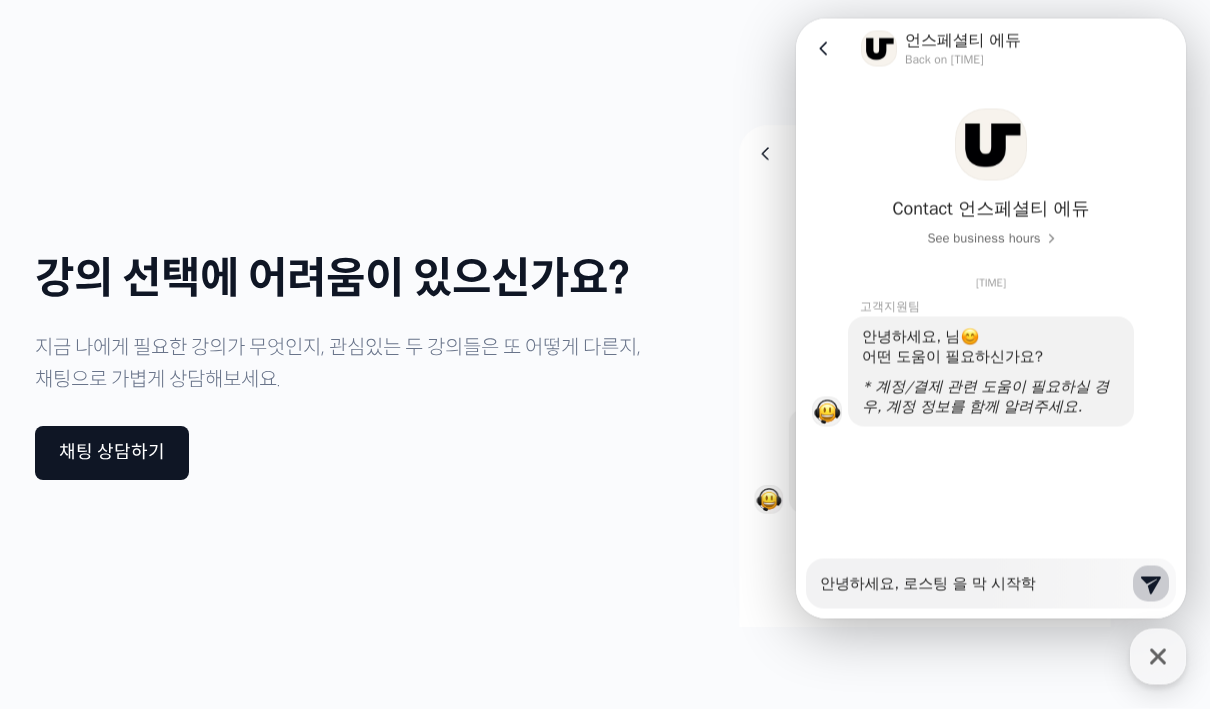 type on "안녕하세요, 로스팅 을 막 시작하고" 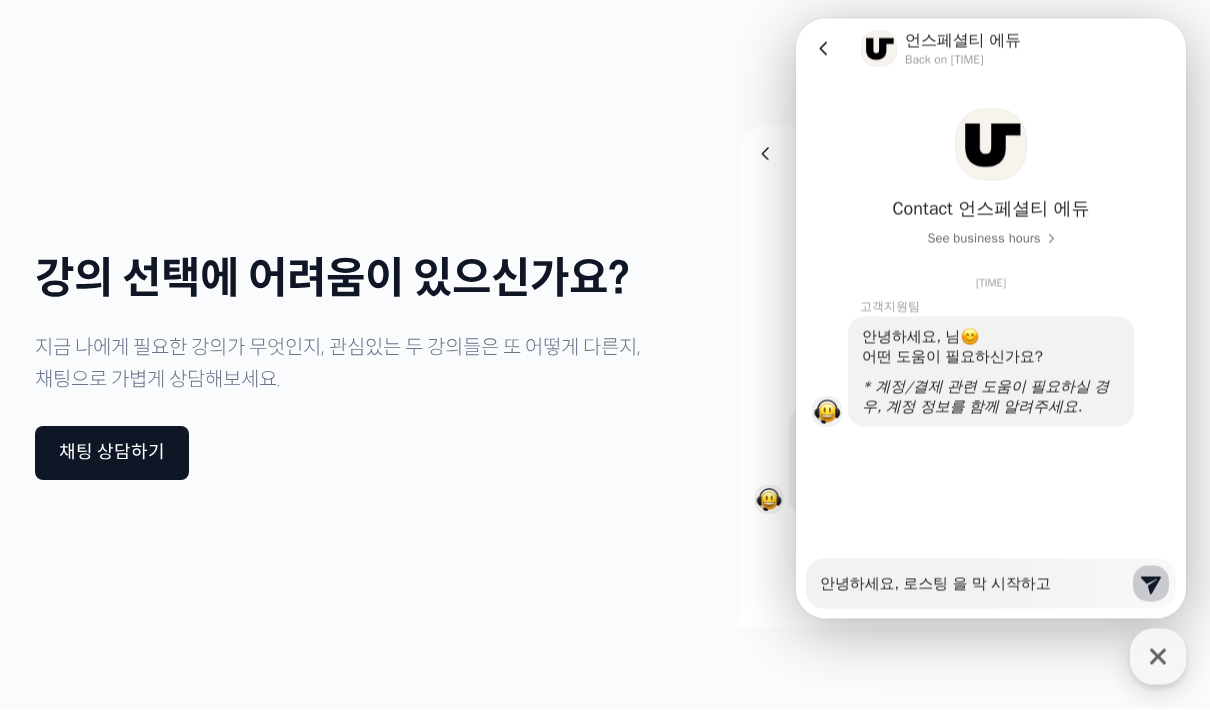 type on "x" 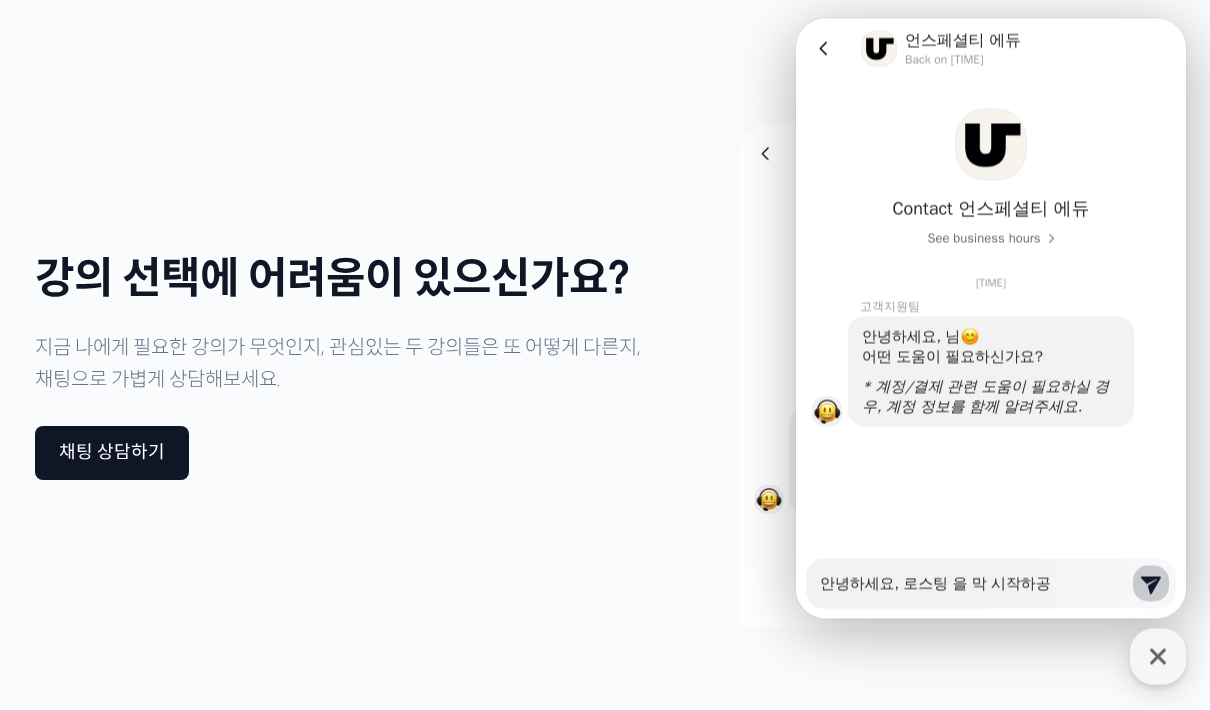 type on "안녕하세요, 로스팅 을 막 시작하고이" 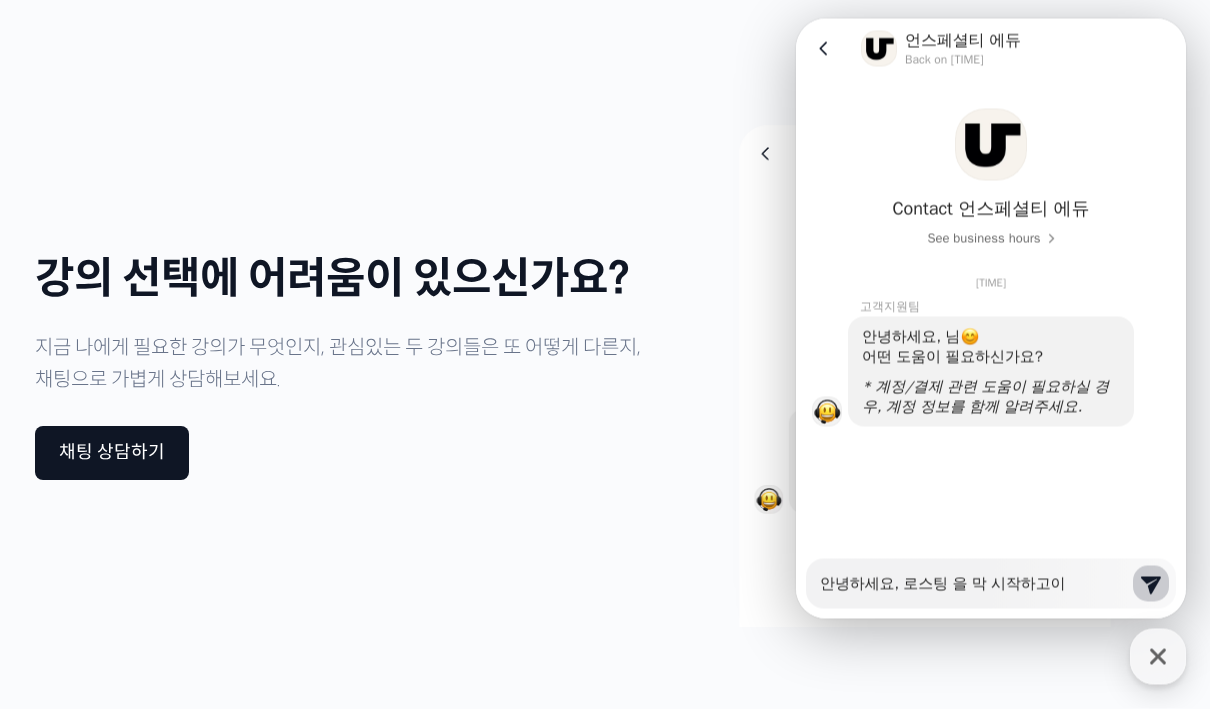 type on "x" 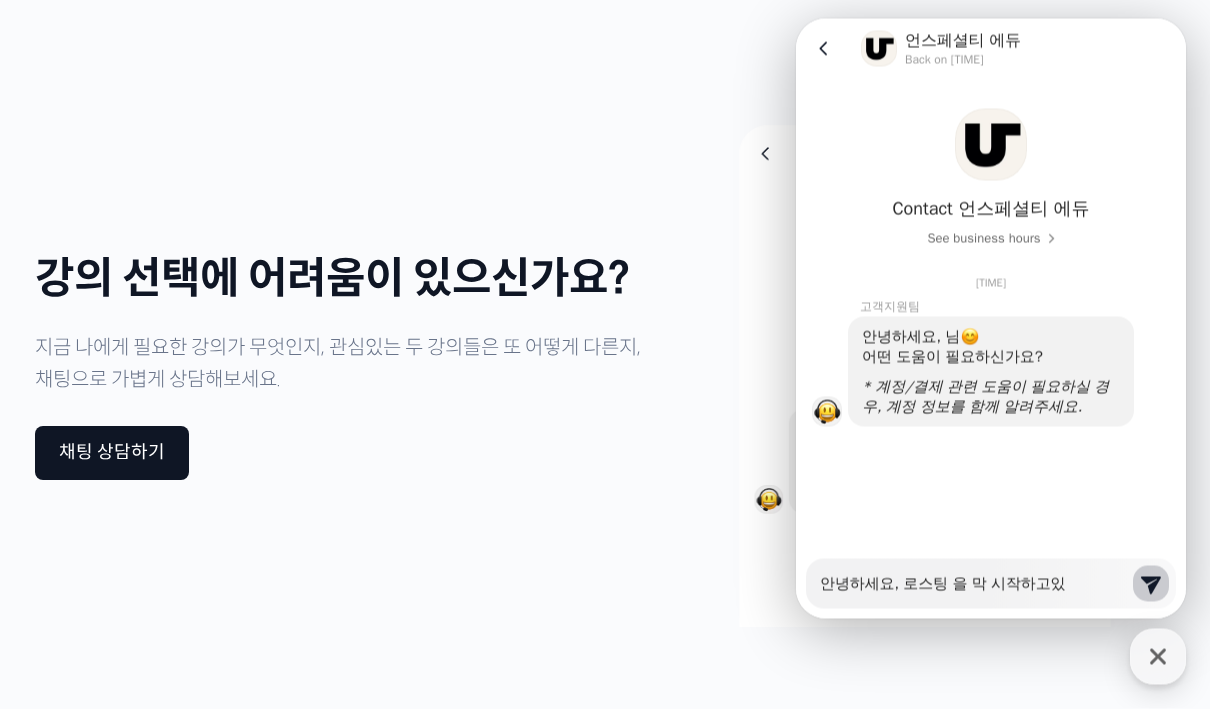 type on "x" 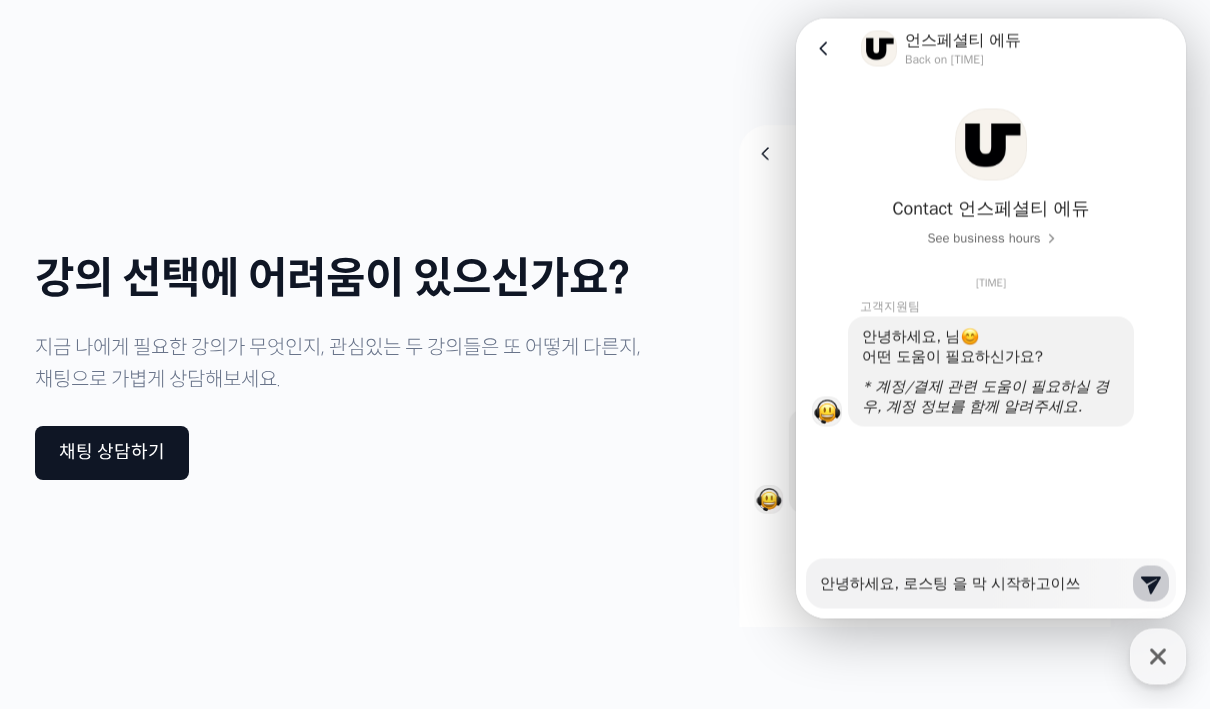 type on "x" 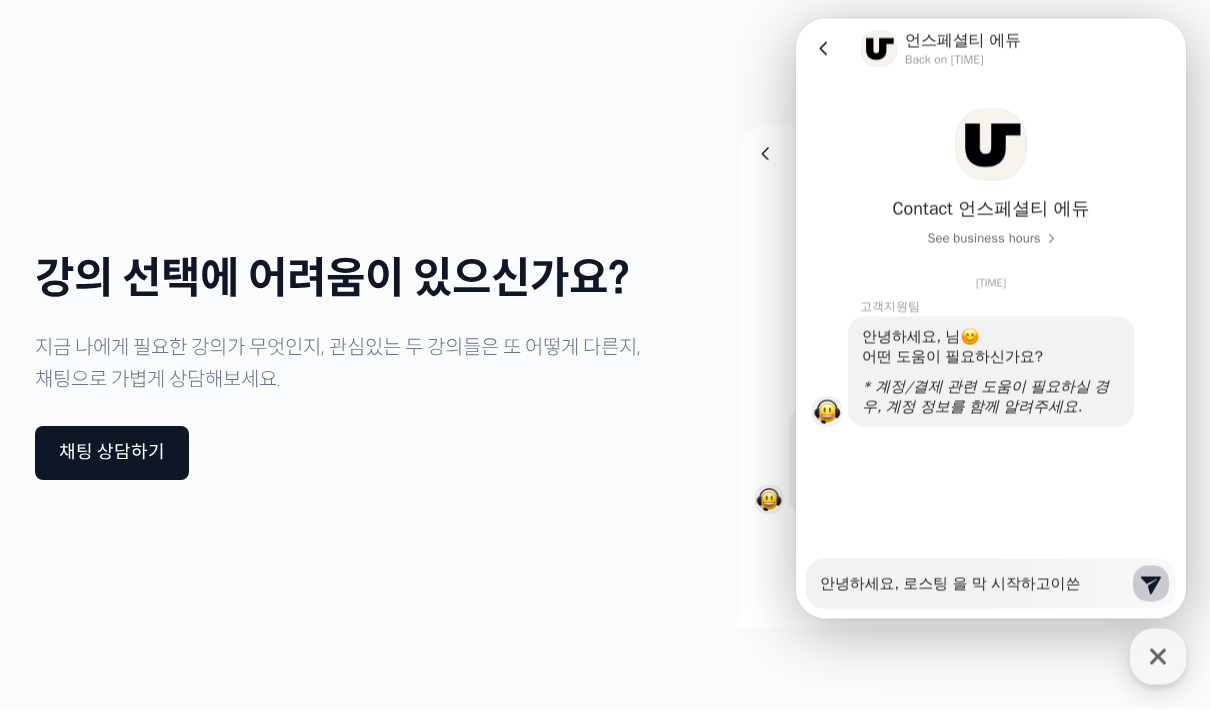 type on "x" 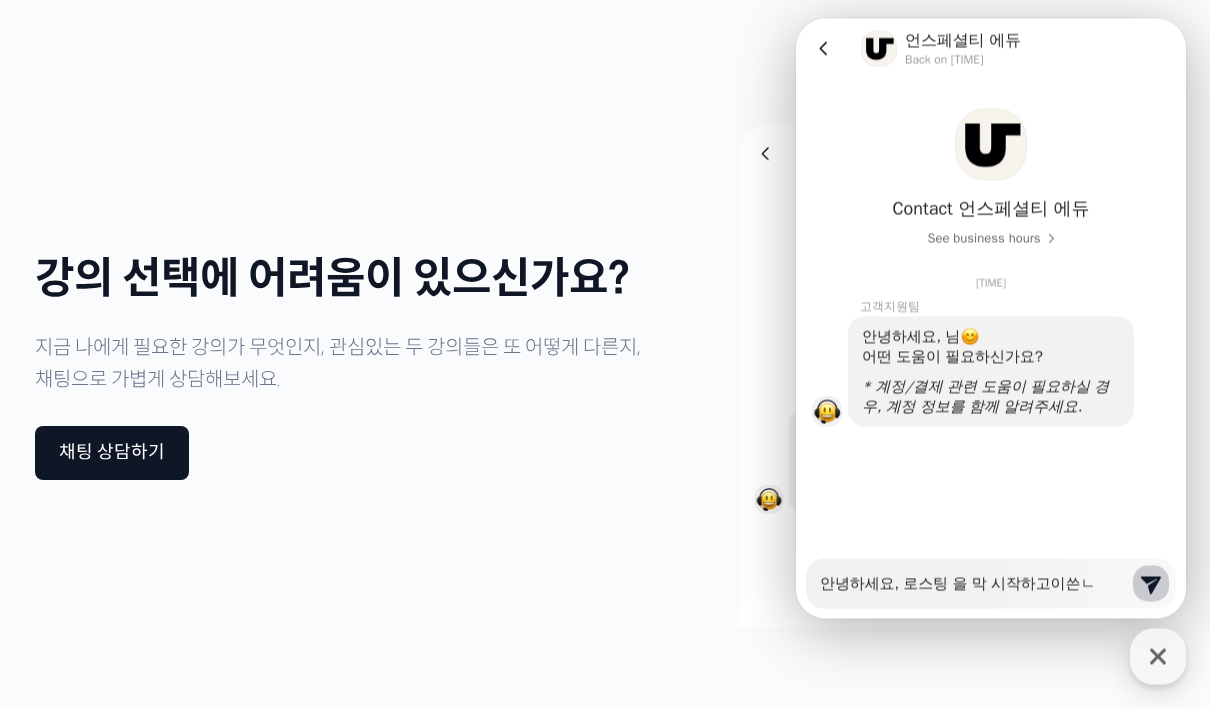 type on "x" 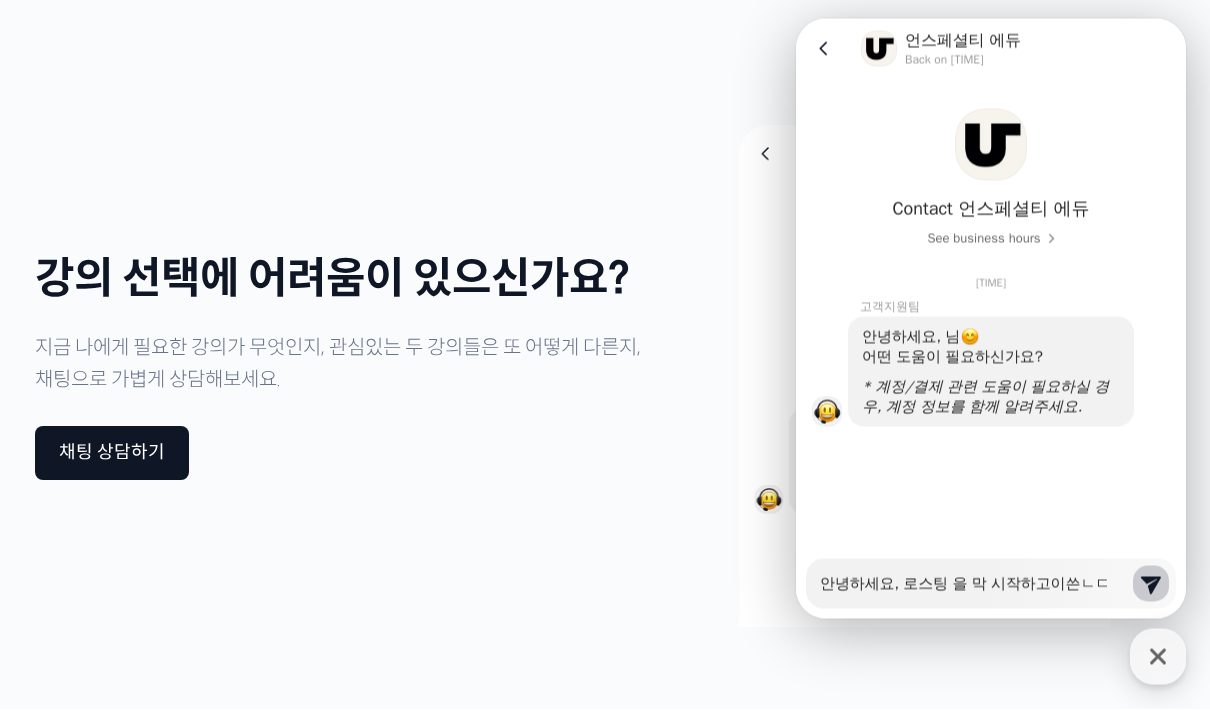 type on "x" 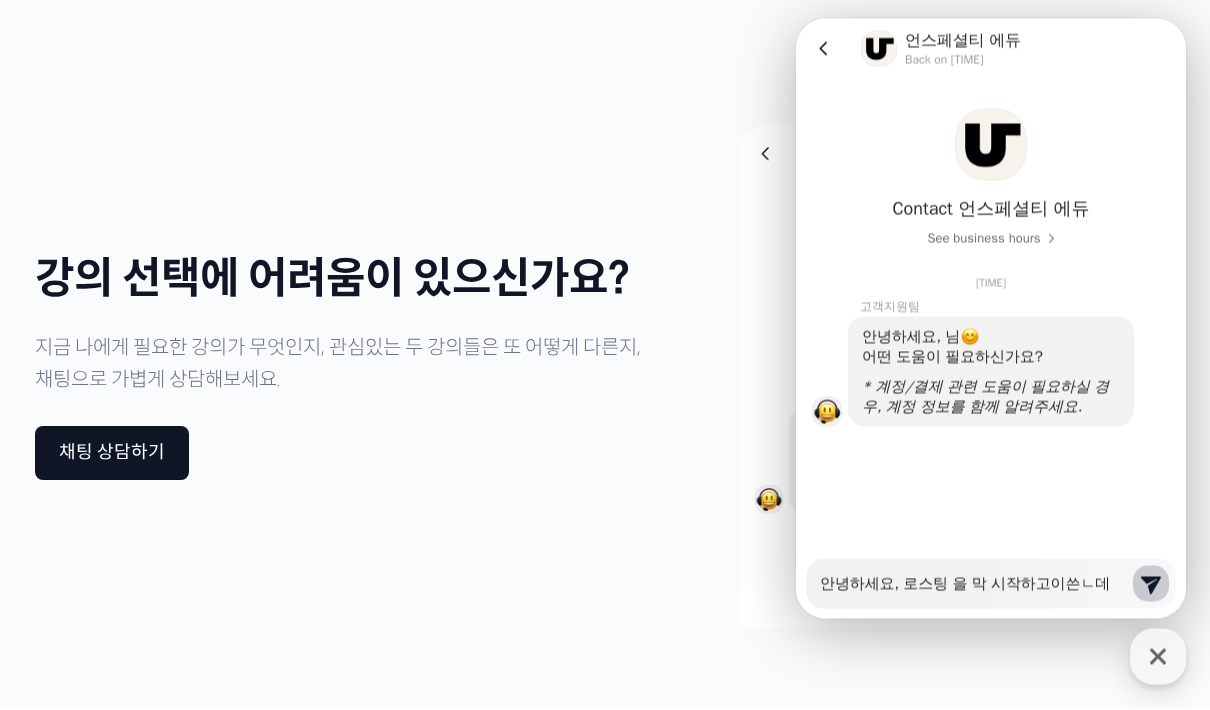 type on "x" 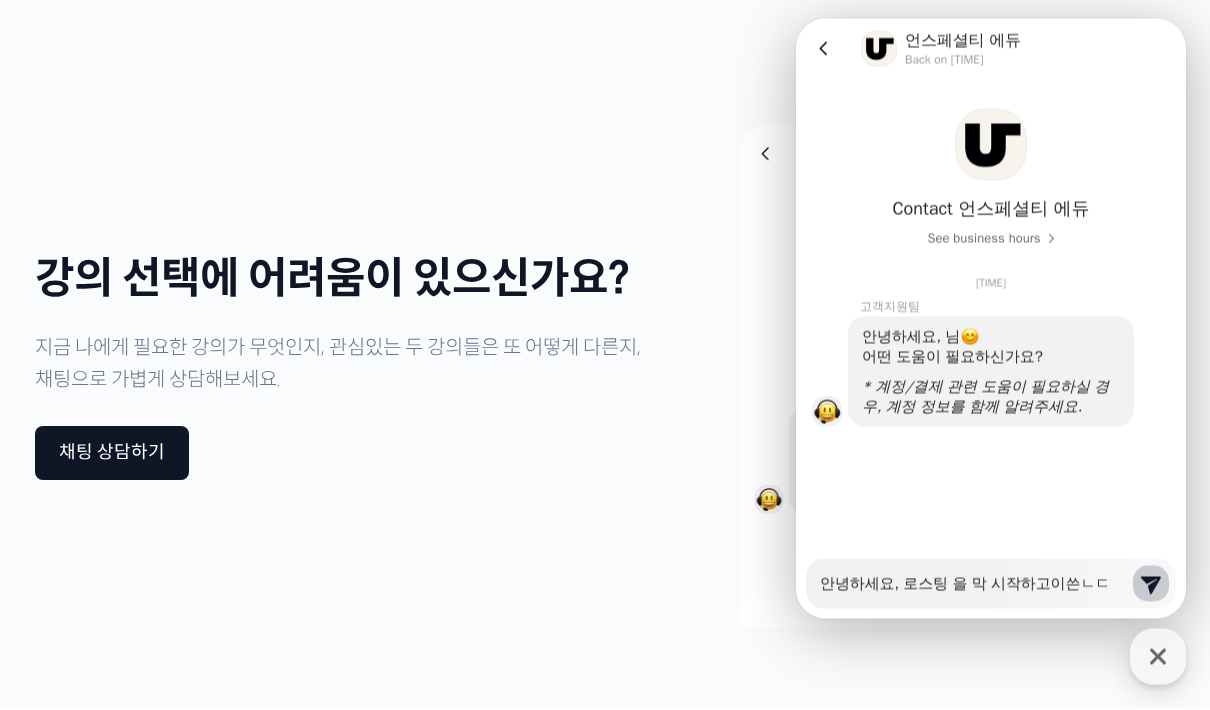 type on "x" 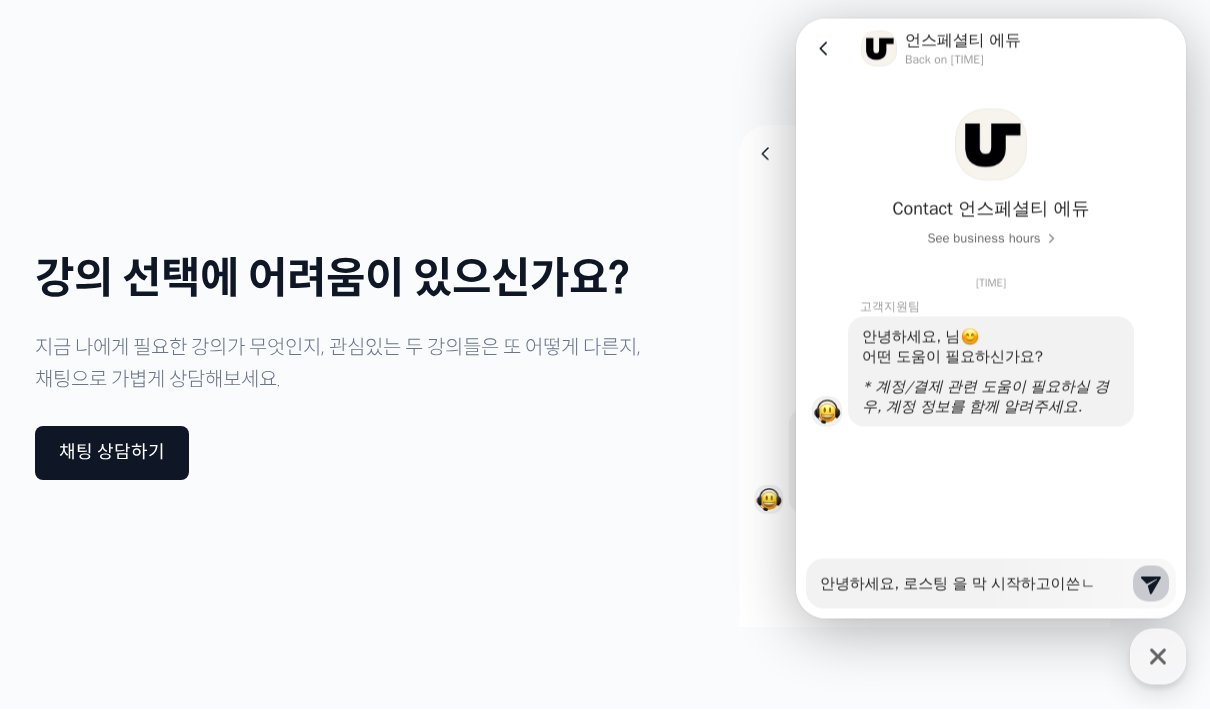 type on "x" 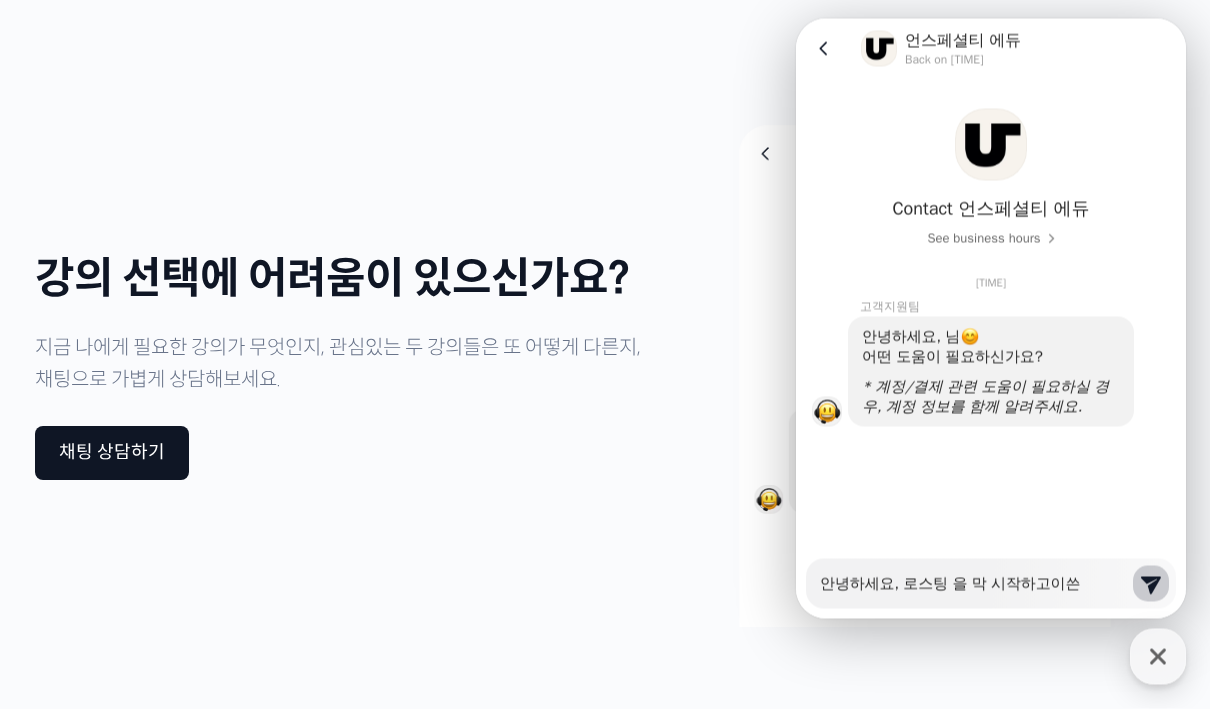 type on "x" 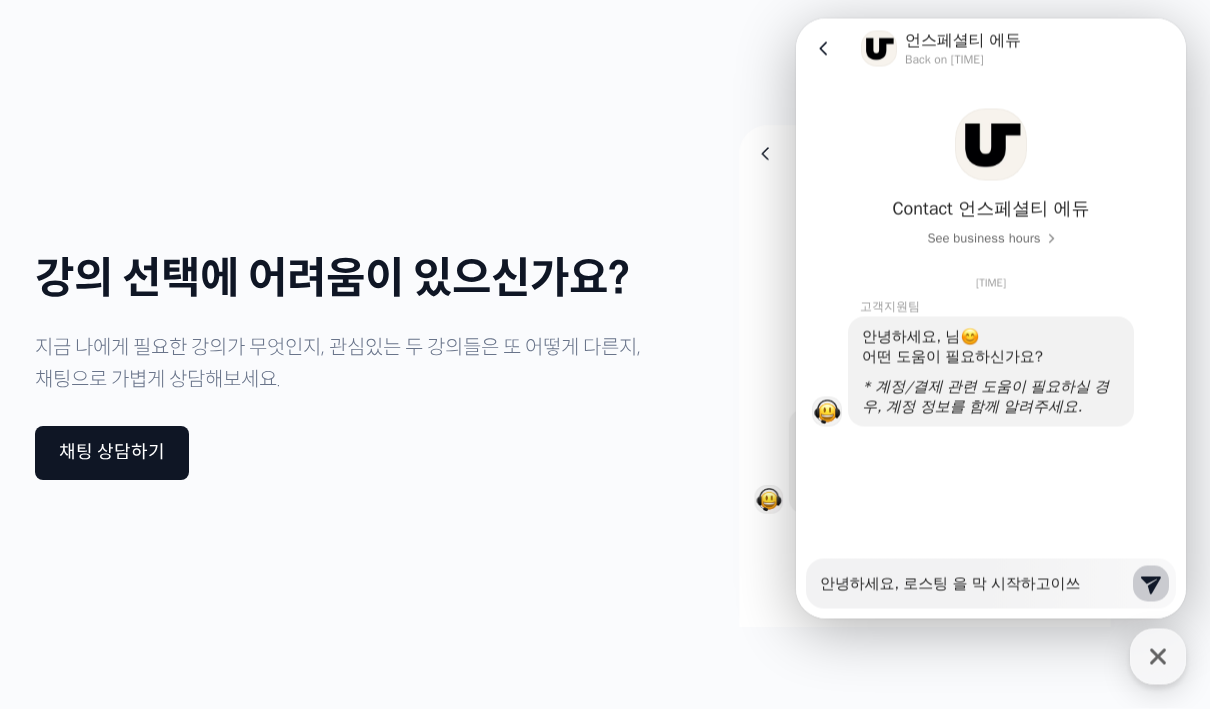 type on "x" 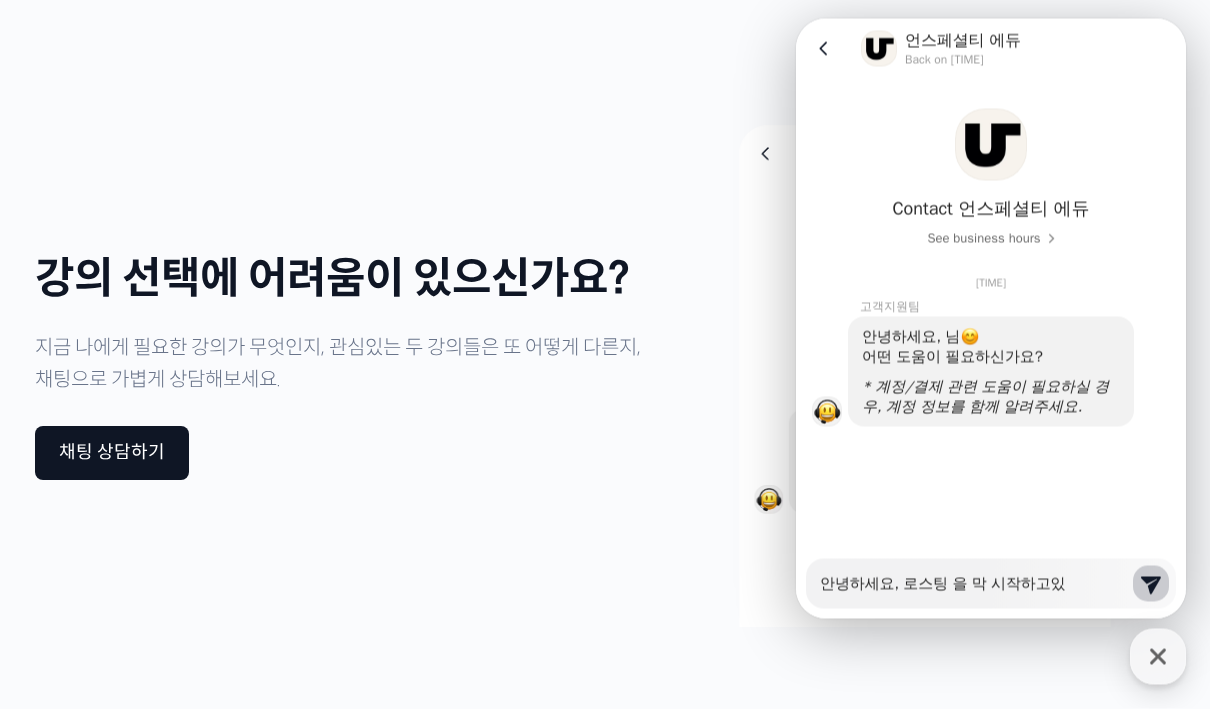type on "x" 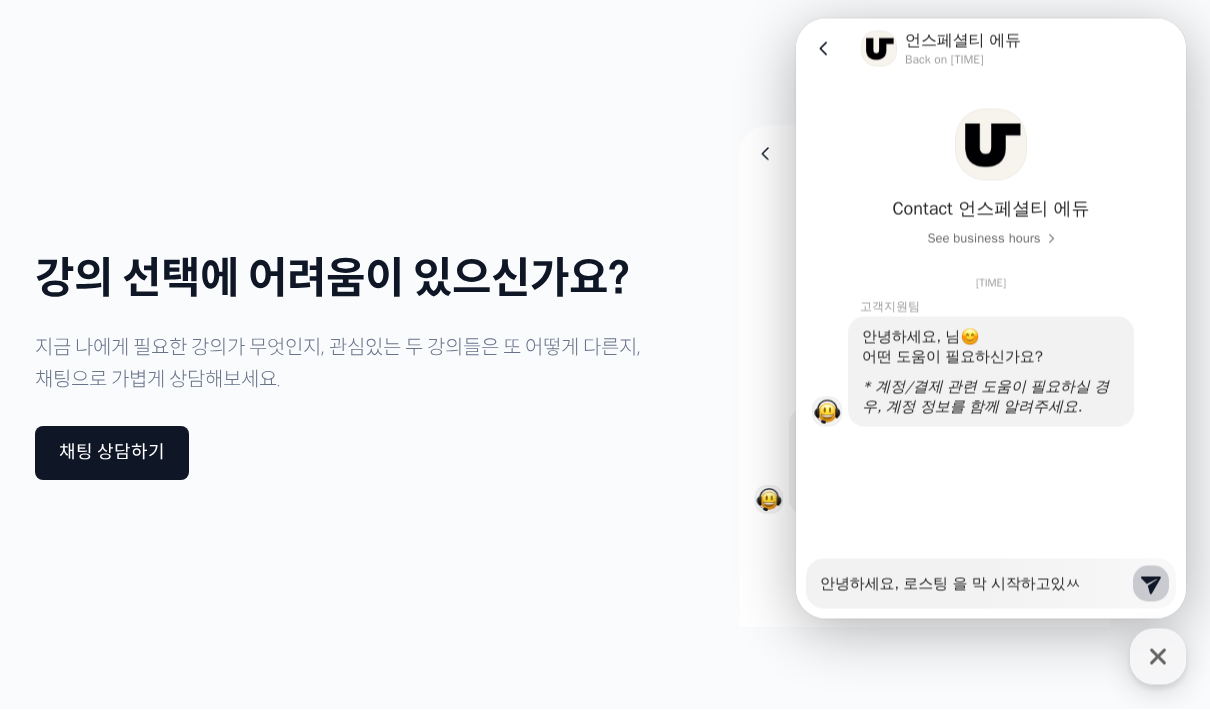 type on "x" 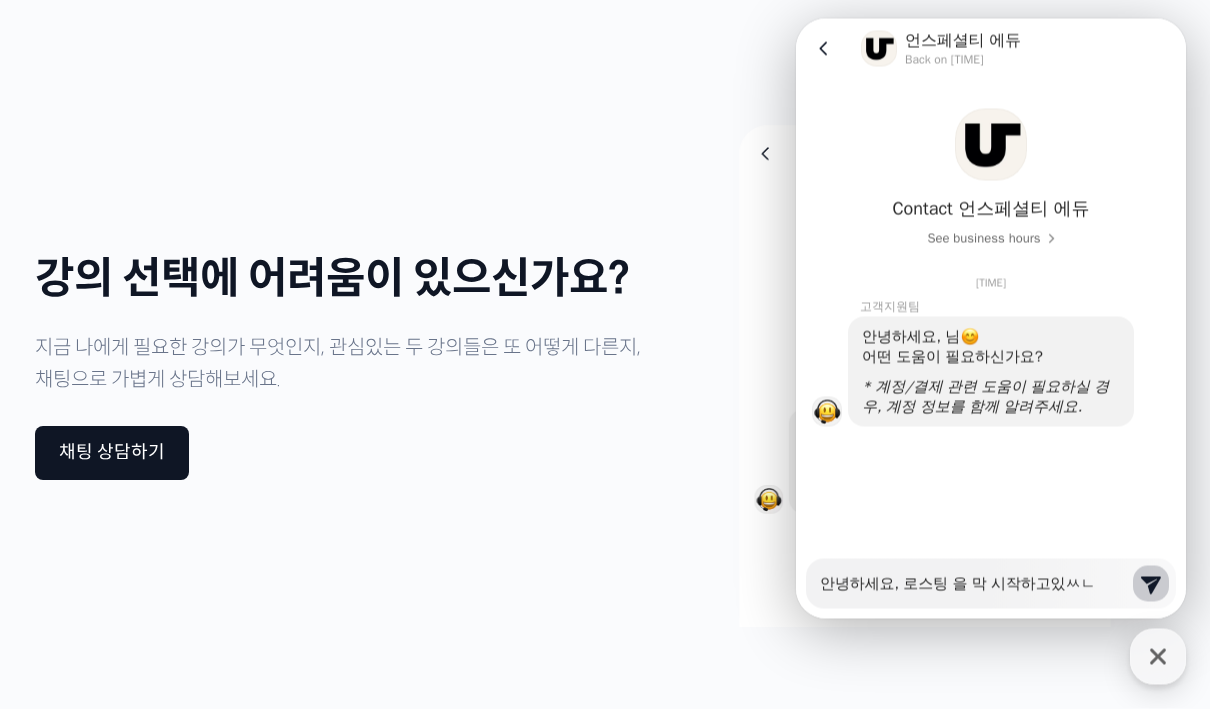 type on "x" 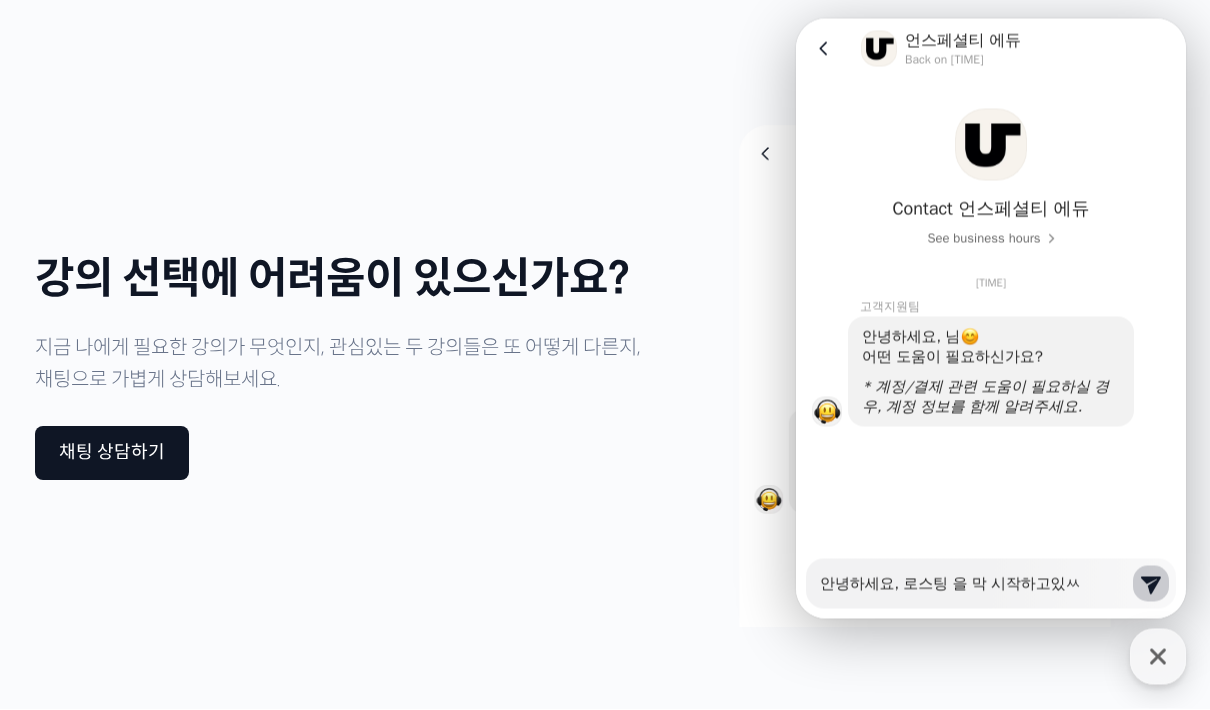 type on "x" 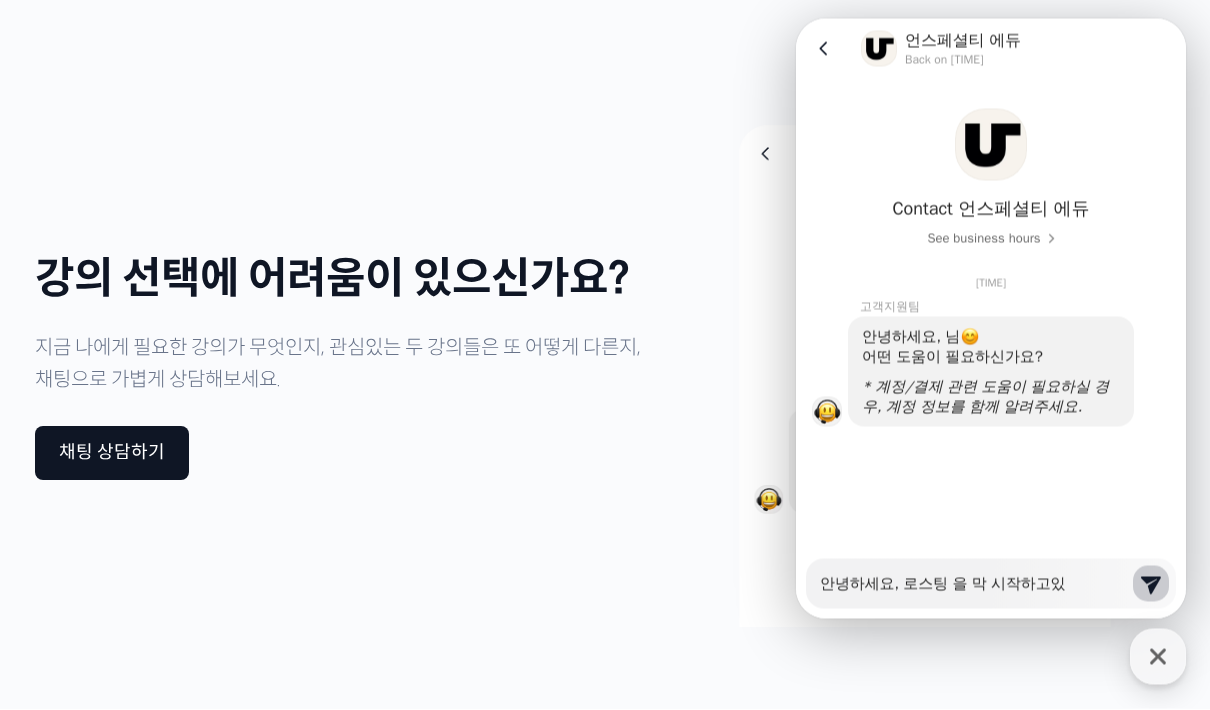 type on "x" 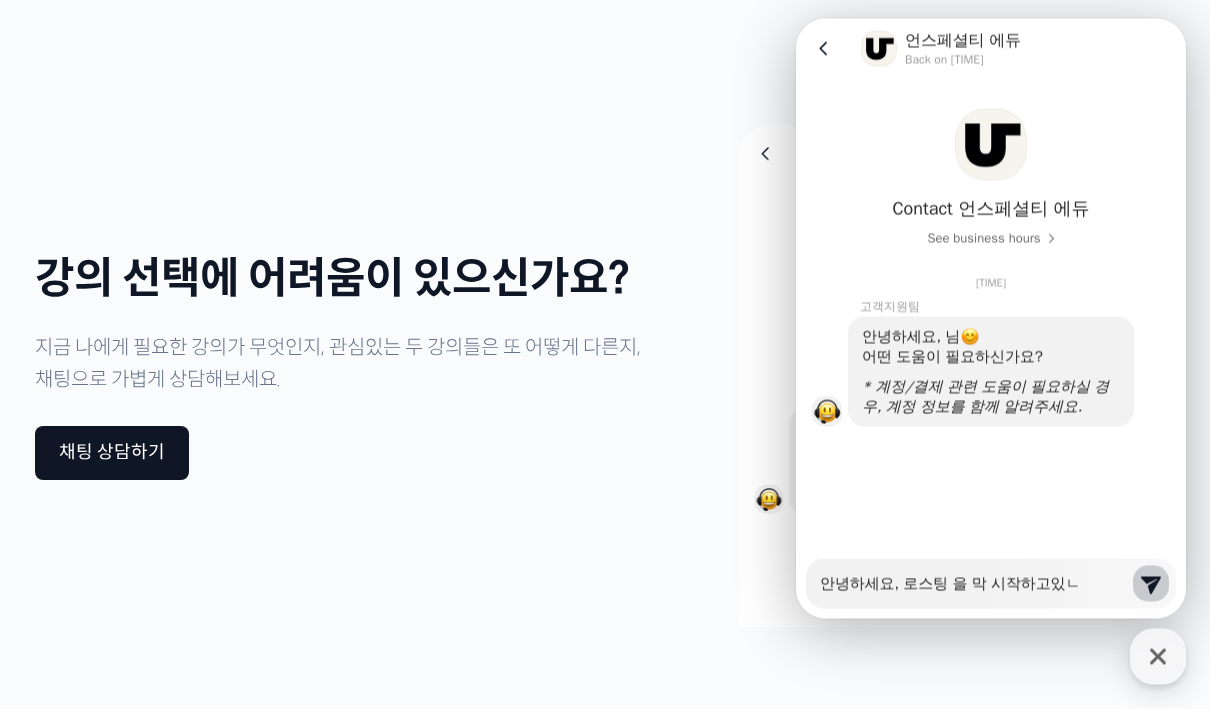 type on "안녕하세요, 로스팅 을 막 시작하고있느" 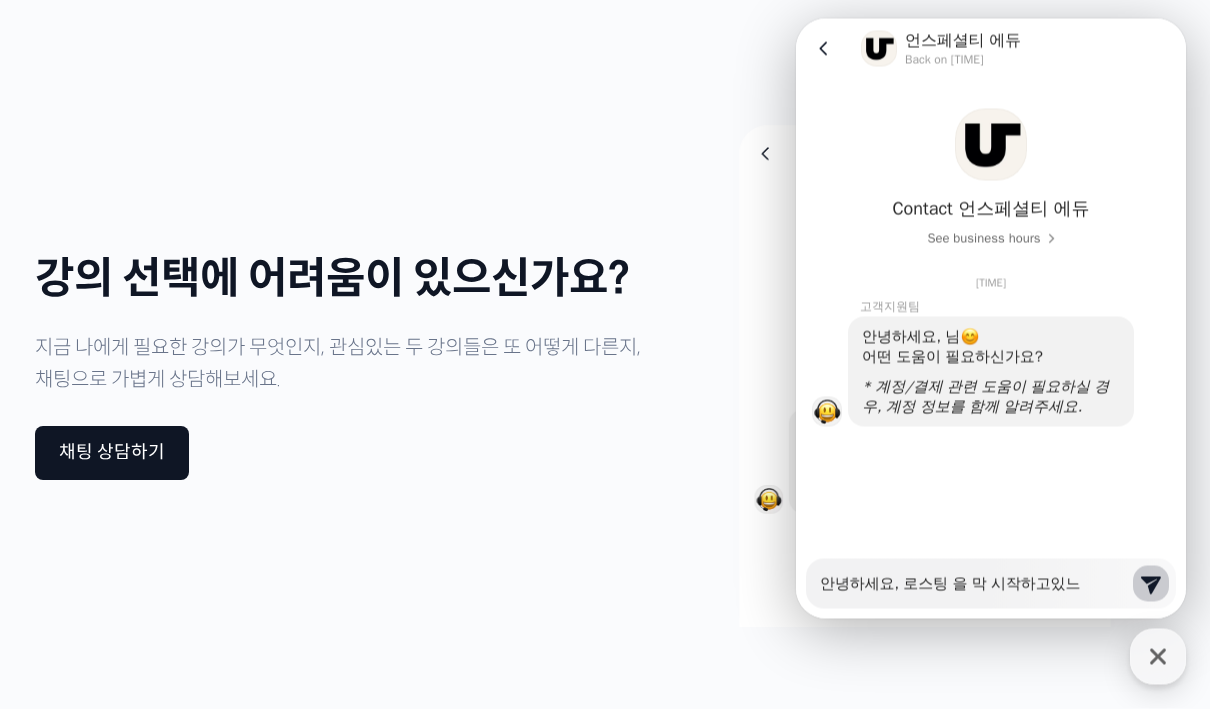 type on "x" 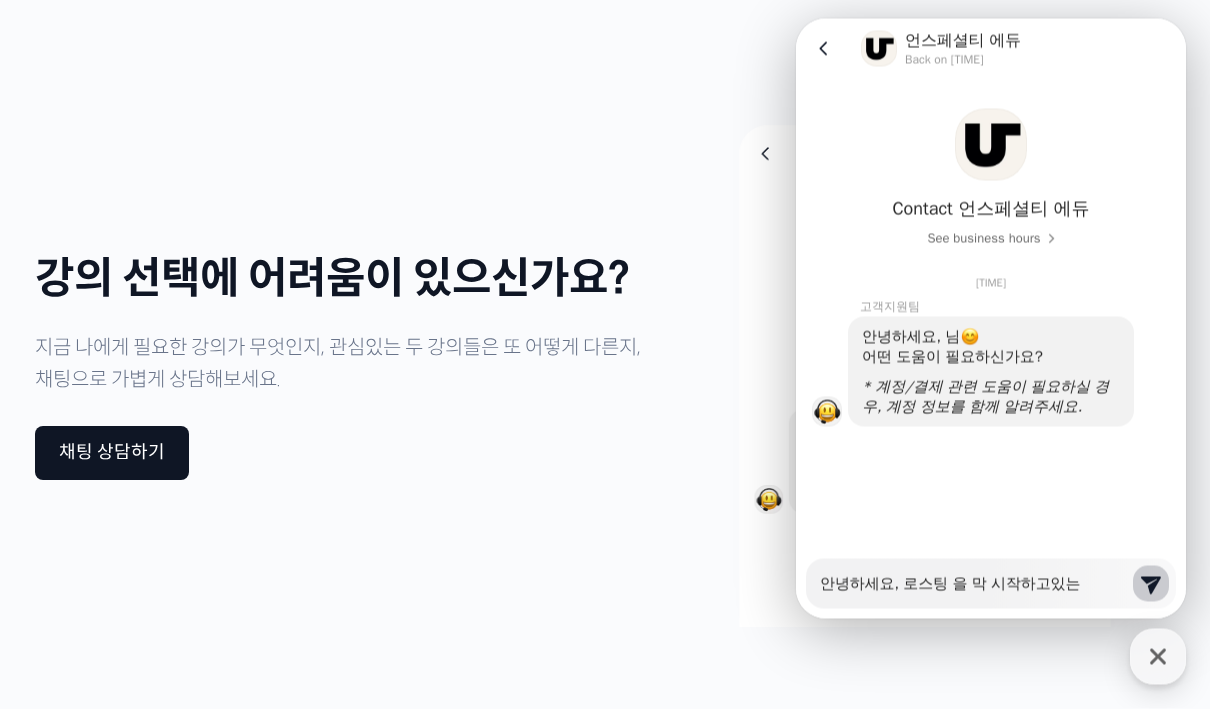 type on "x" 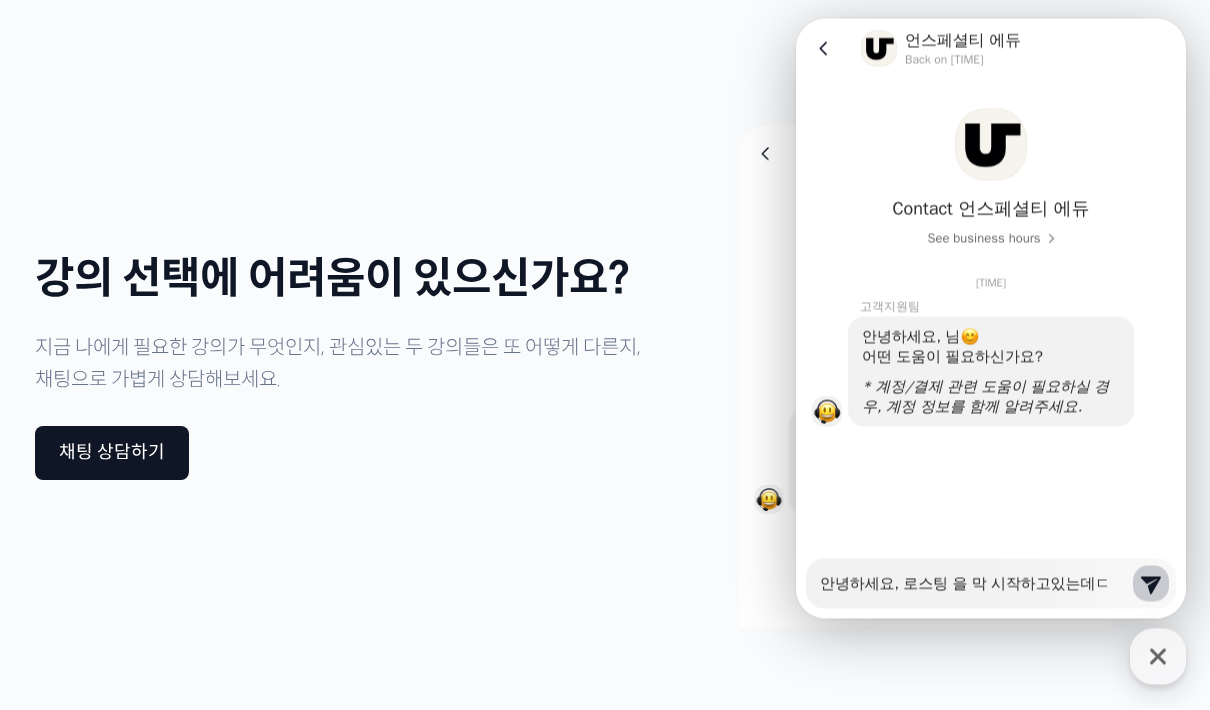 type on "x" 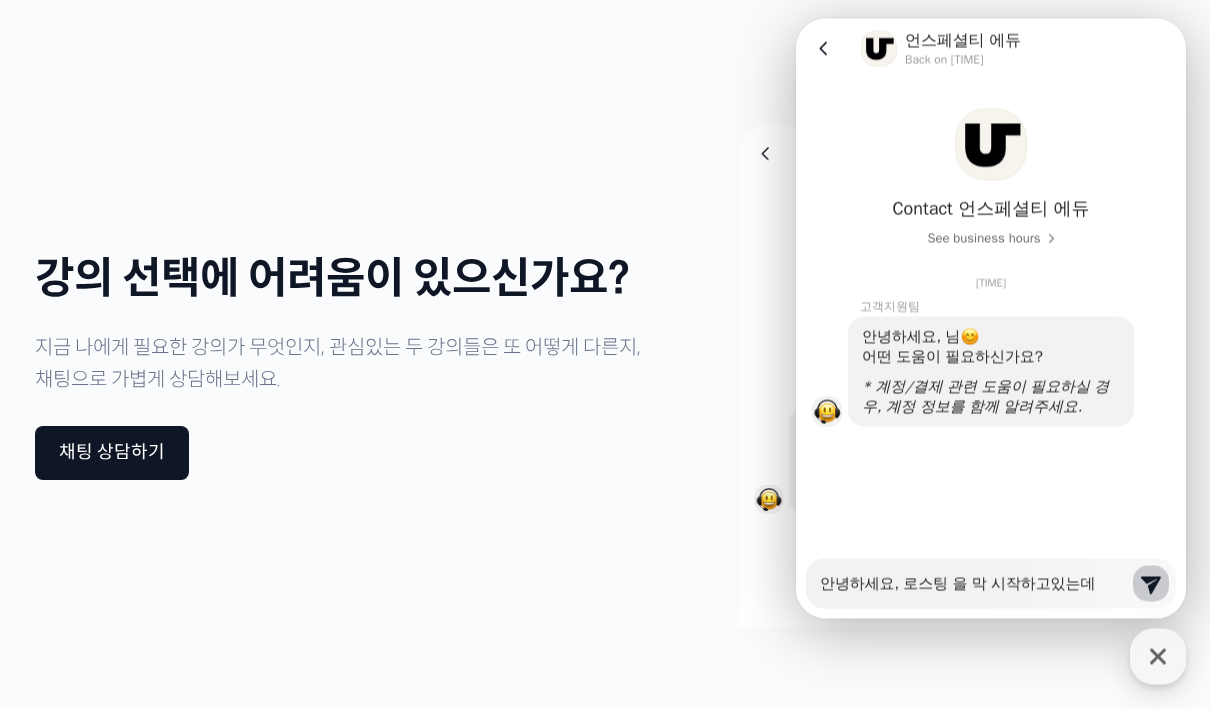 type on "x" 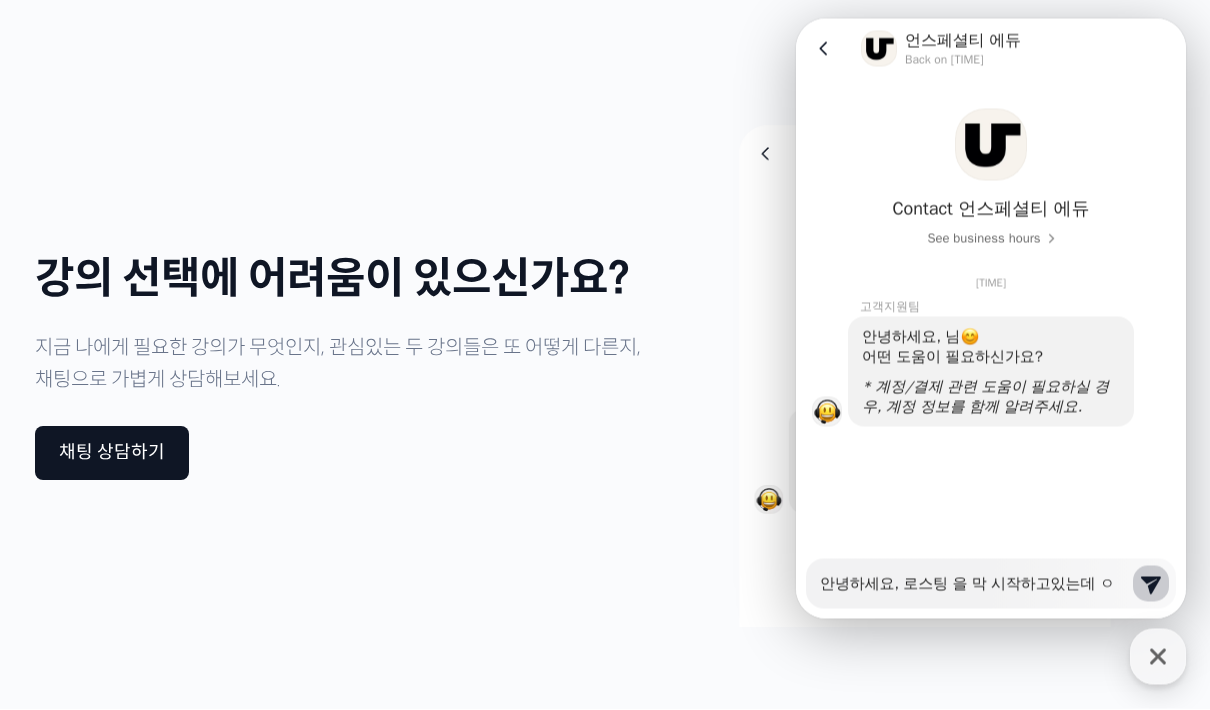 type on "안녕하세요, 로스팅 을 막 시작하고있는데 어" 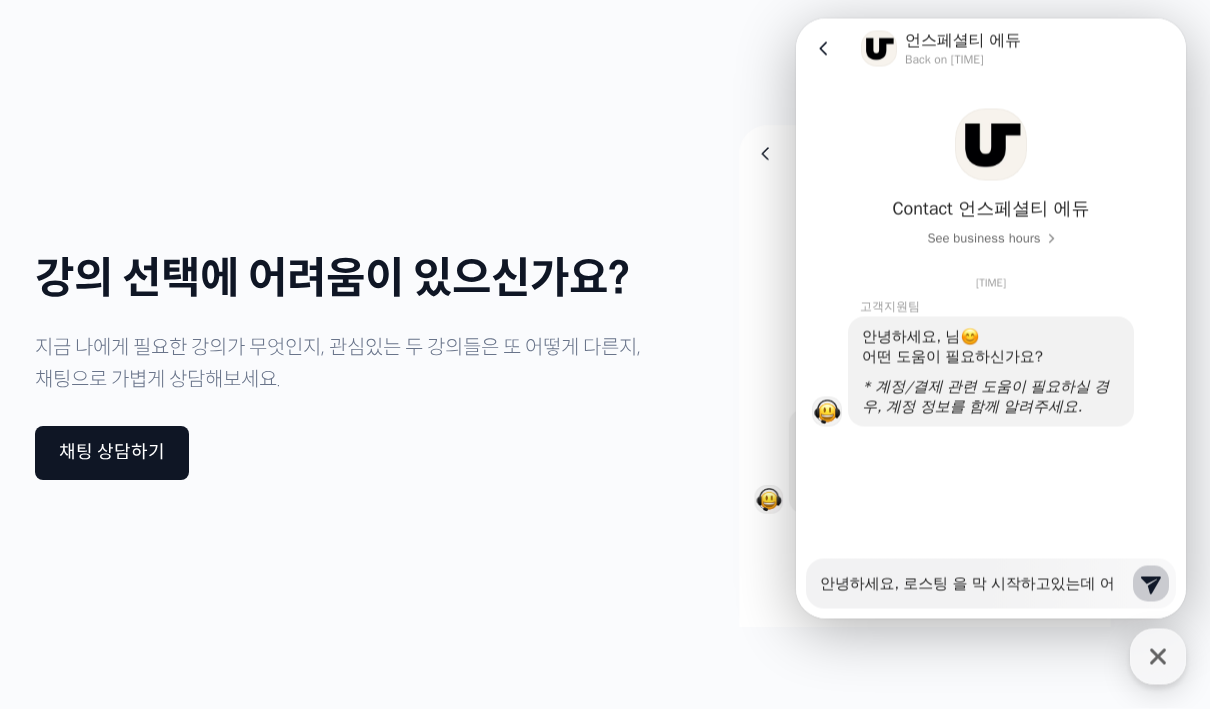 type on "x" 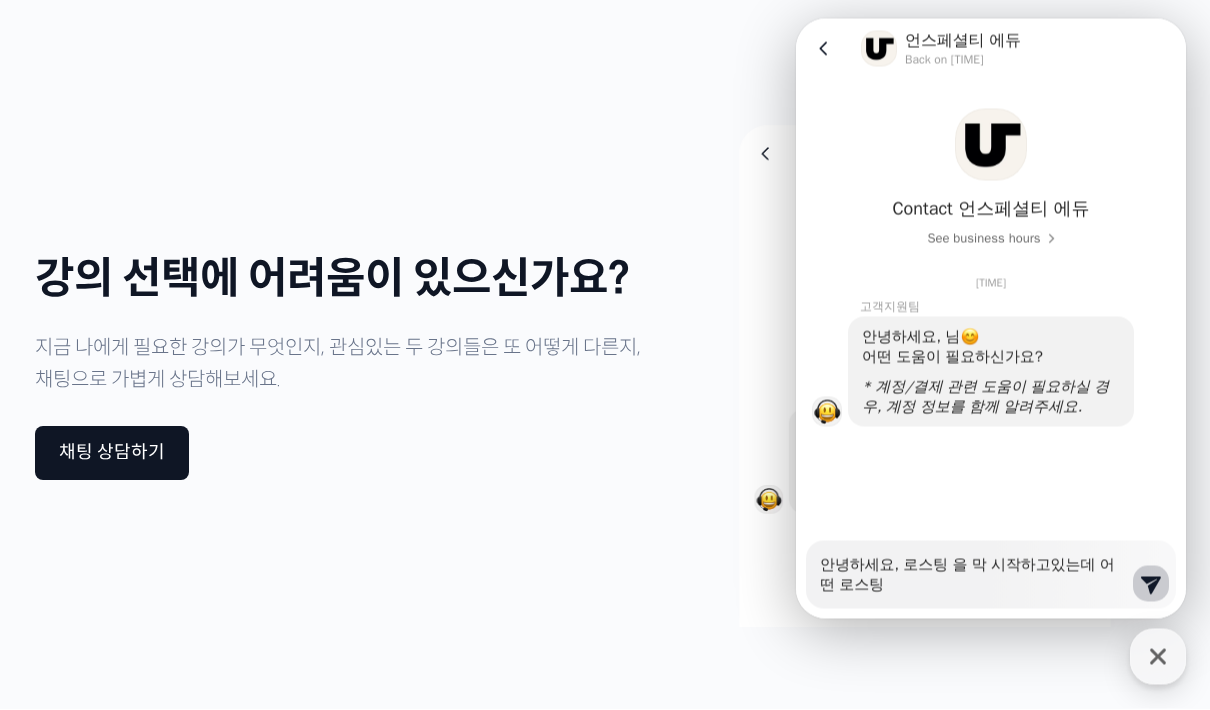 type on "x" 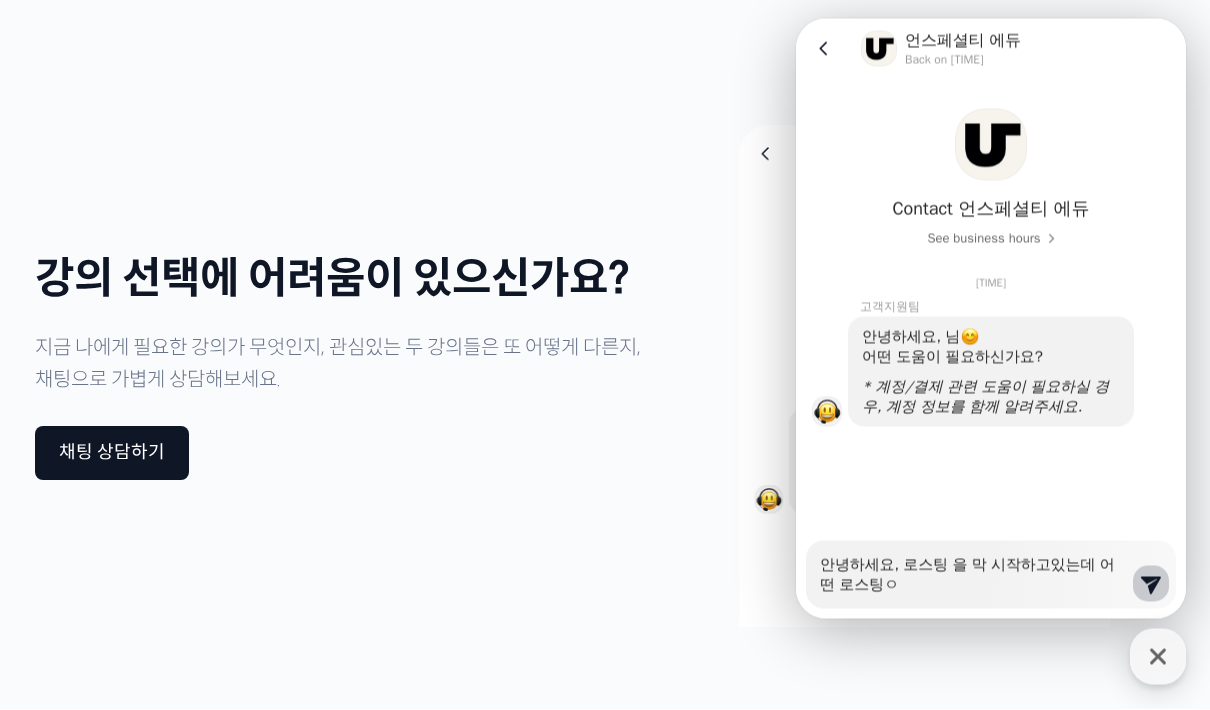 type on "x" 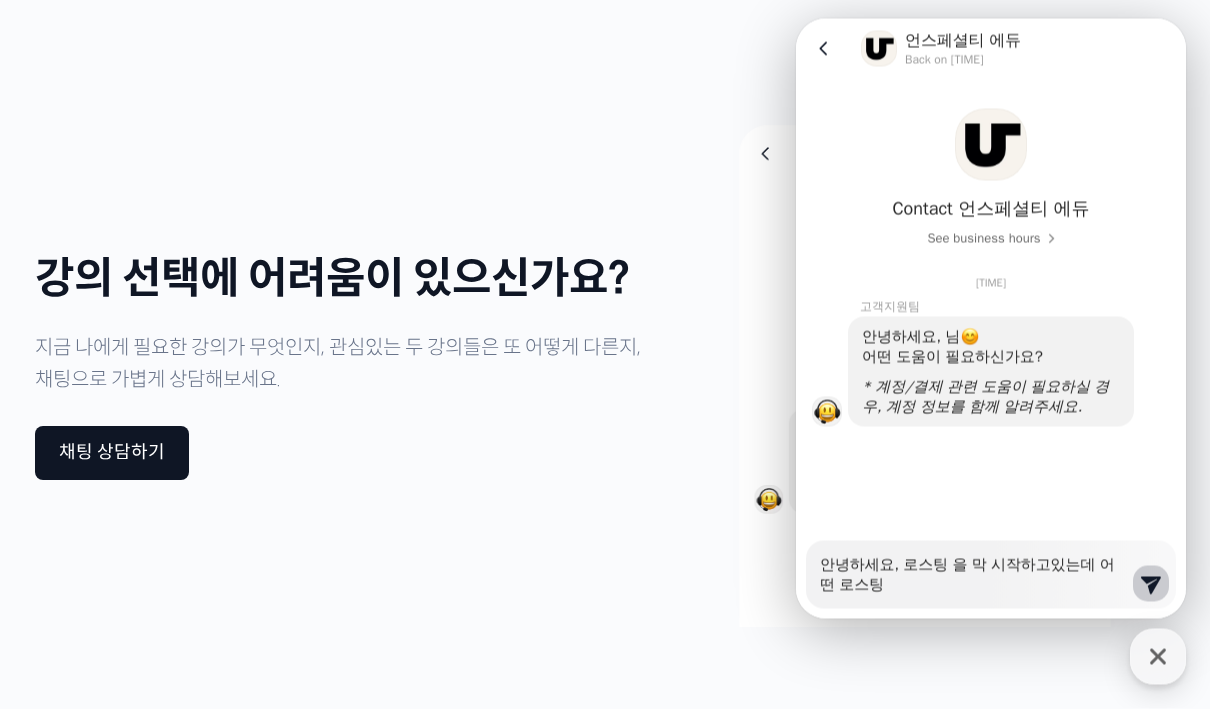 type on "x" 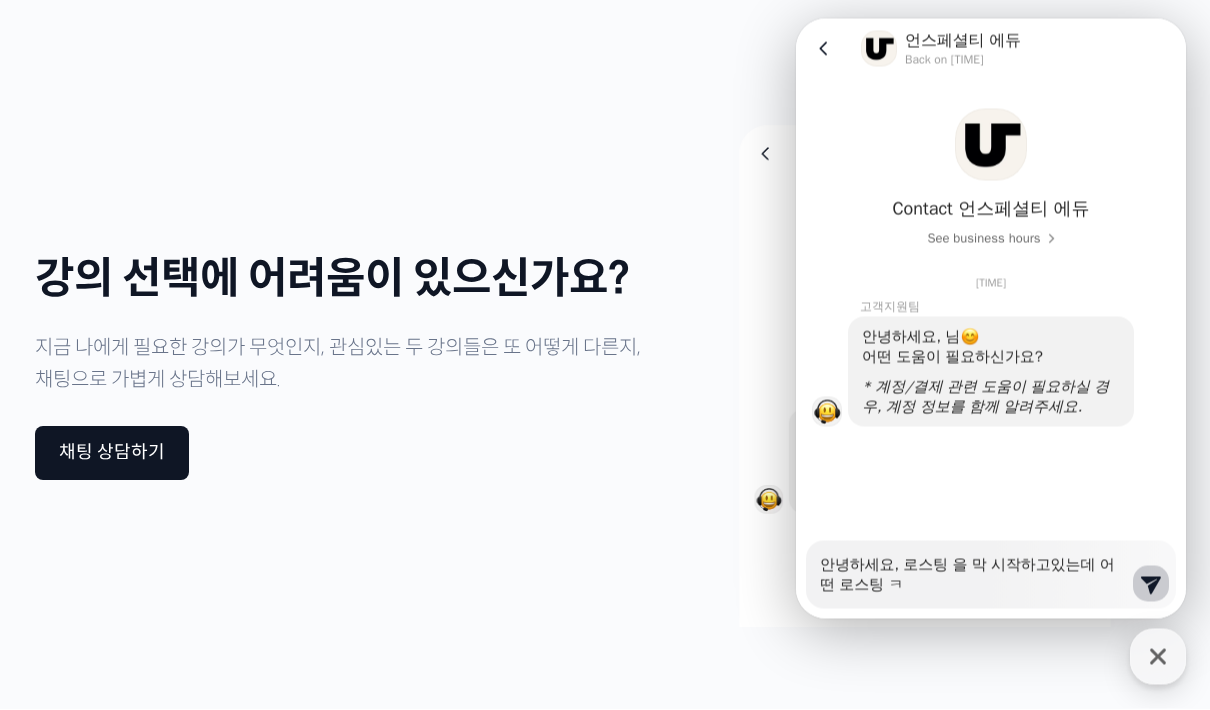 type on "안녕하세요, 로스팅 을 막 시작하고있는데 어떤 로스팅 크" 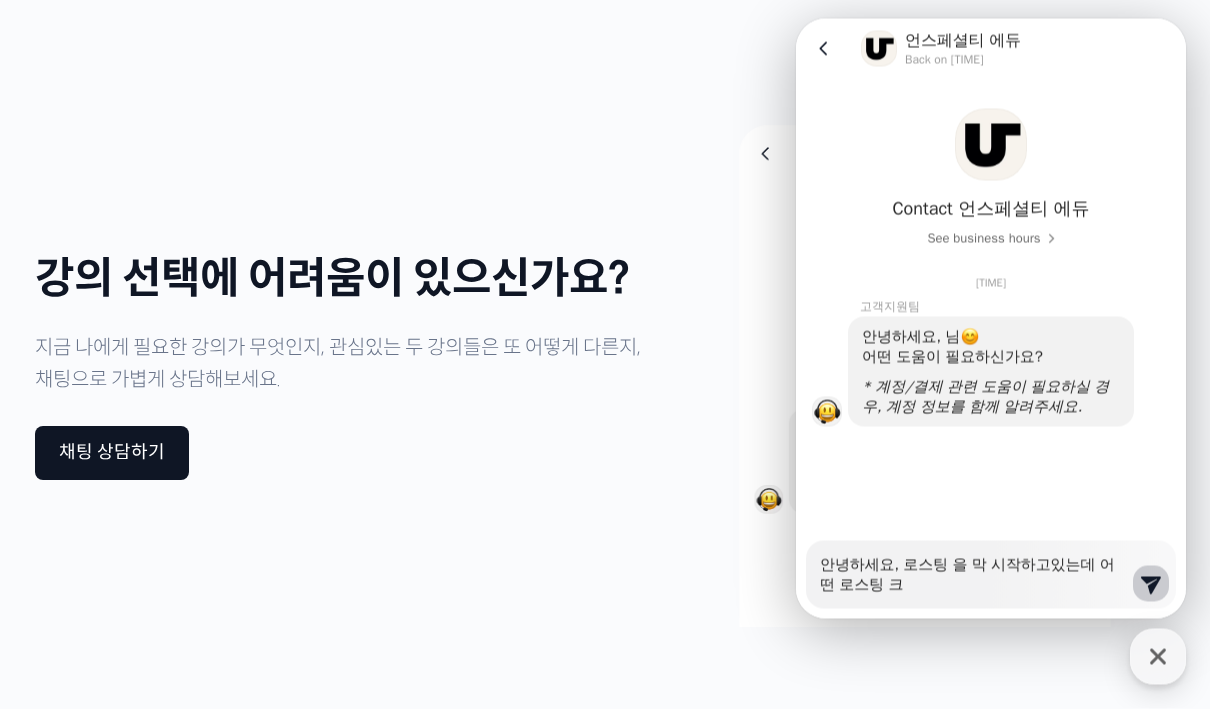 type on "x" 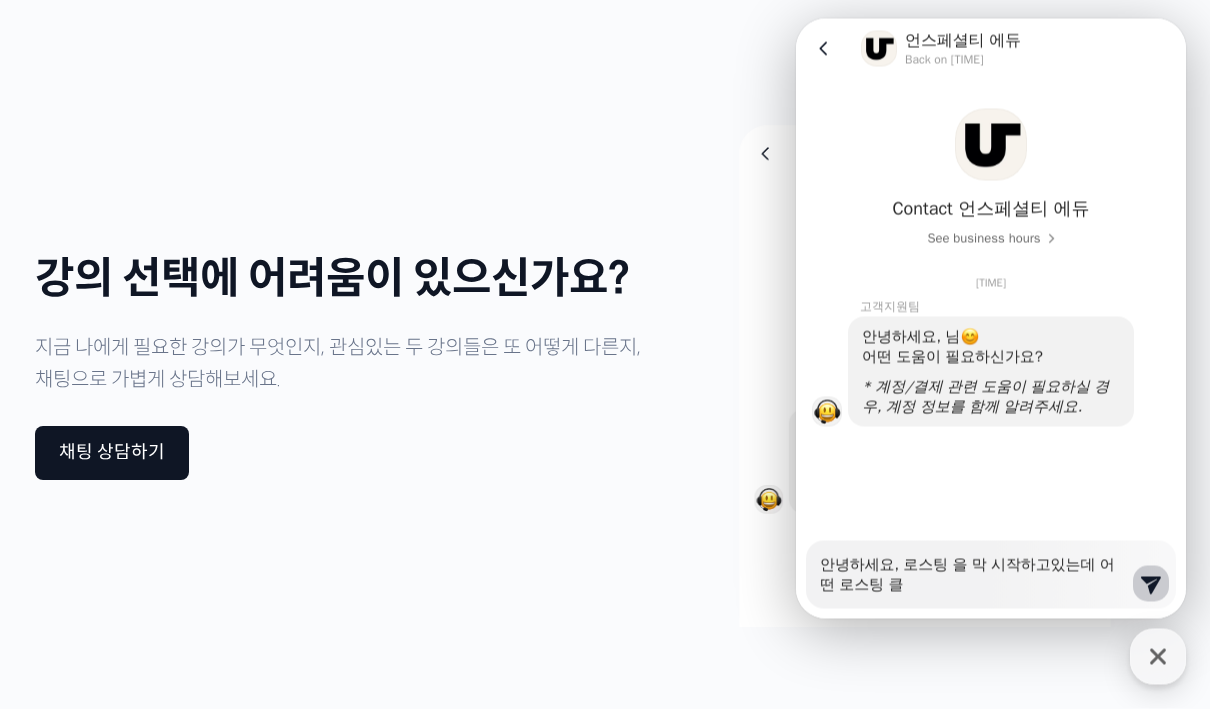 type on "x" 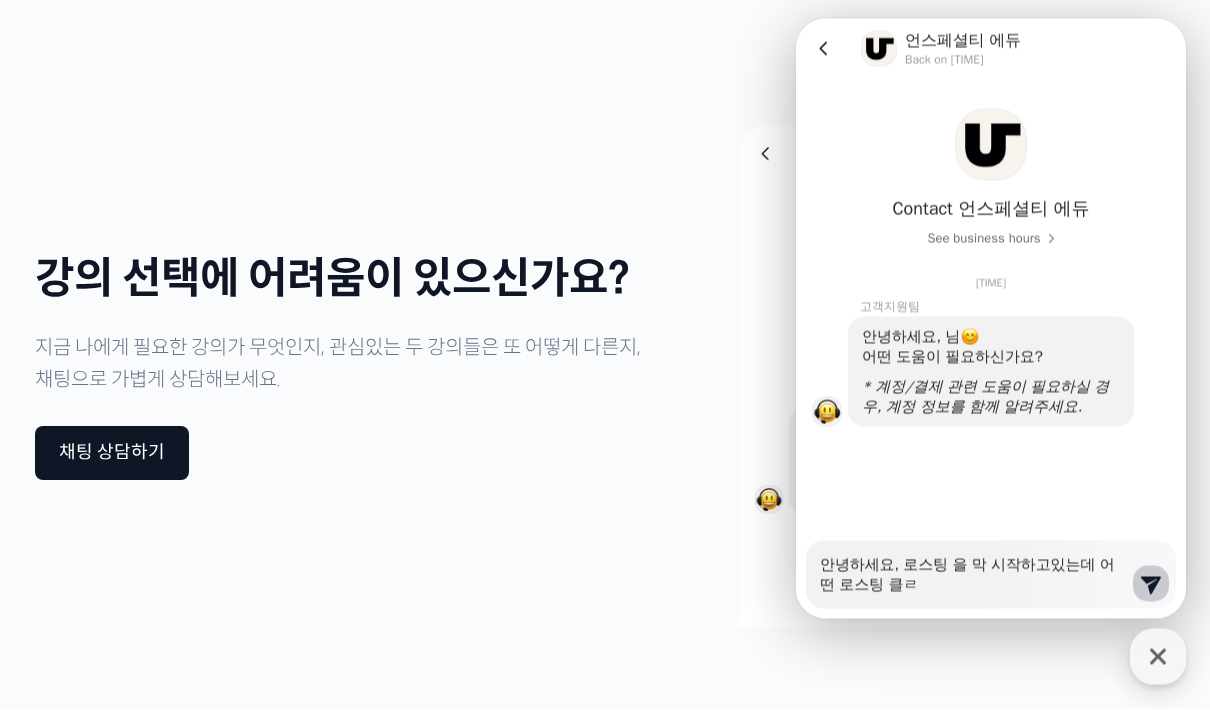 type on "x" 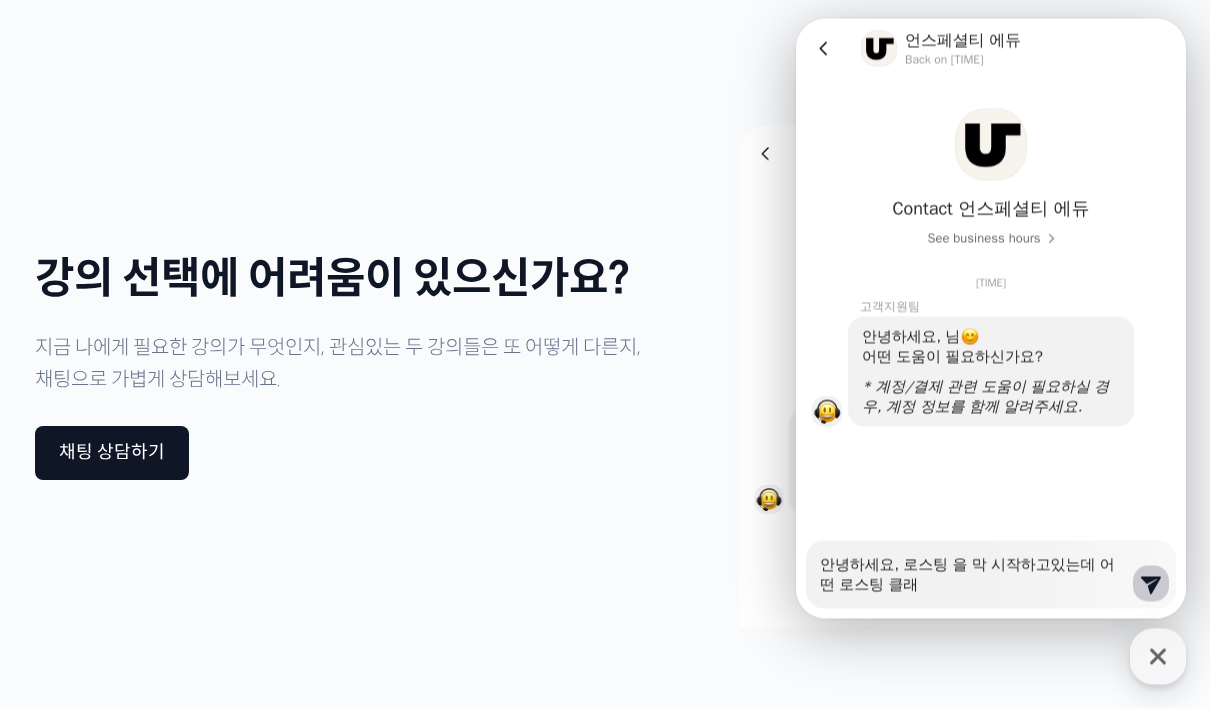 type on "x" 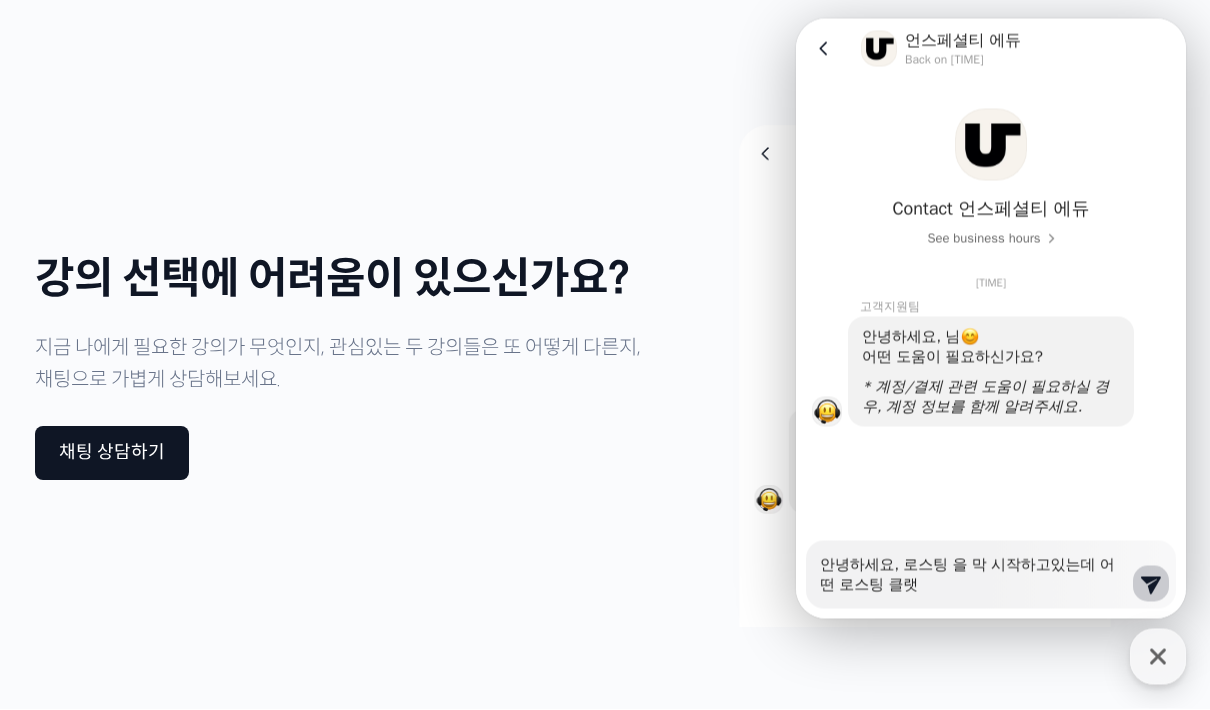 type on "x" 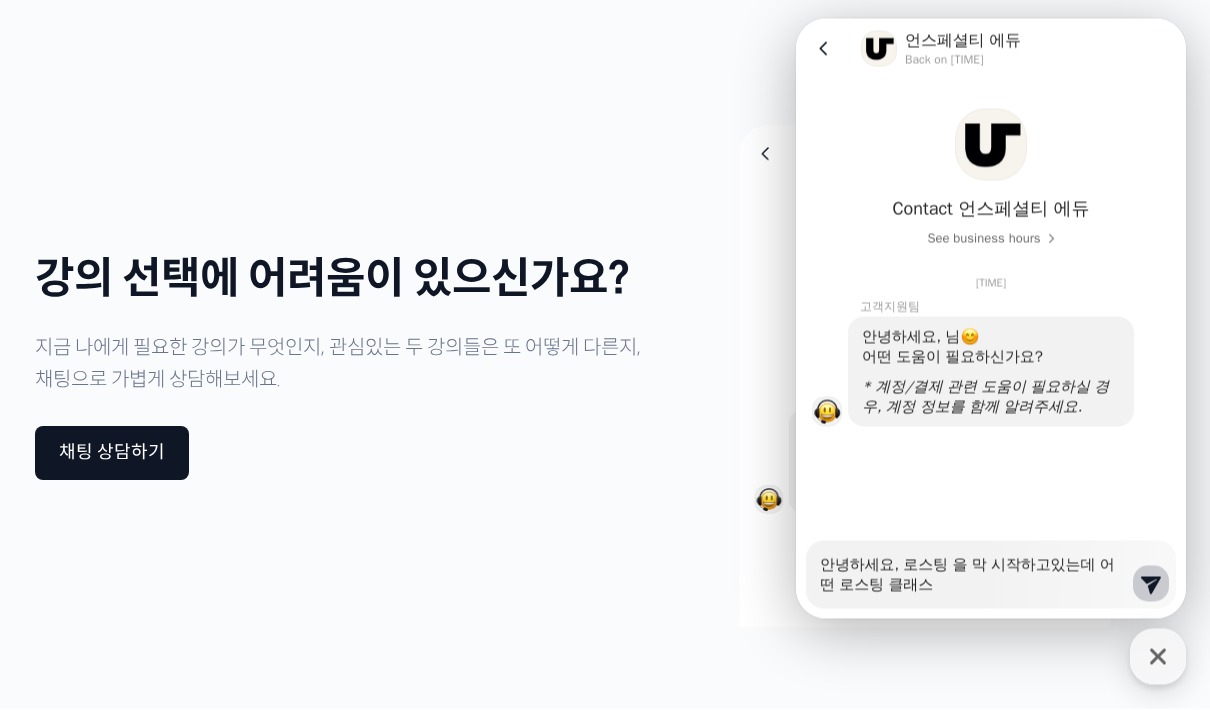 type on "x" 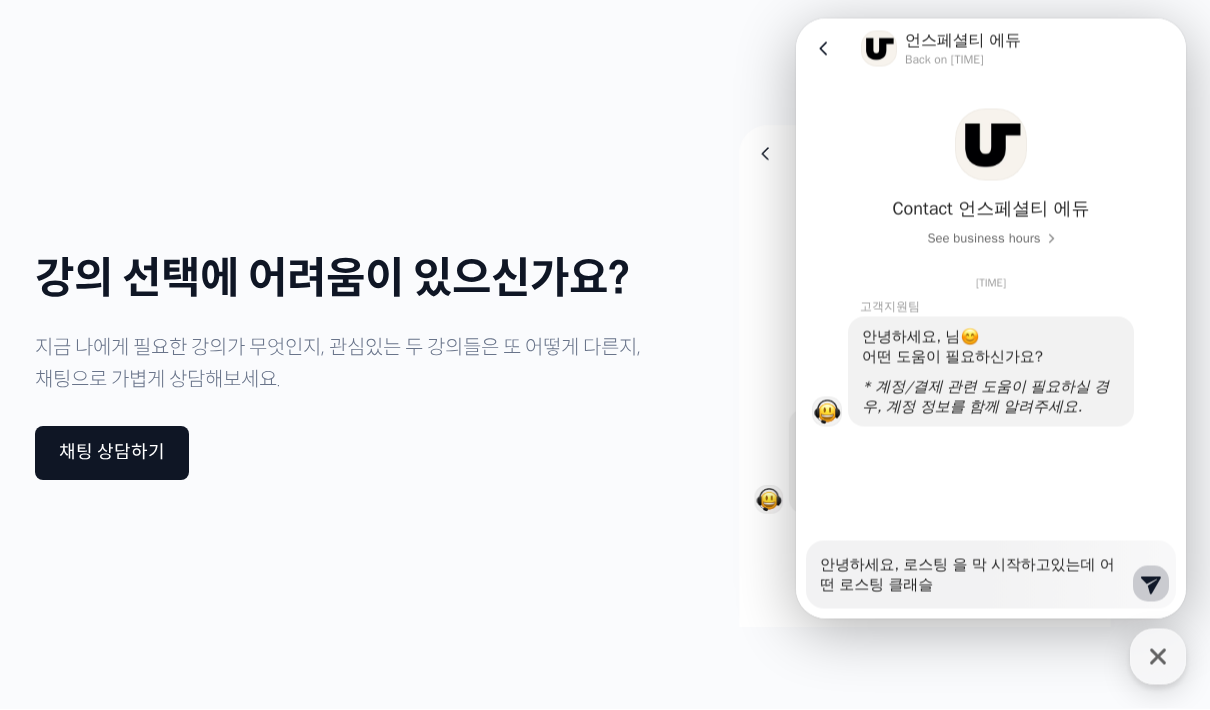 type on "x" 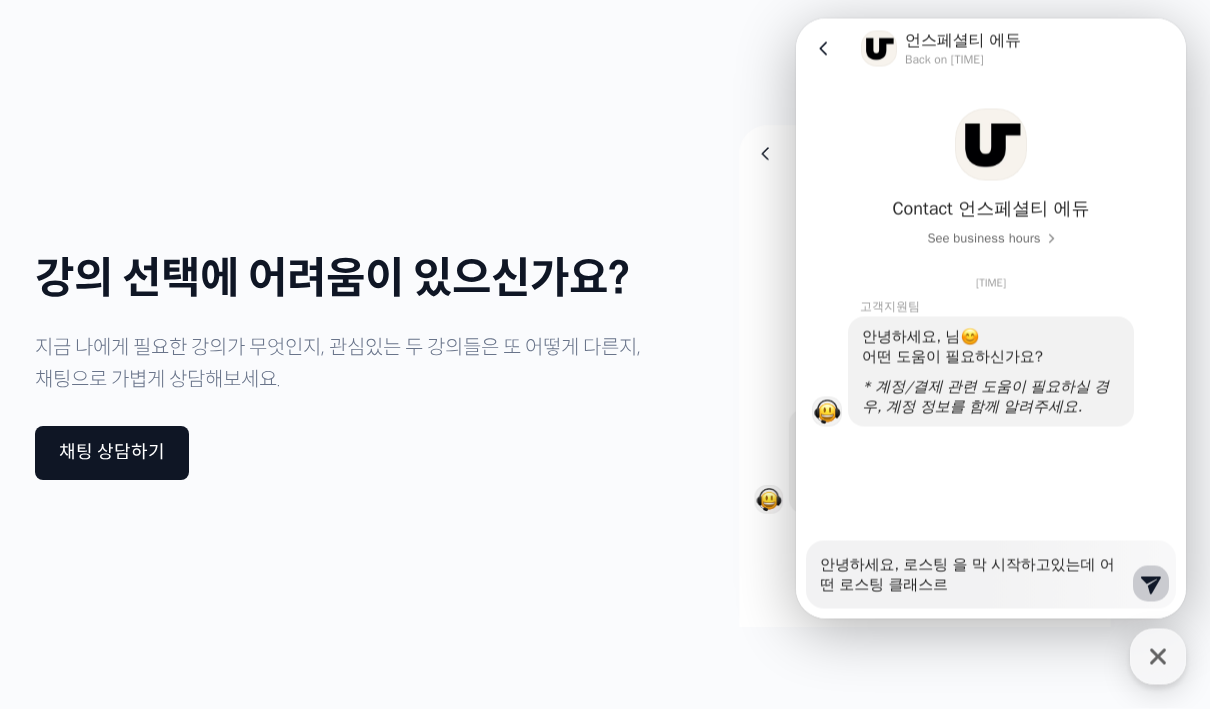 type on "x" 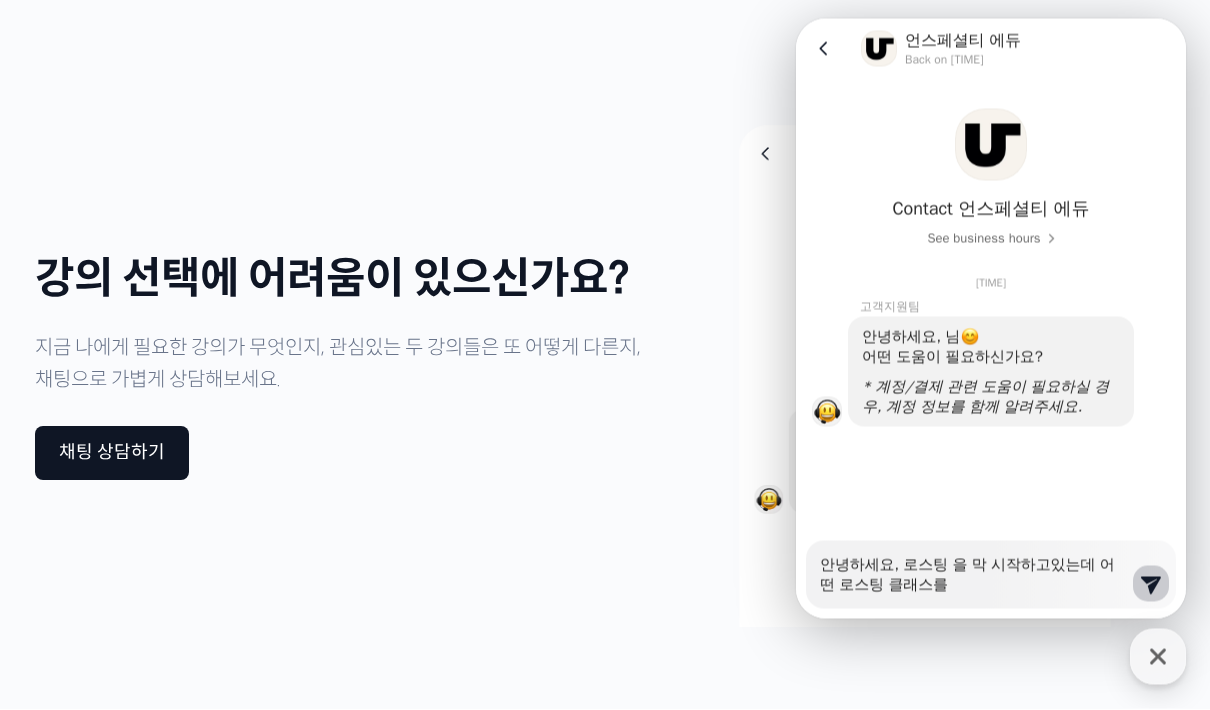 type on "x" 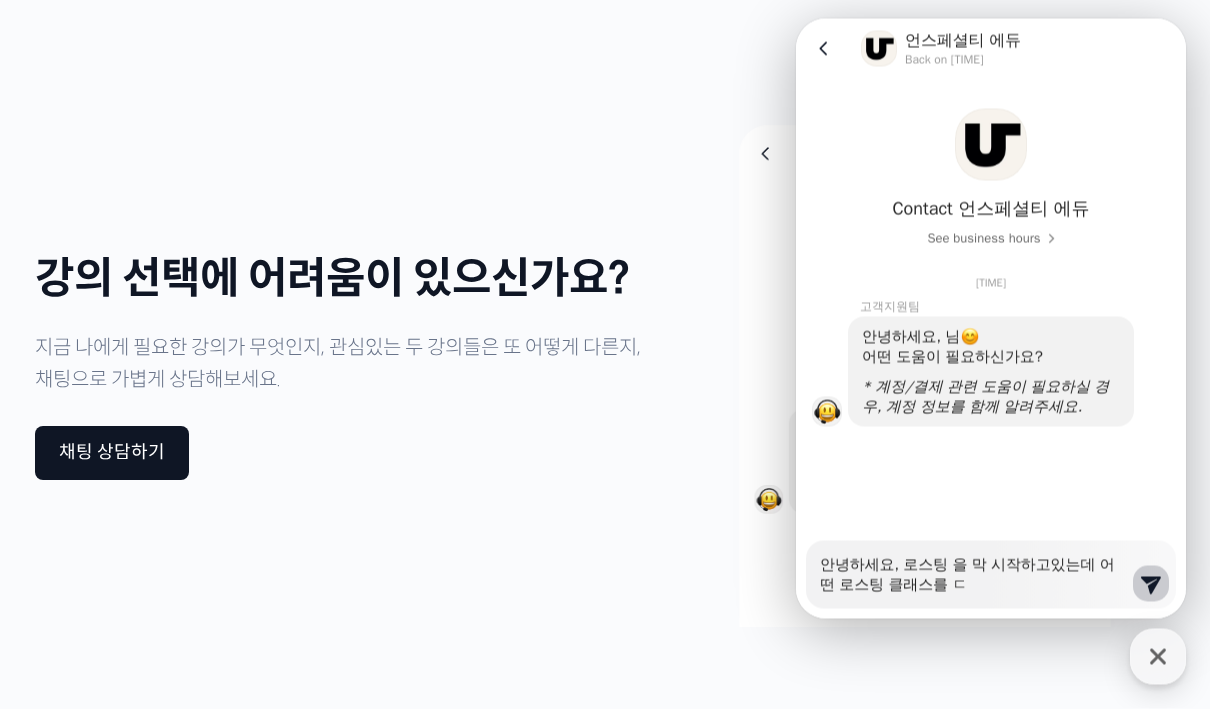 type on "안녕하세요, 로스팅 을 막 시작하고있는데 어떤 로스팅 클래스를 드" 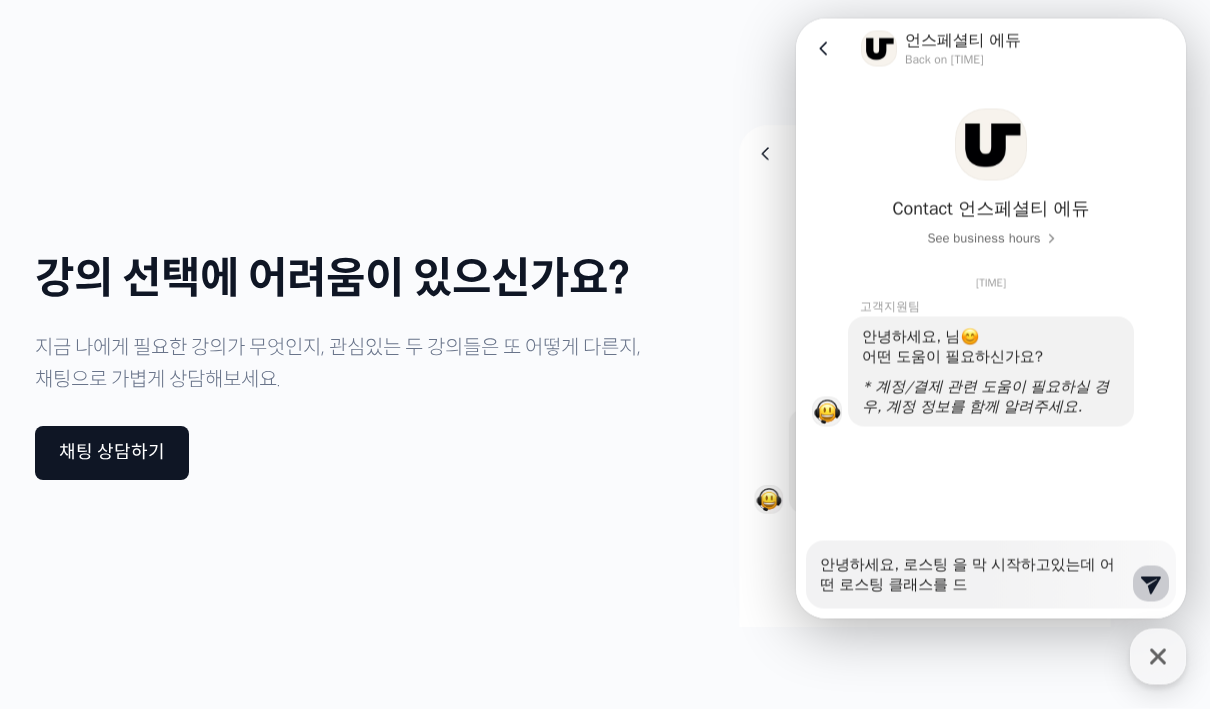 type on "x" 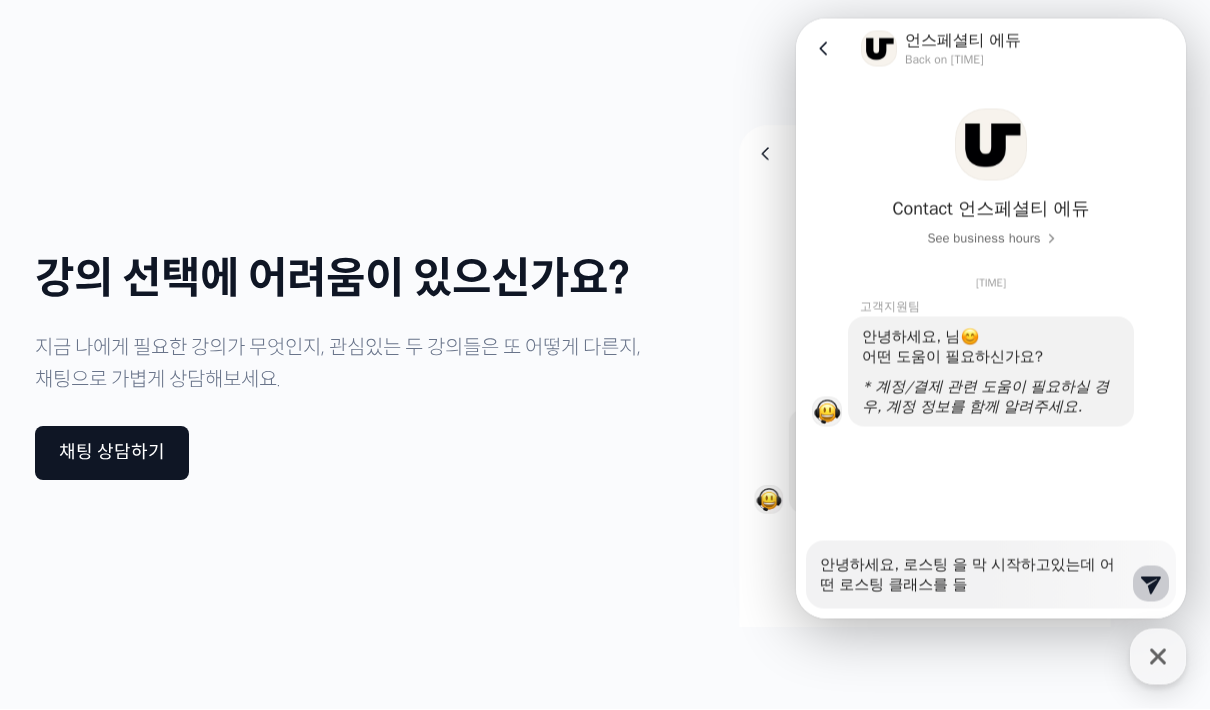 type on "x" 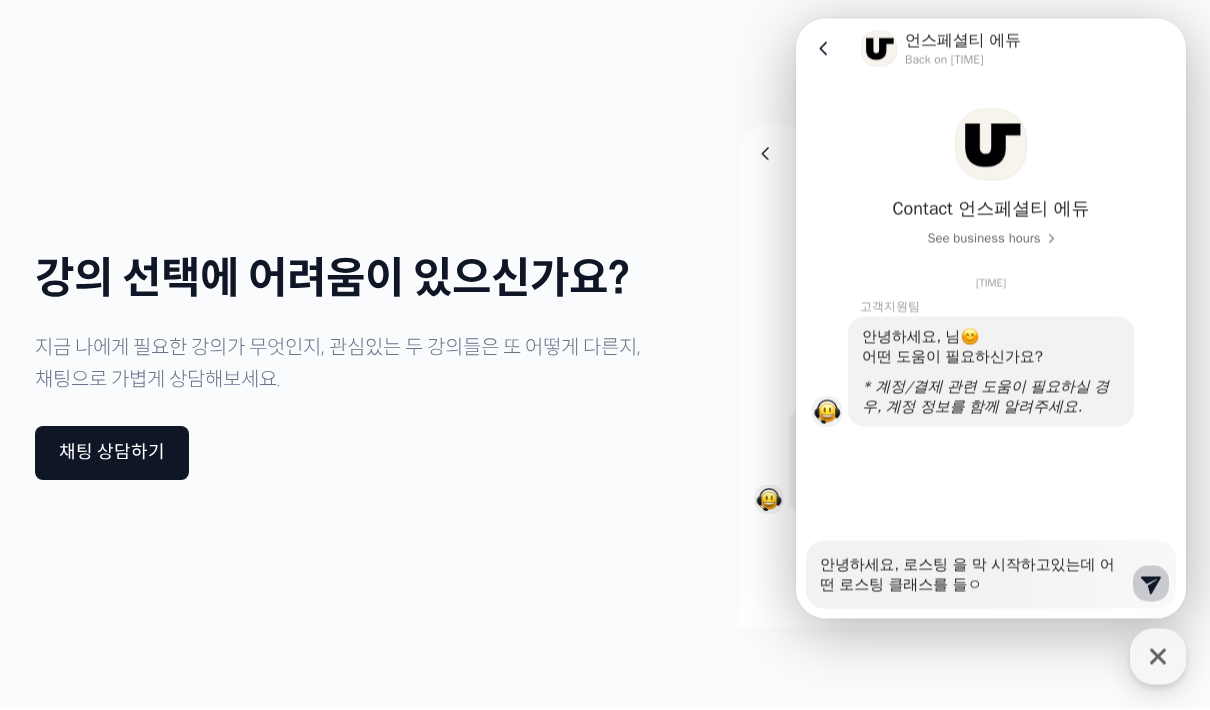 type on "x" 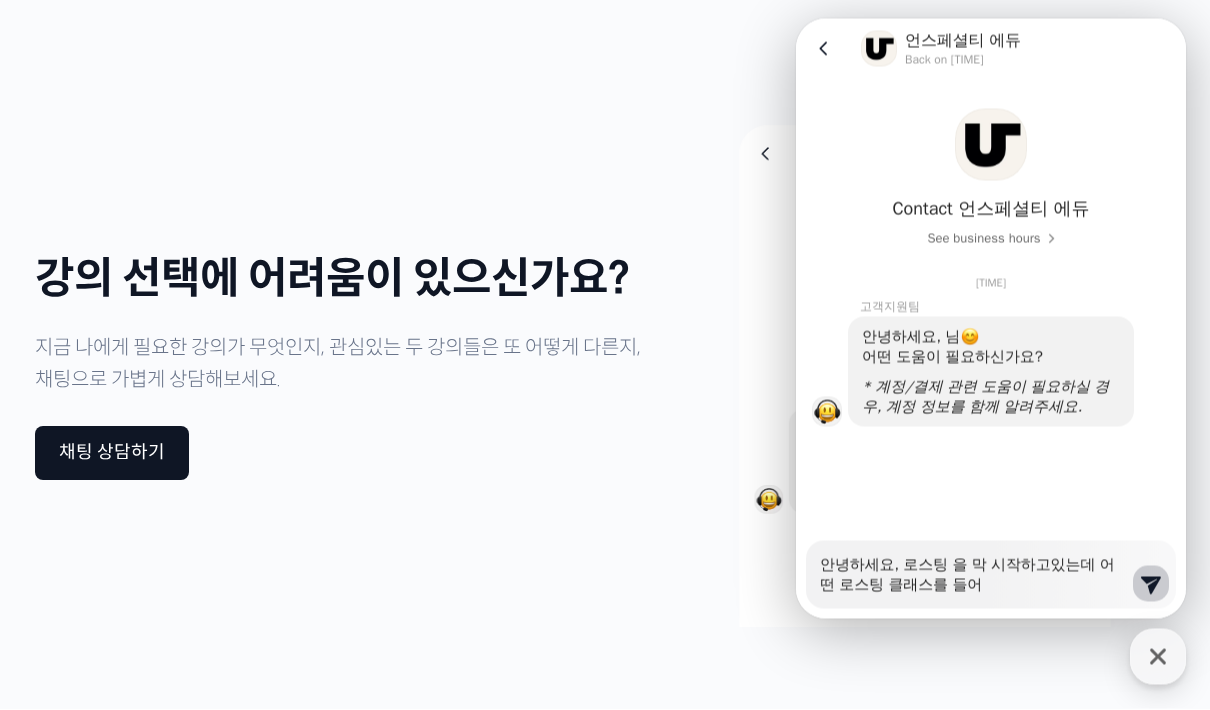 type on "x" 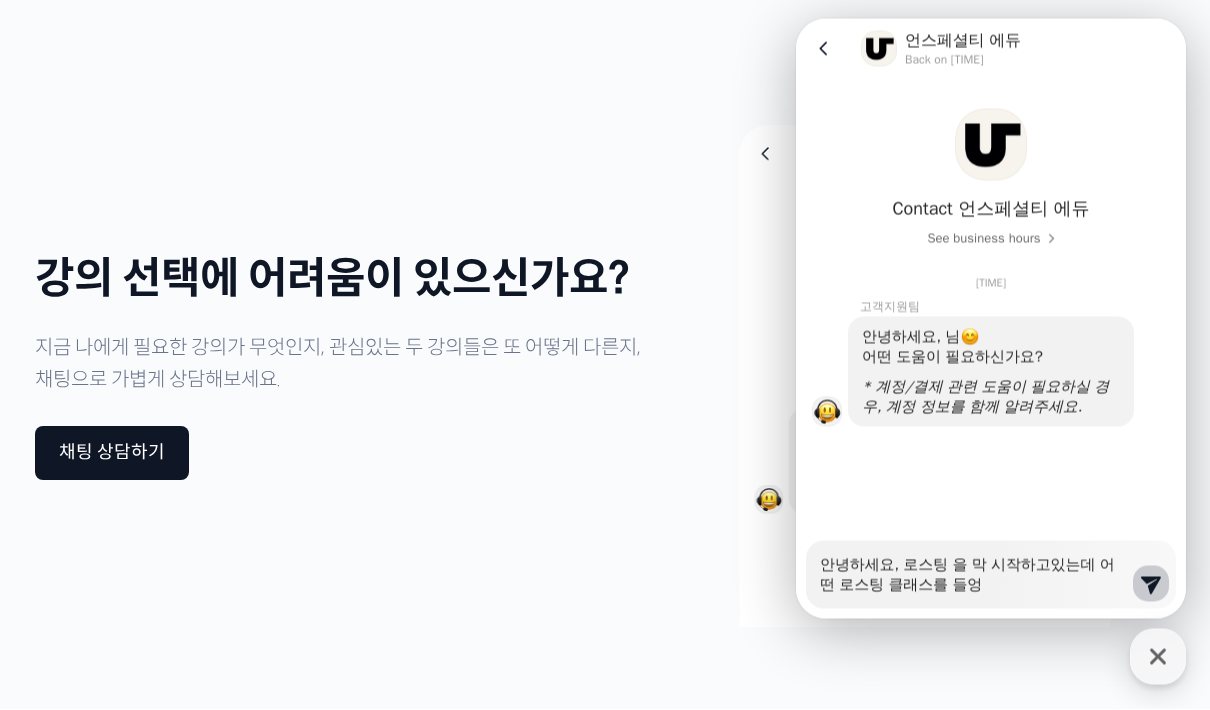type on "x" 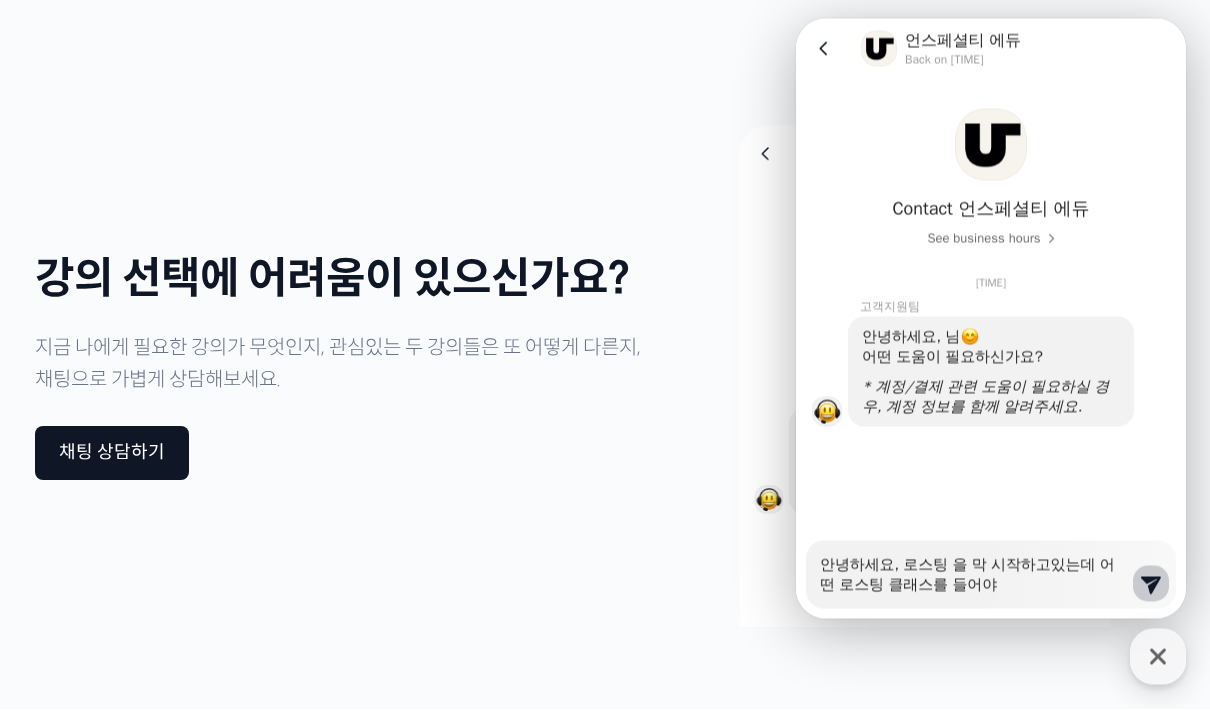 type on "x" 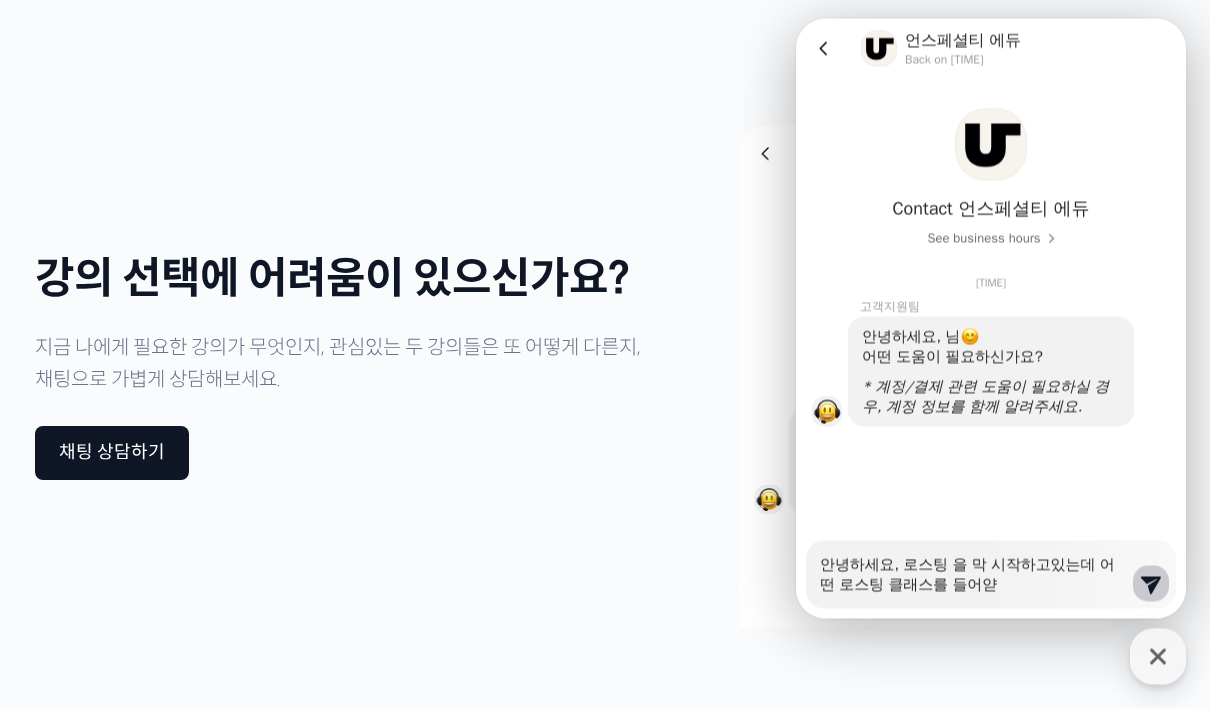 type on "x" 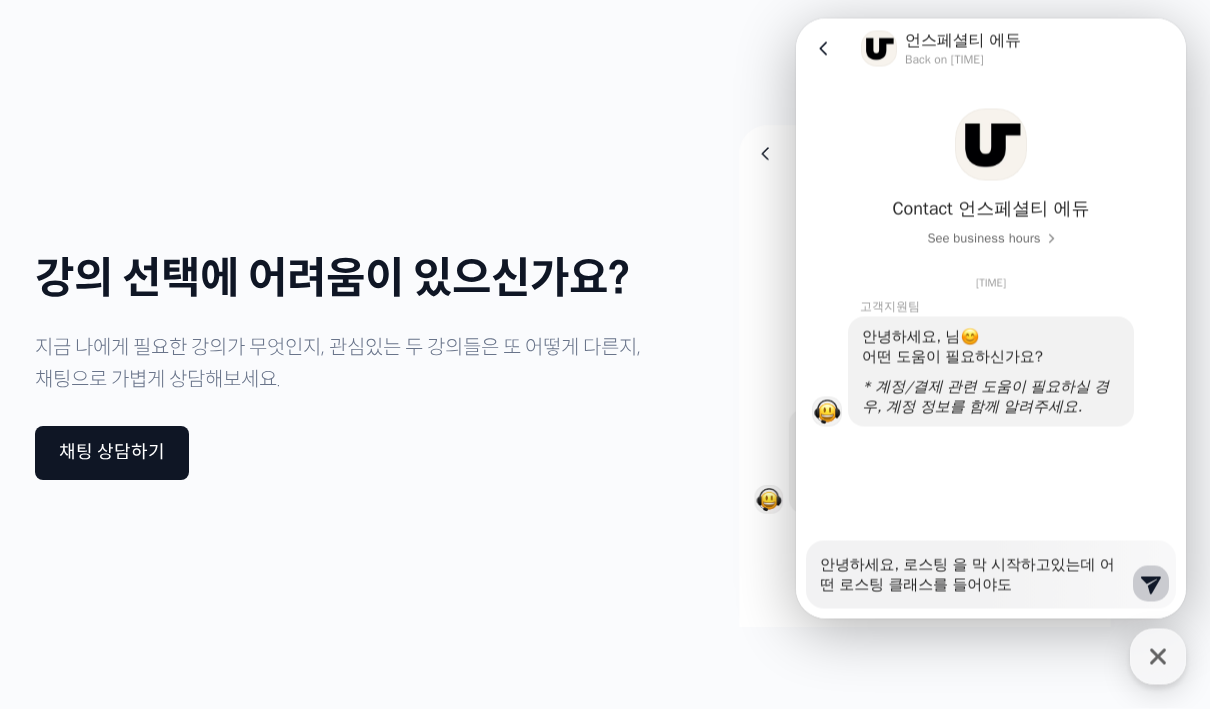 type on "x" 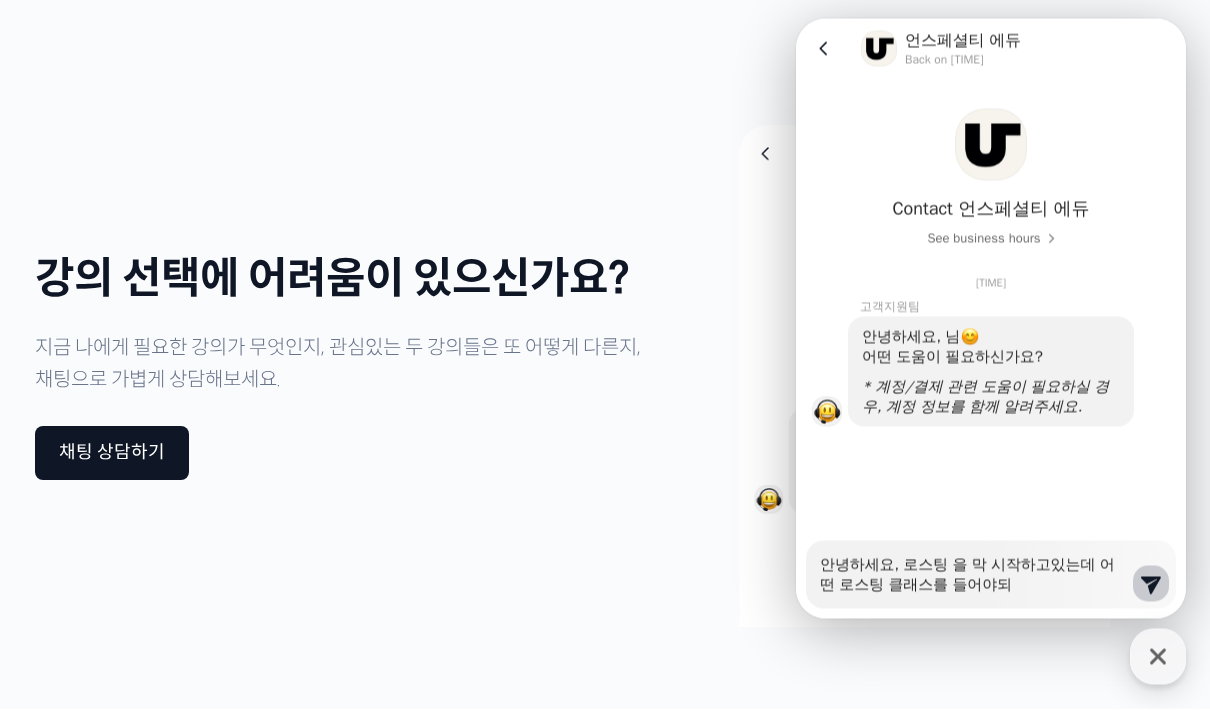 type on "x" 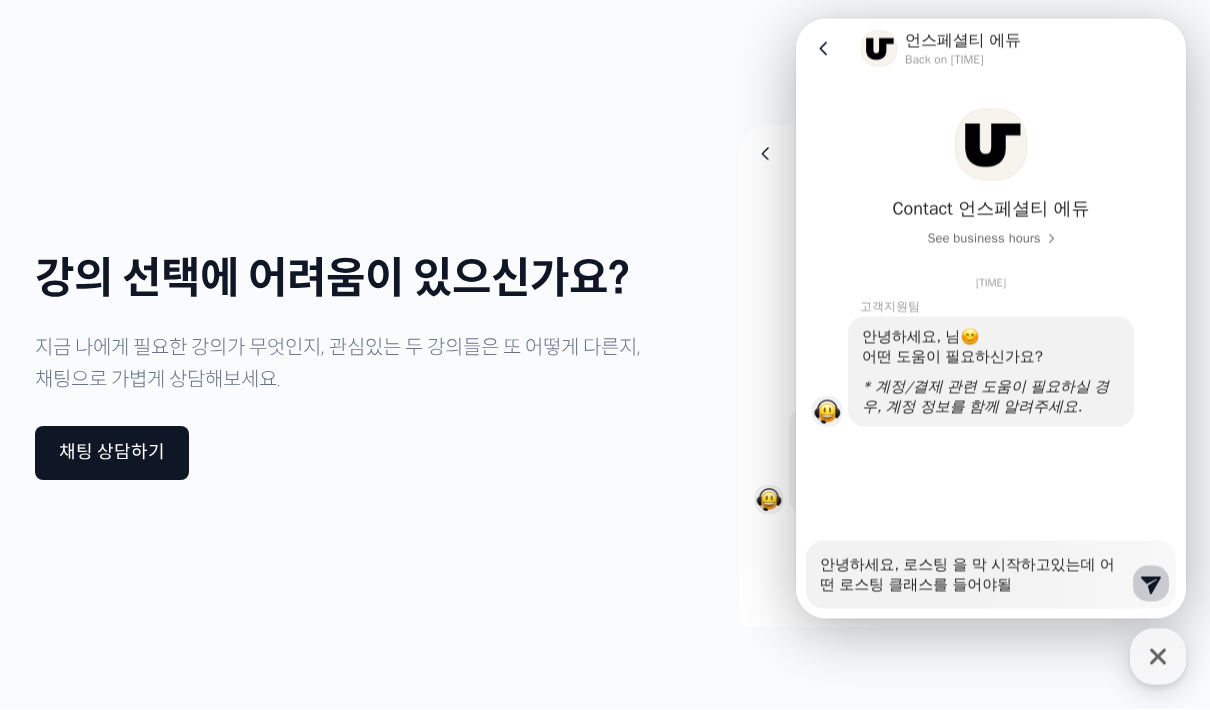 type on "x" 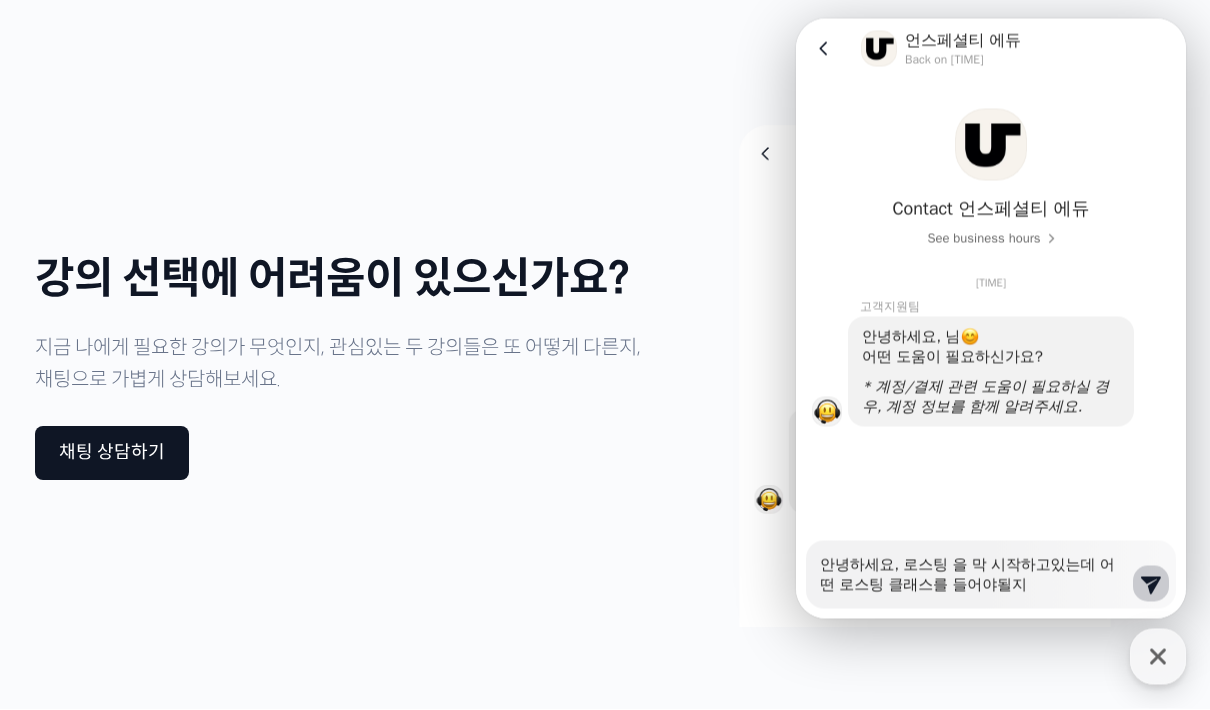 type 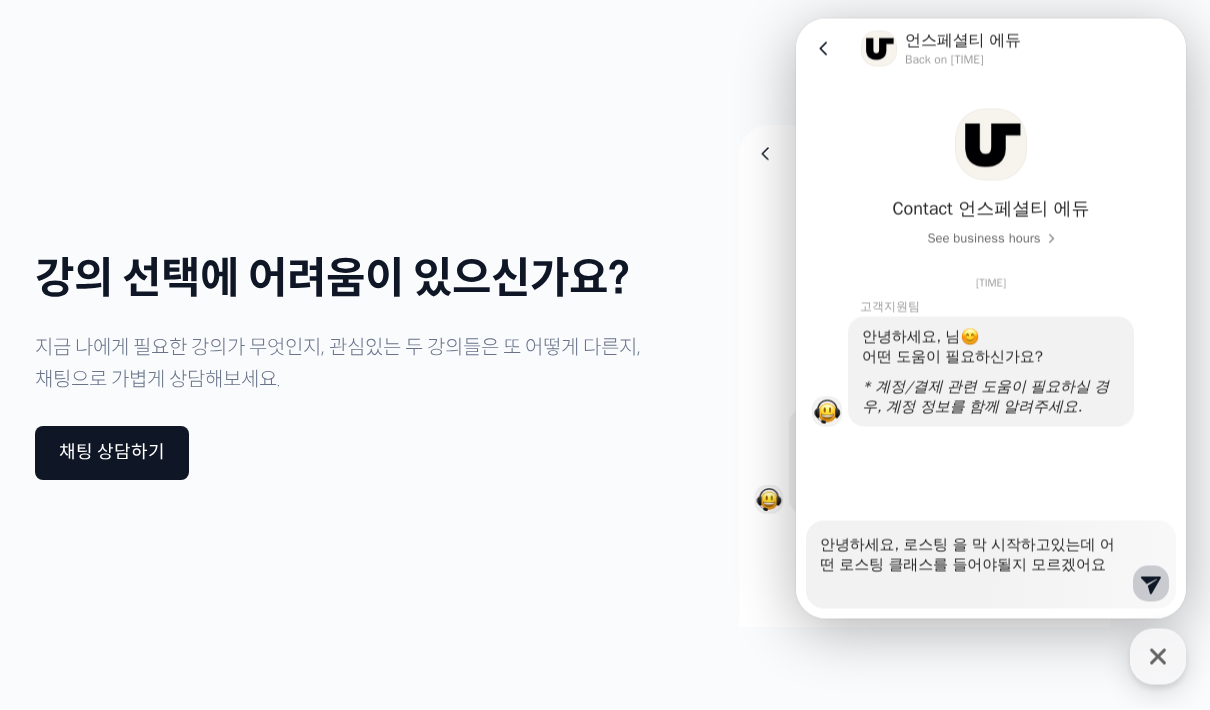 click 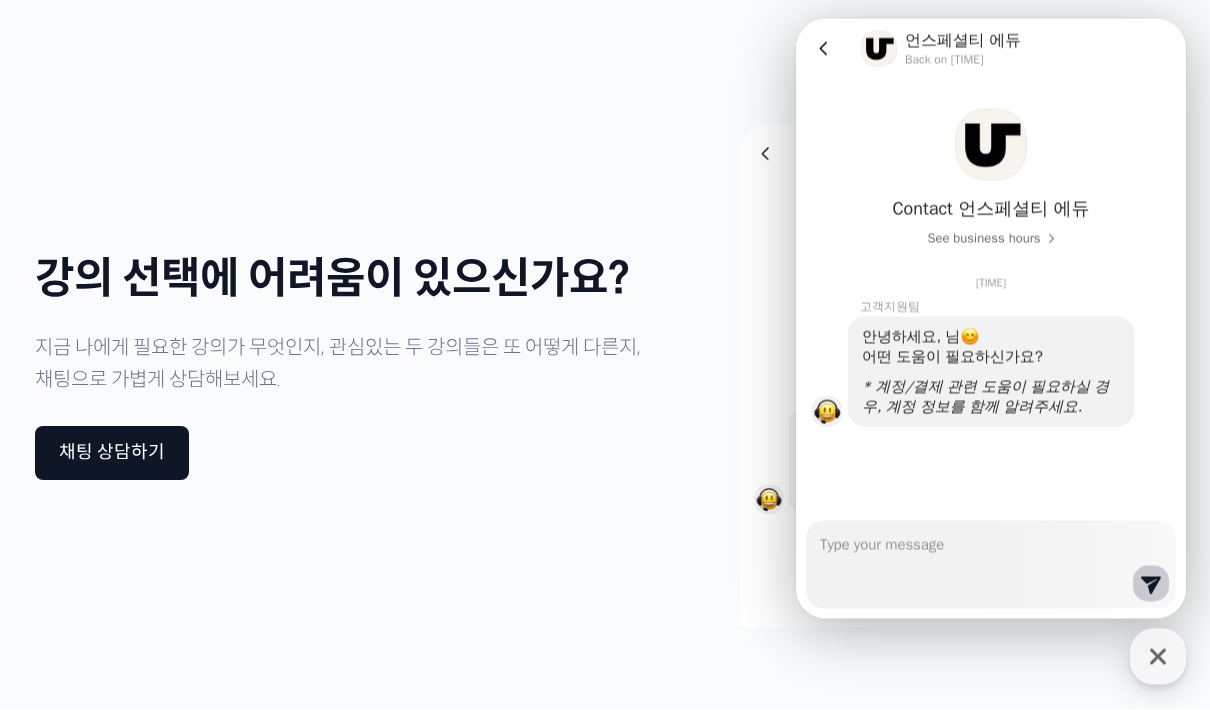 scroll, scrollTop: 10, scrollLeft: 0, axis: vertical 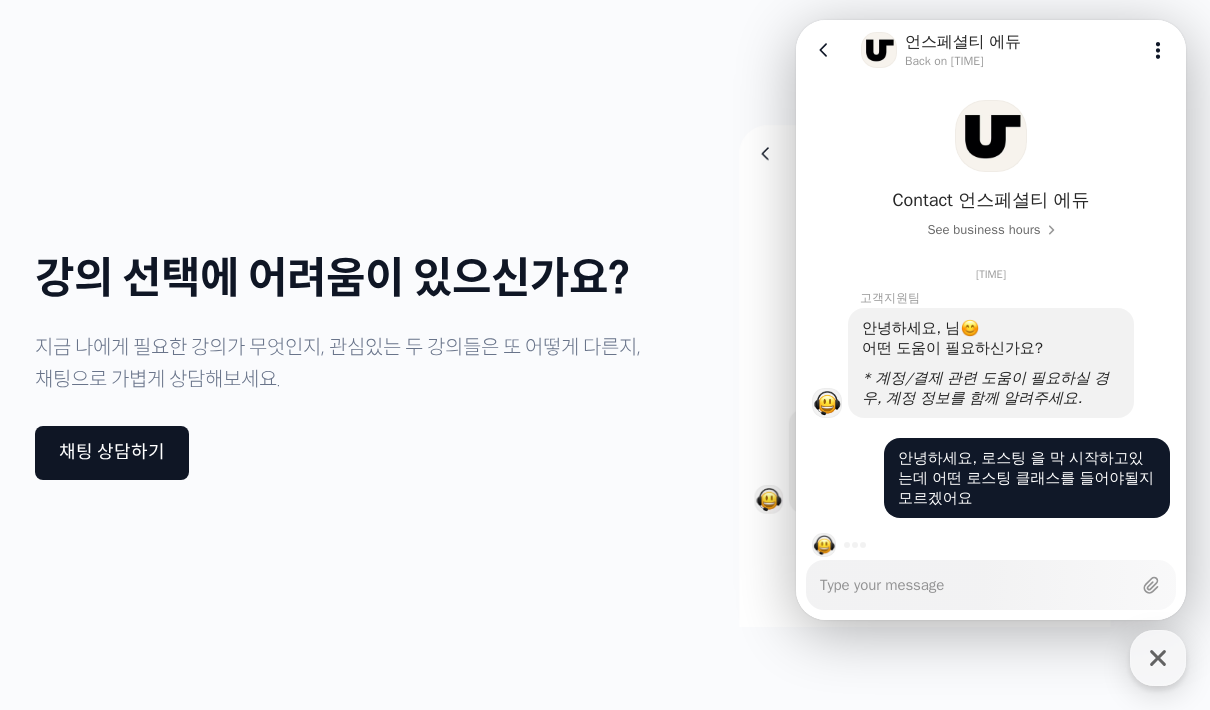 click on "Messenger Input Textarea" at bounding box center (975, 585) 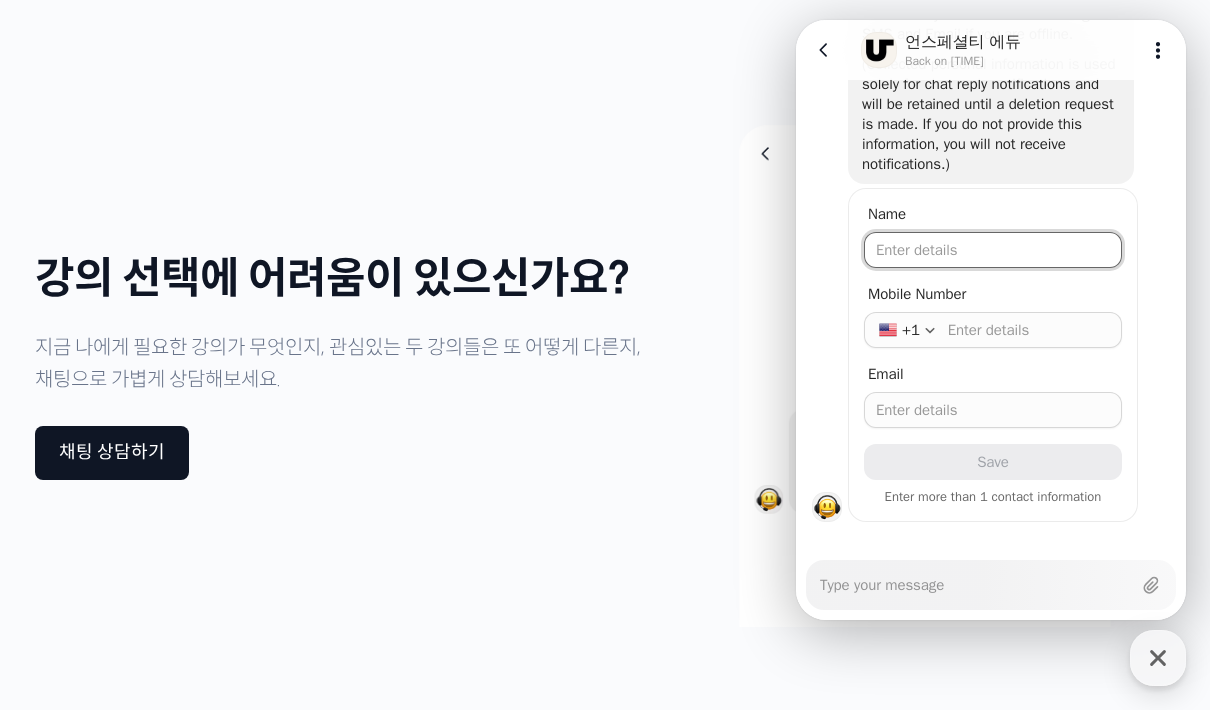scroll, scrollTop: 472, scrollLeft: 0, axis: vertical 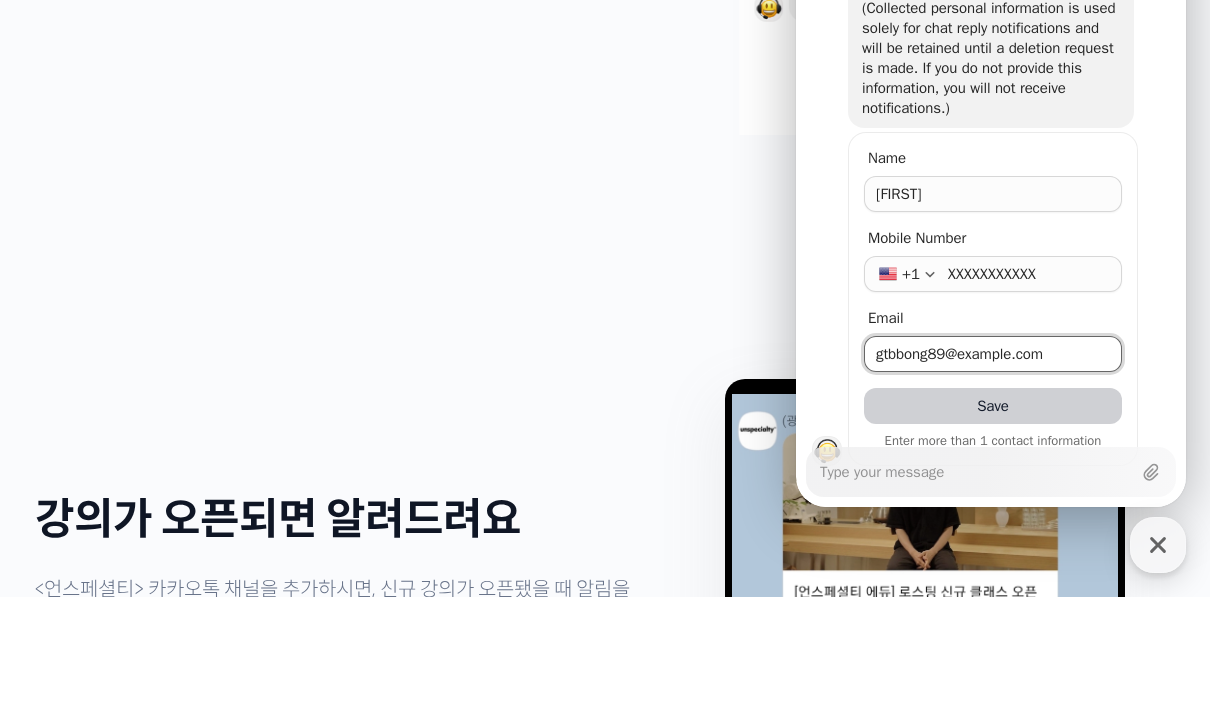 click on "Save" at bounding box center (993, 406) 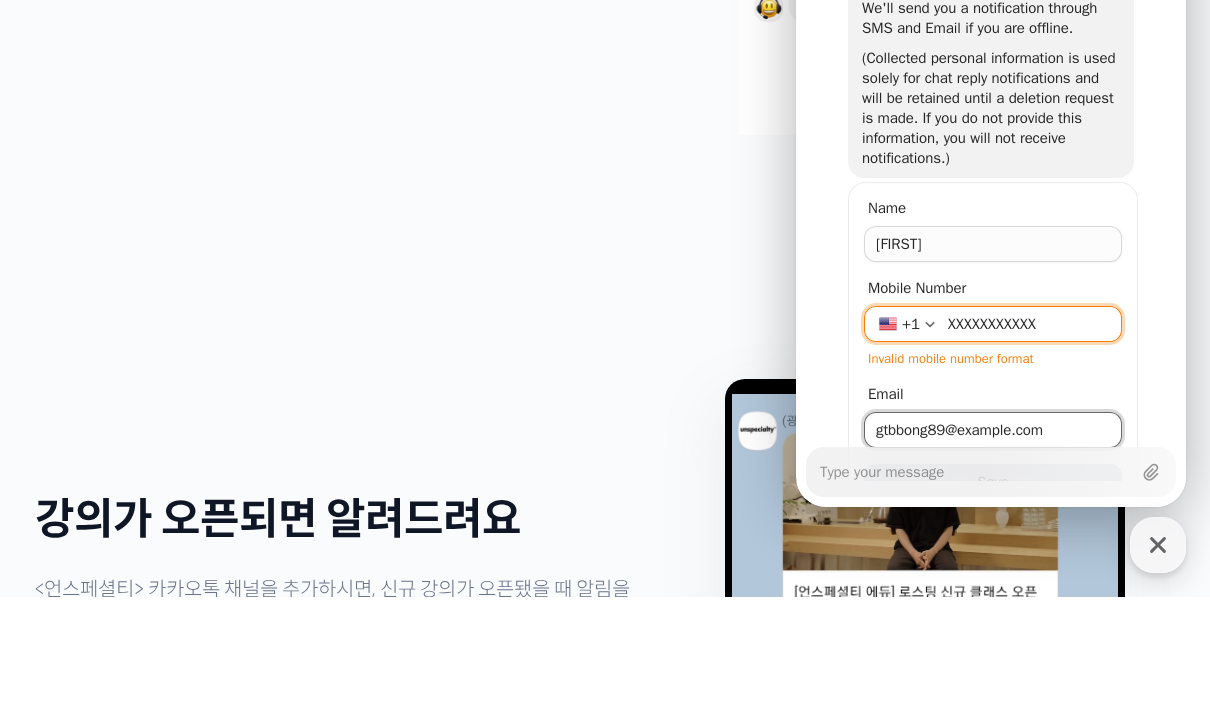 scroll, scrollTop: 556, scrollLeft: 0, axis: vertical 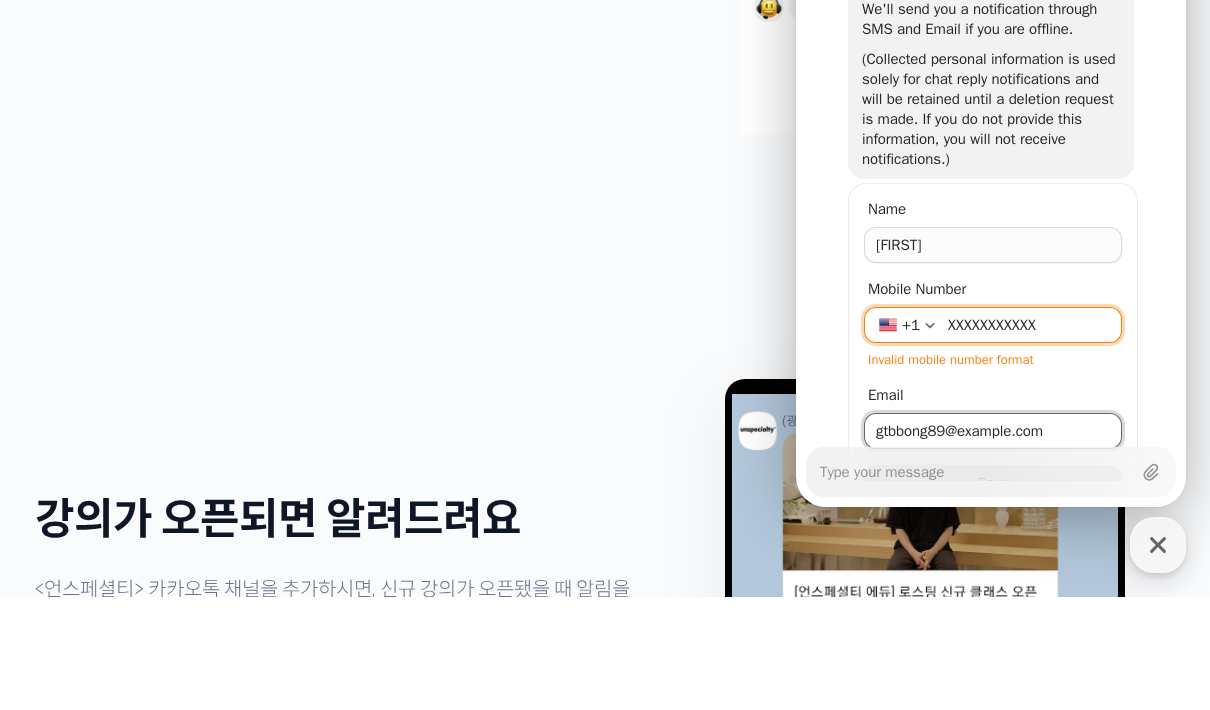 click on "XXXXXXXXXXX" at bounding box center (1029, 325) 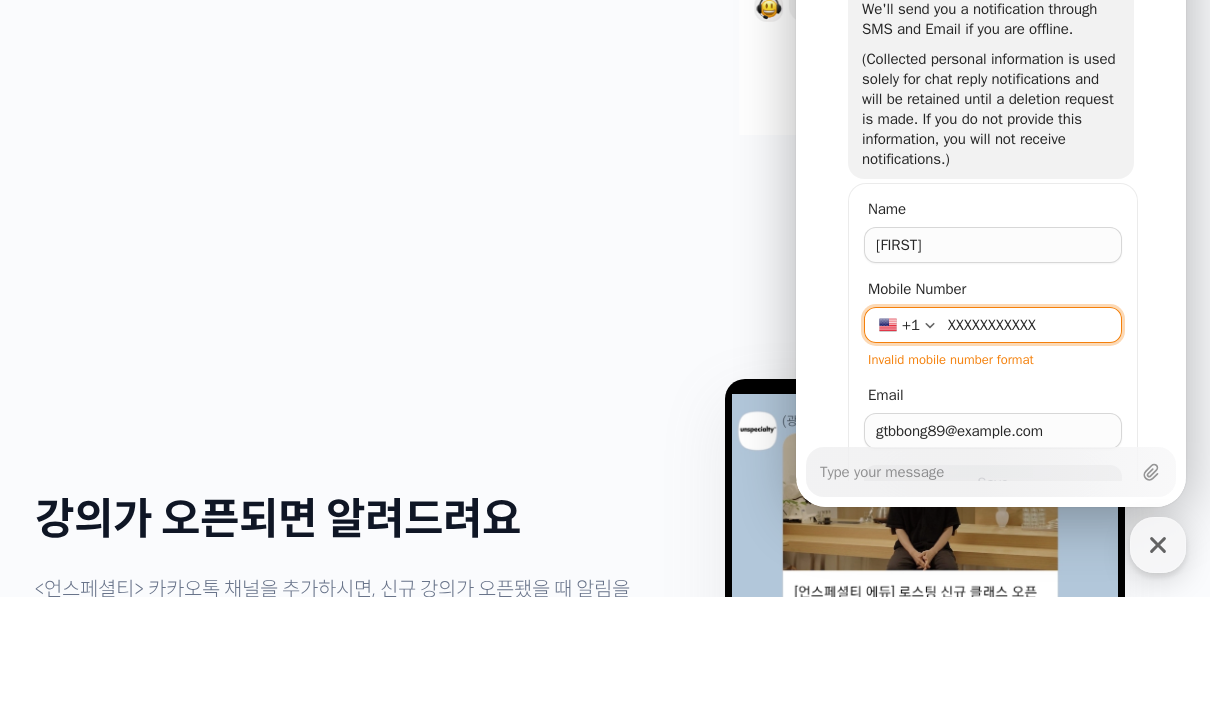 drag, startPoint x: 1052, startPoint y: 301, endPoint x: 897, endPoint y: 326, distance: 157.00319 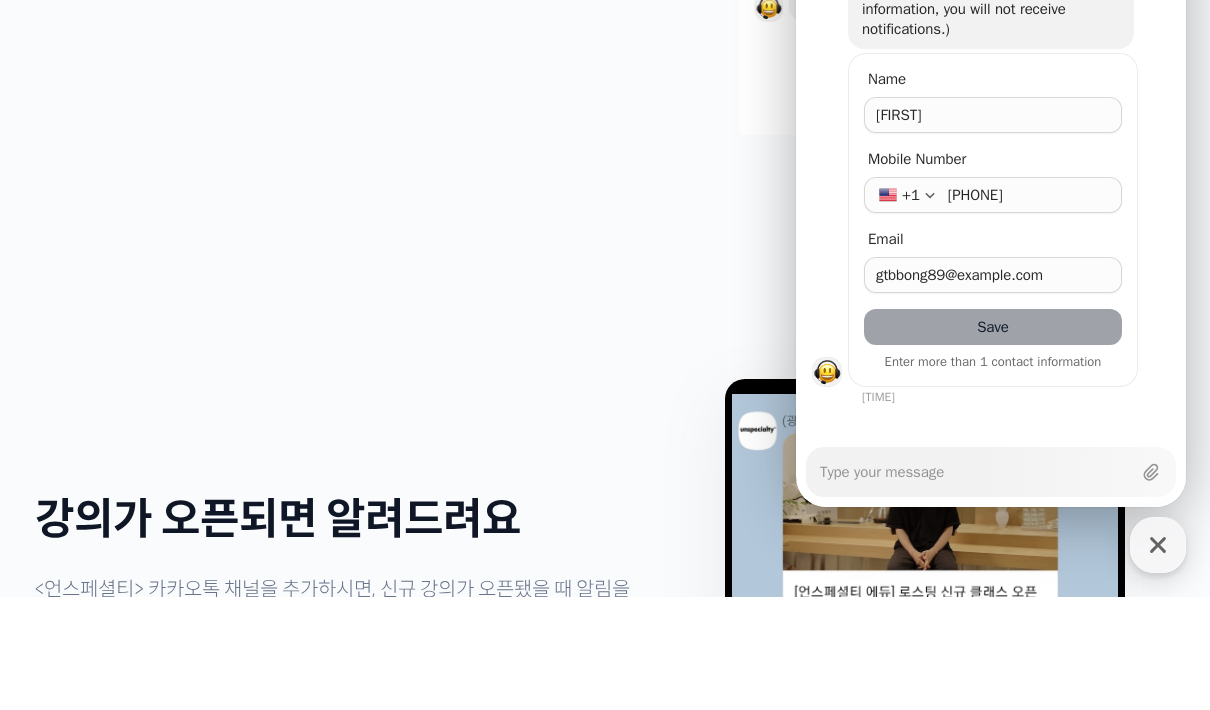 click on "Save" at bounding box center (993, 327) 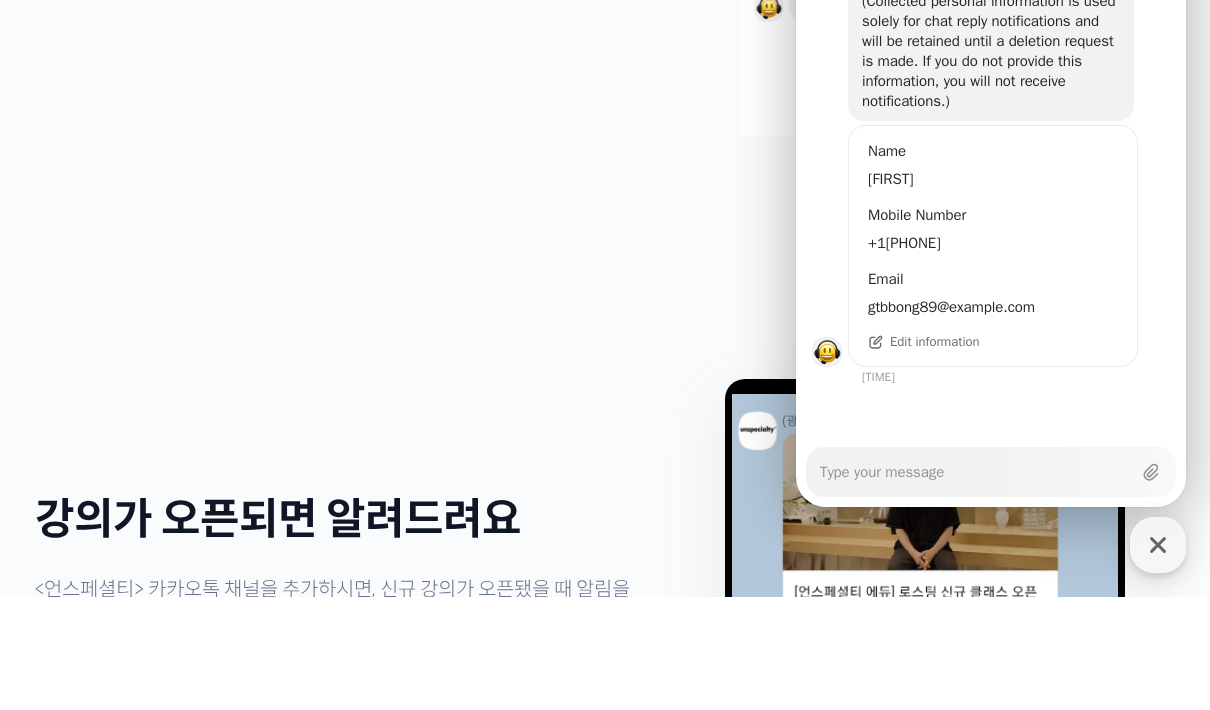 scroll, scrollTop: 594, scrollLeft: 0, axis: vertical 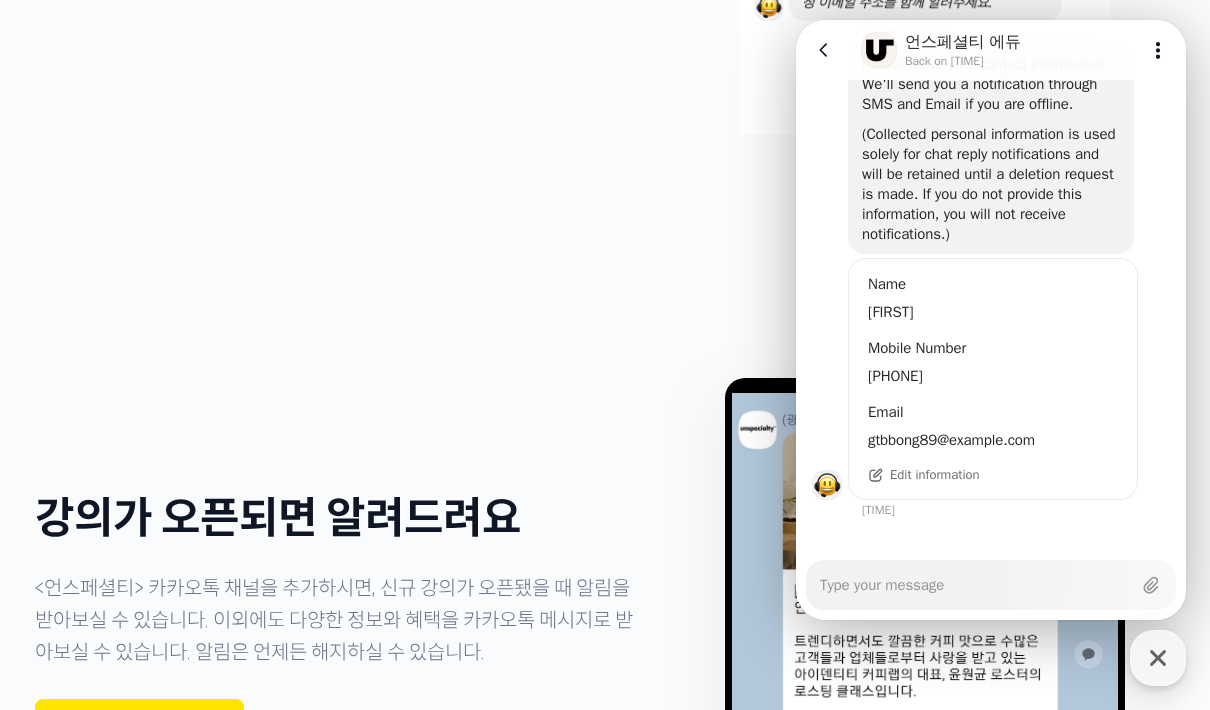 click on "Messenger Input Textarea" at bounding box center [975, 585] 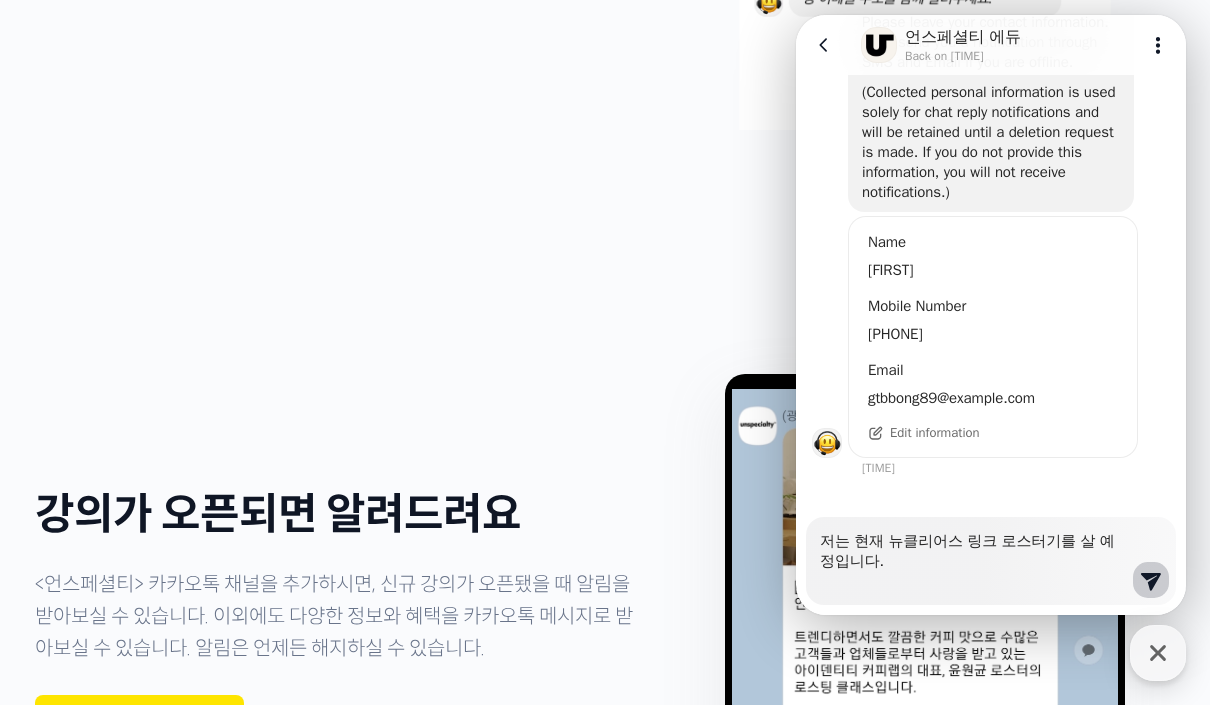 scroll, scrollTop: 632, scrollLeft: 0, axis: vertical 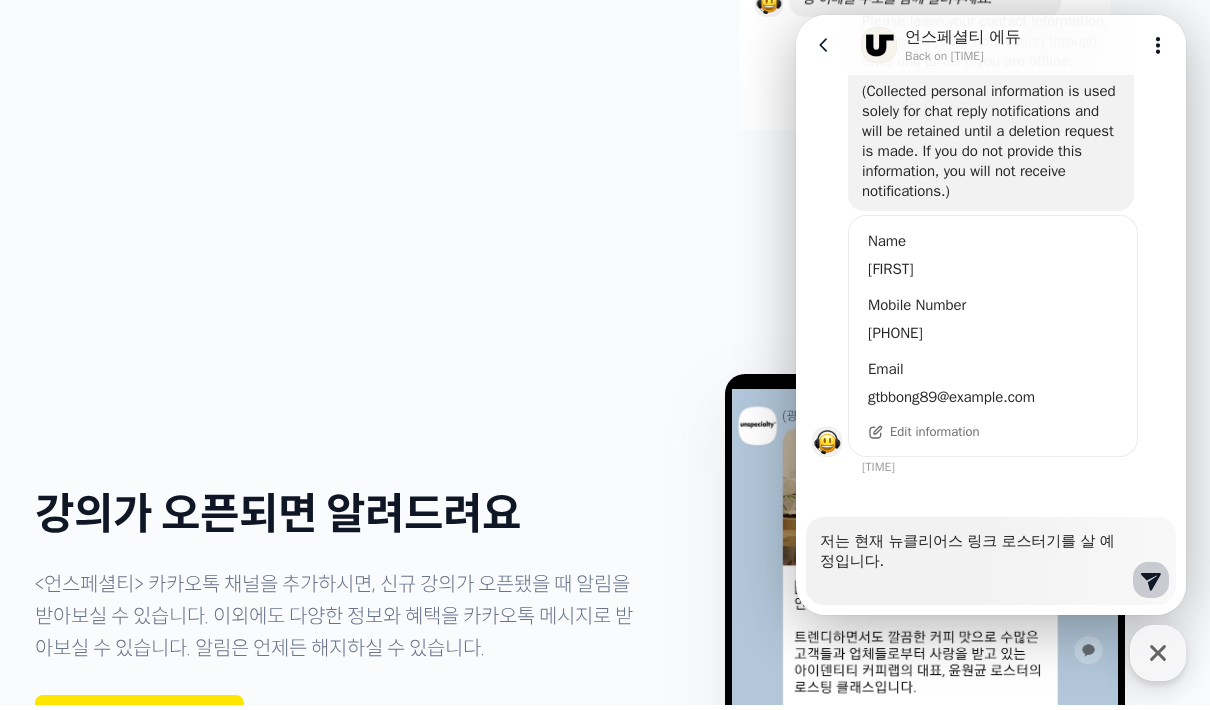 click 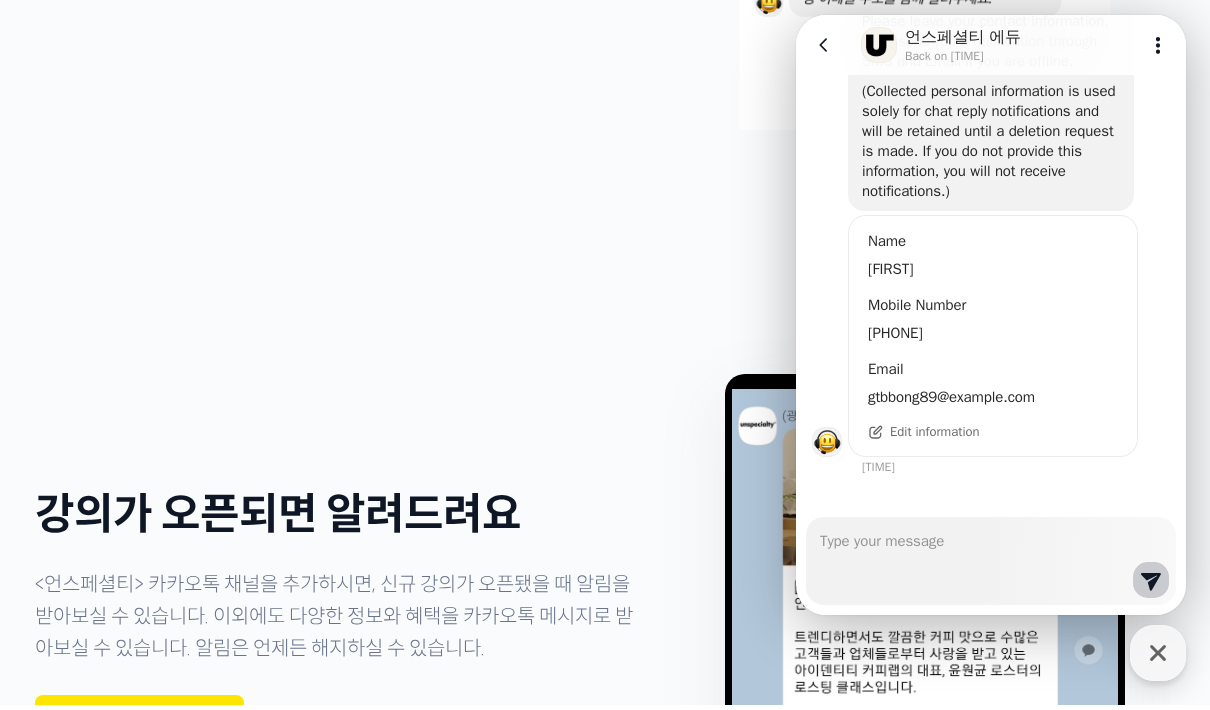 scroll, scrollTop: 674, scrollLeft: 0, axis: vertical 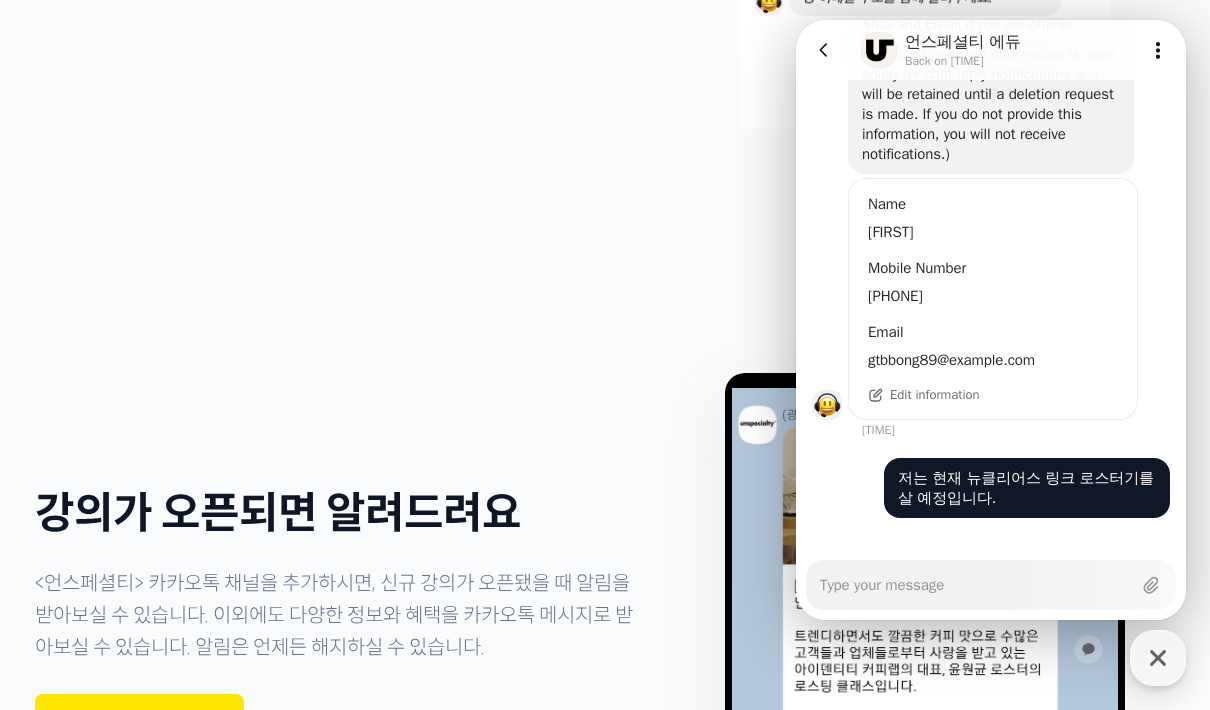 click on "Show userchat action dialog" at bounding box center [1158, 50] 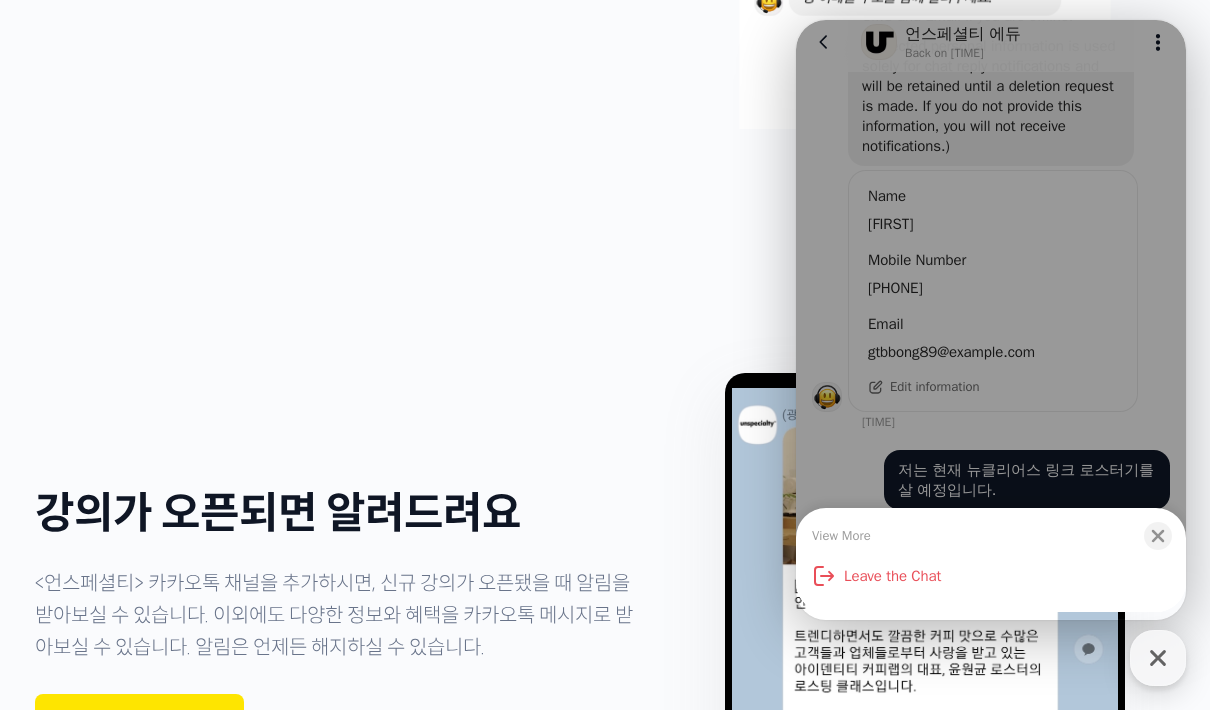 click on "View More  Close bottom sheet modal  Leave the Chat" at bounding box center [991, 312] 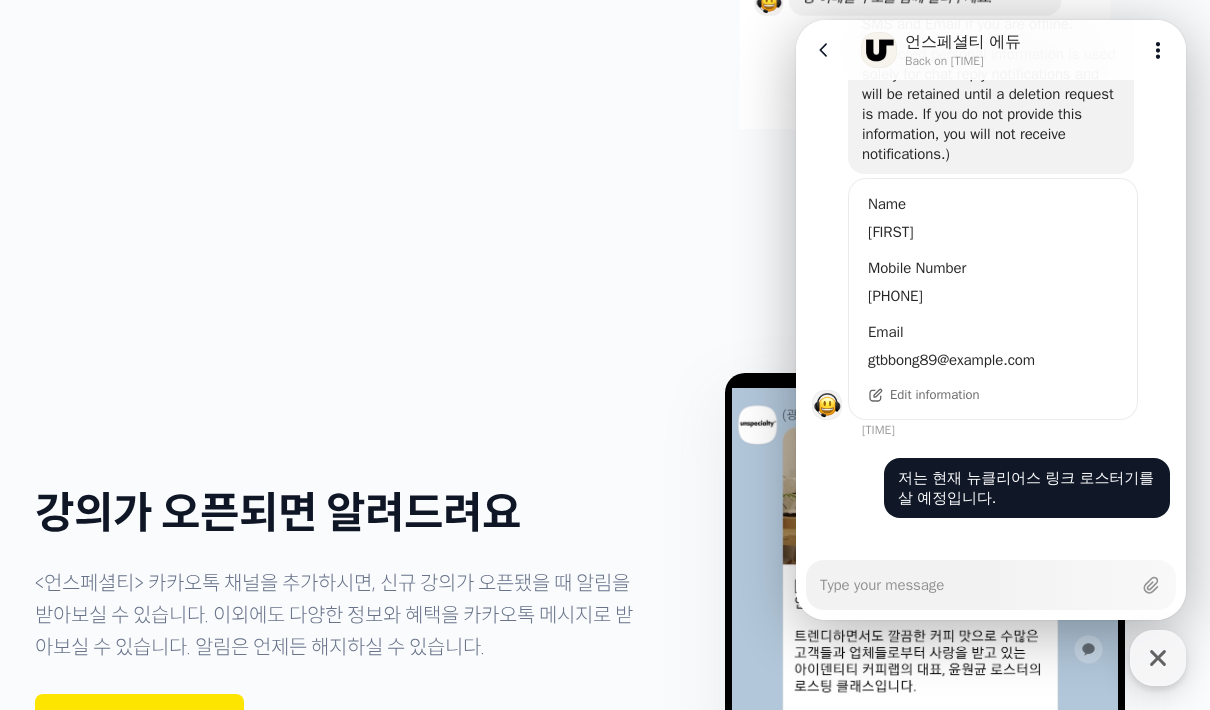 click on "강의가 오픈되면 알려드려요 <언스페셜티> 카카오톡 채널을 추가하시면, 신규 강의가 오픈됐을 때 알림을 받아보실 수 있습니다. 이외에도 다양한 정보와 혜택을 카카오톡 메시지로 받아보실 수 있습니다. 알림은 언제든 해지하실 수 있습니다.
카카오 채널 추가하기" at bounding box center (605, 619) 